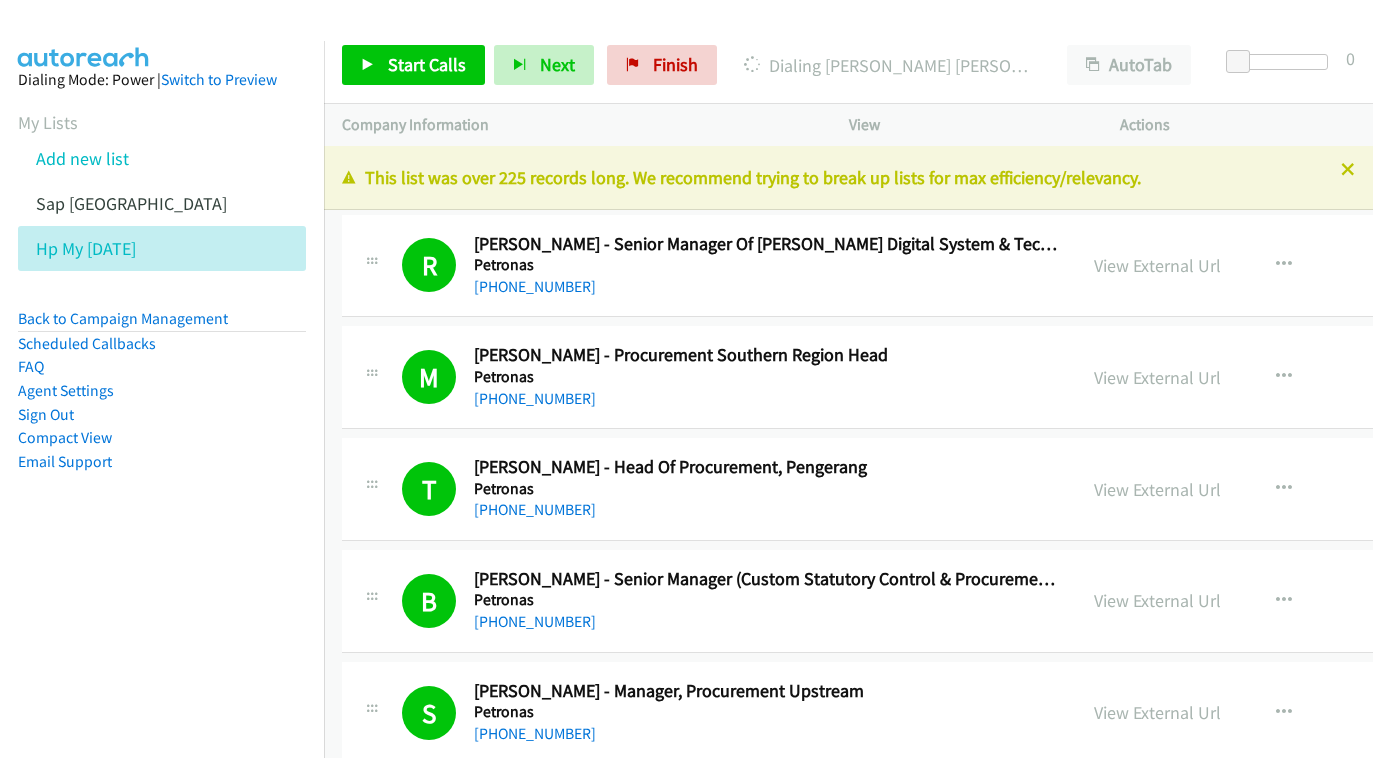 scroll, scrollTop: 0, scrollLeft: 0, axis: both 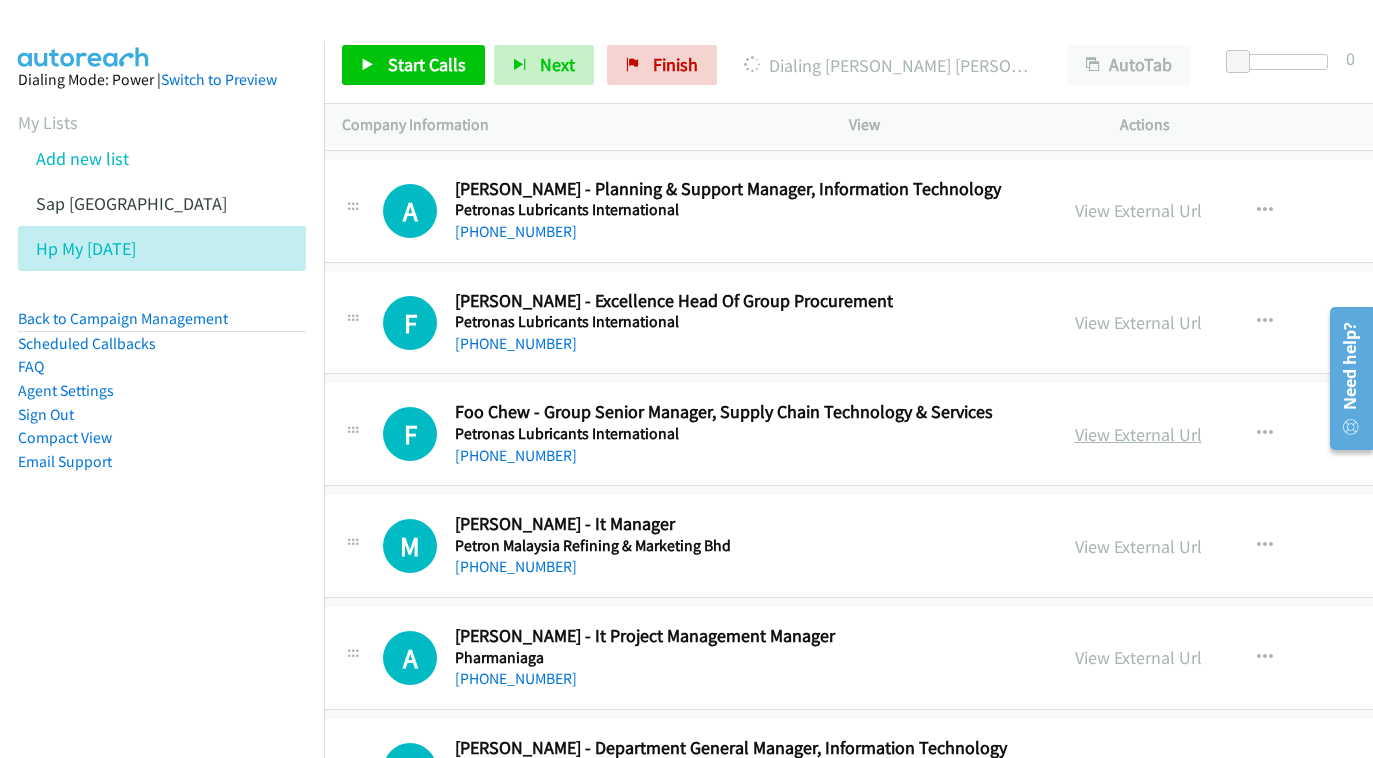 click on "View External Url" at bounding box center (1138, 434) 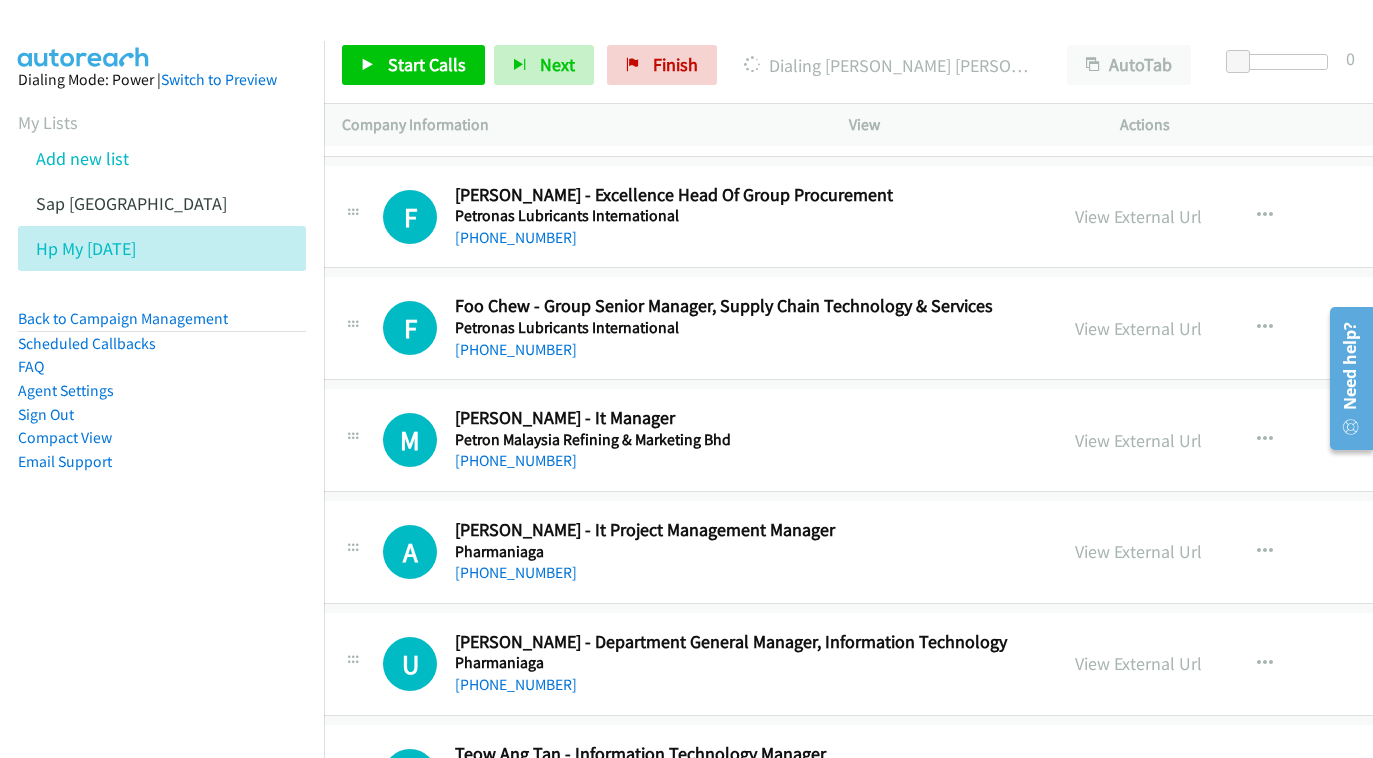 scroll, scrollTop: 11911, scrollLeft: 19, axis: both 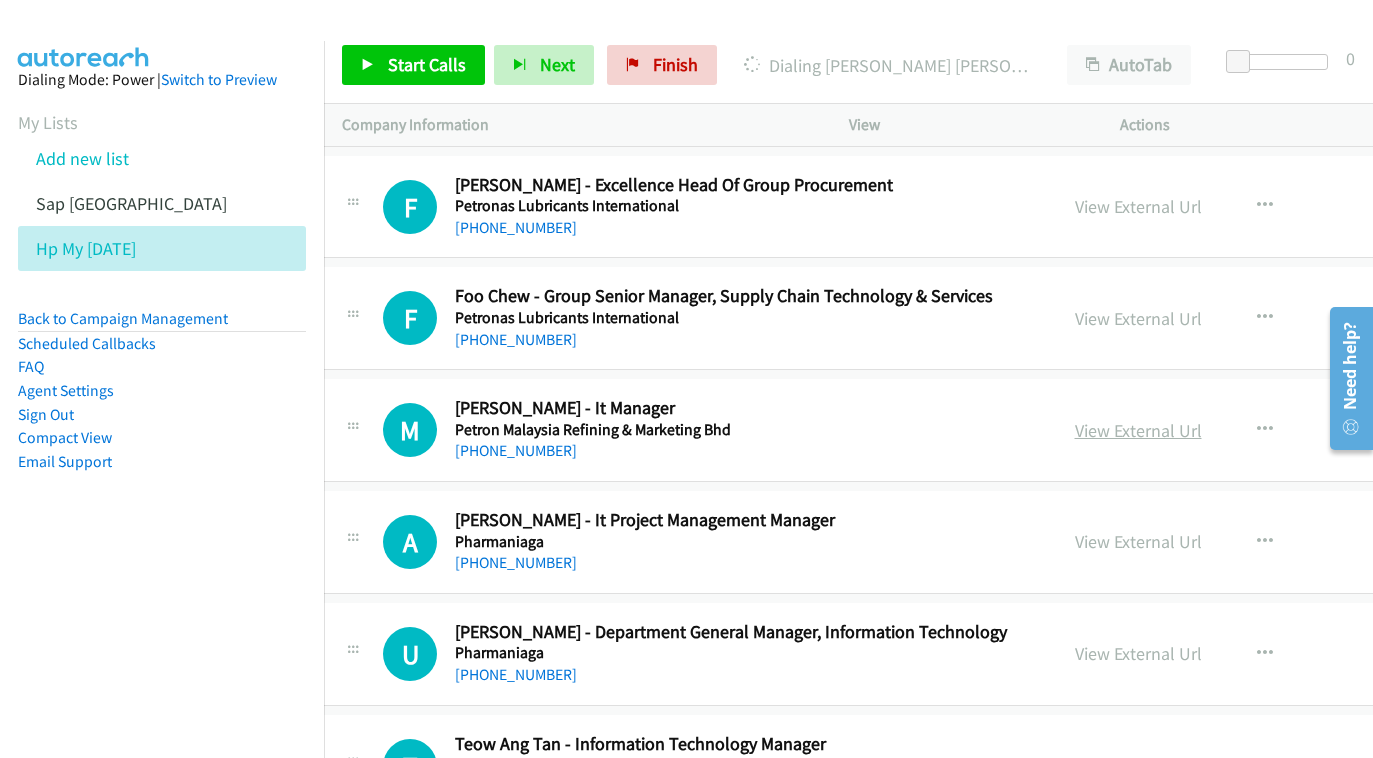 click on "View External Url" at bounding box center [1138, 430] 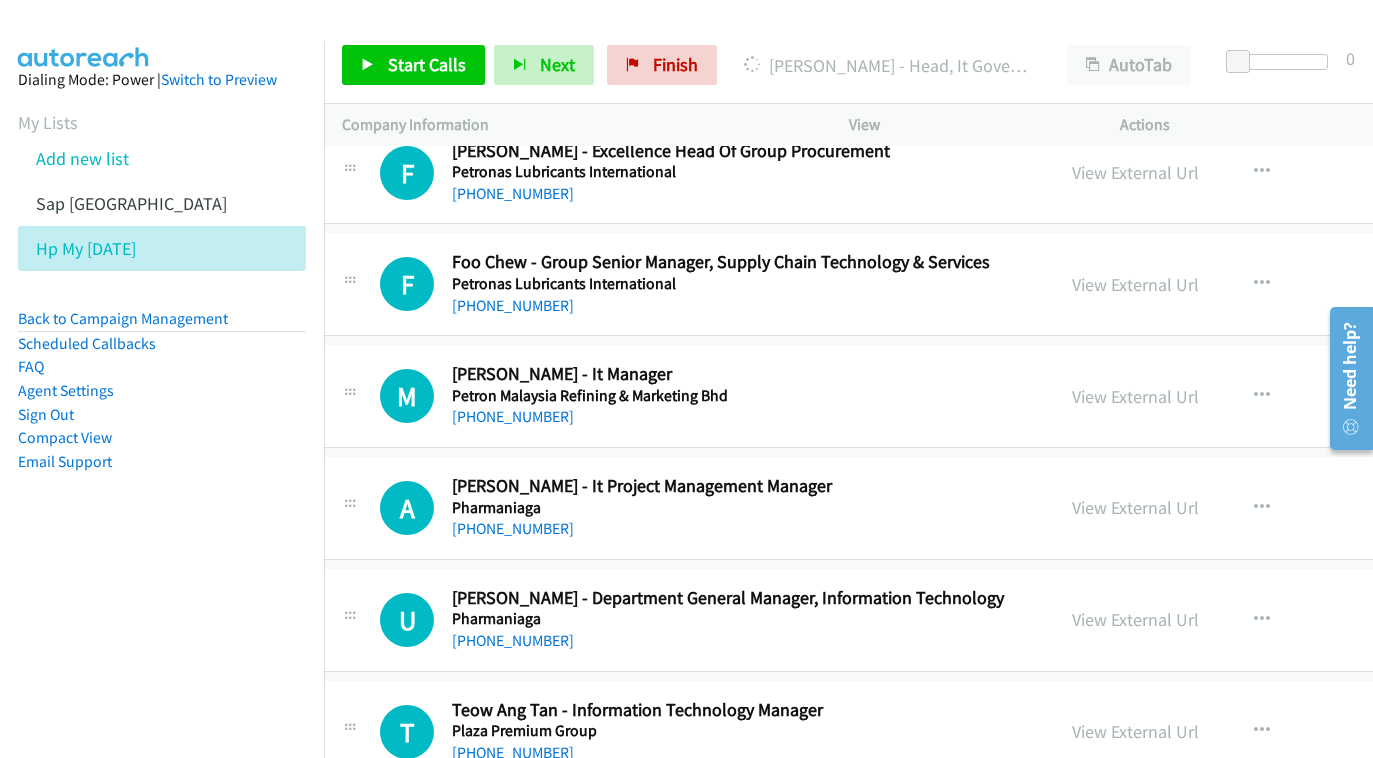 scroll, scrollTop: 12041, scrollLeft: 22, axis: both 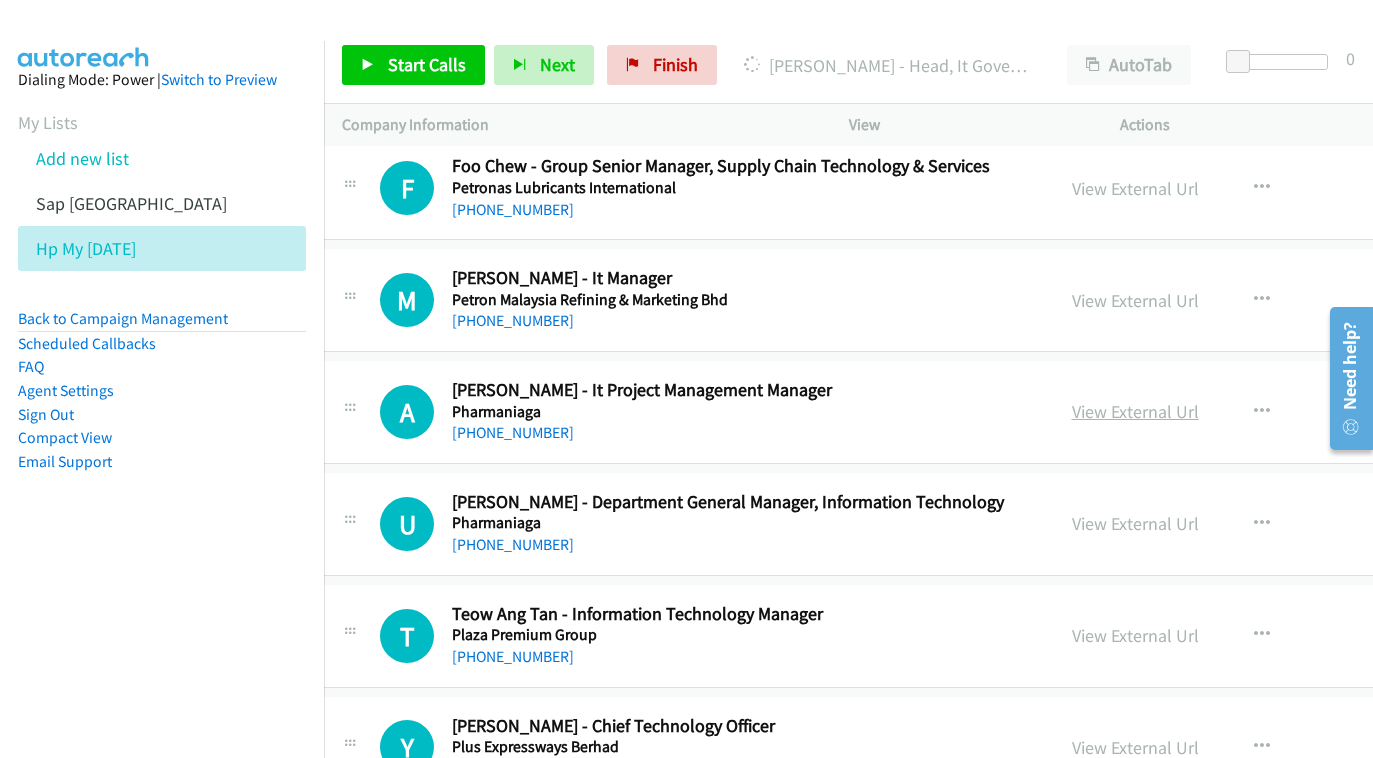 click on "View External Url" at bounding box center [1135, 411] 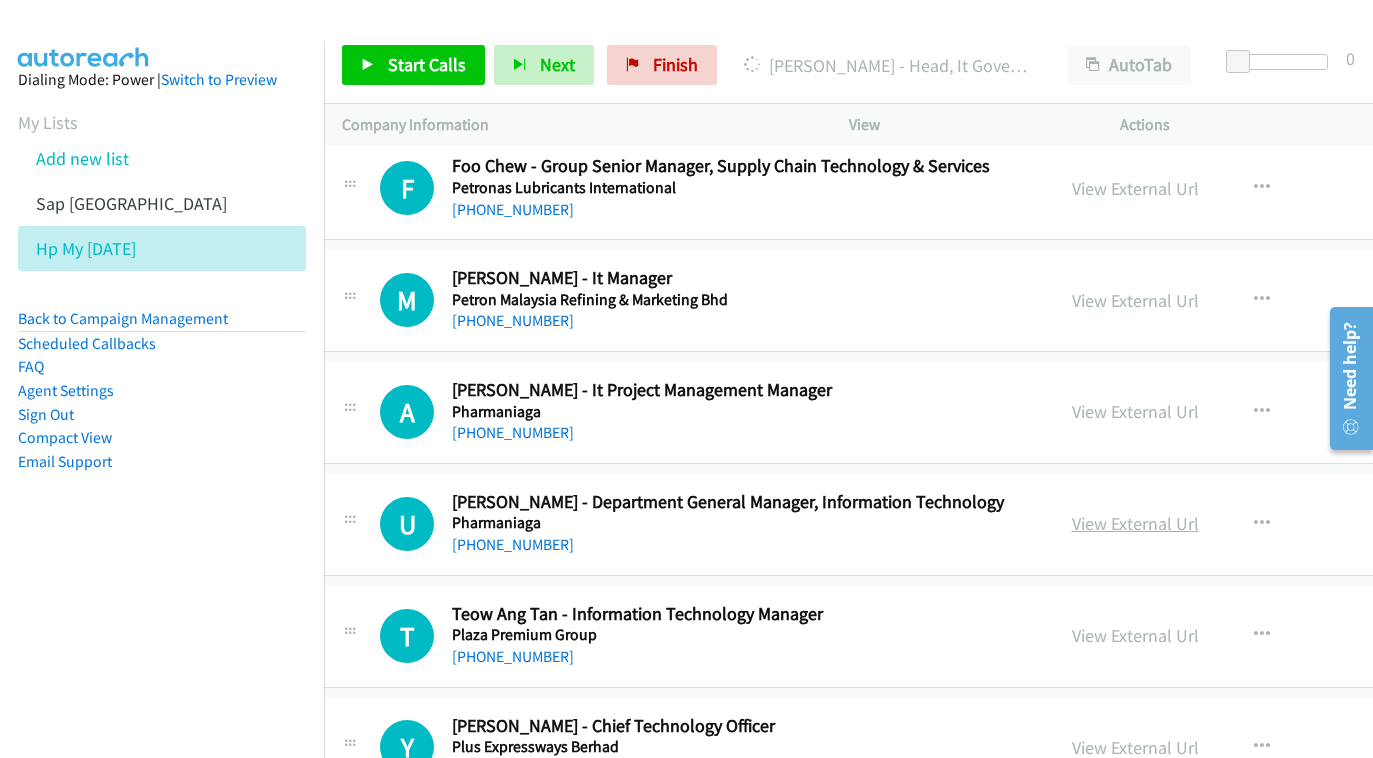 click on "View External Url" at bounding box center [1135, 523] 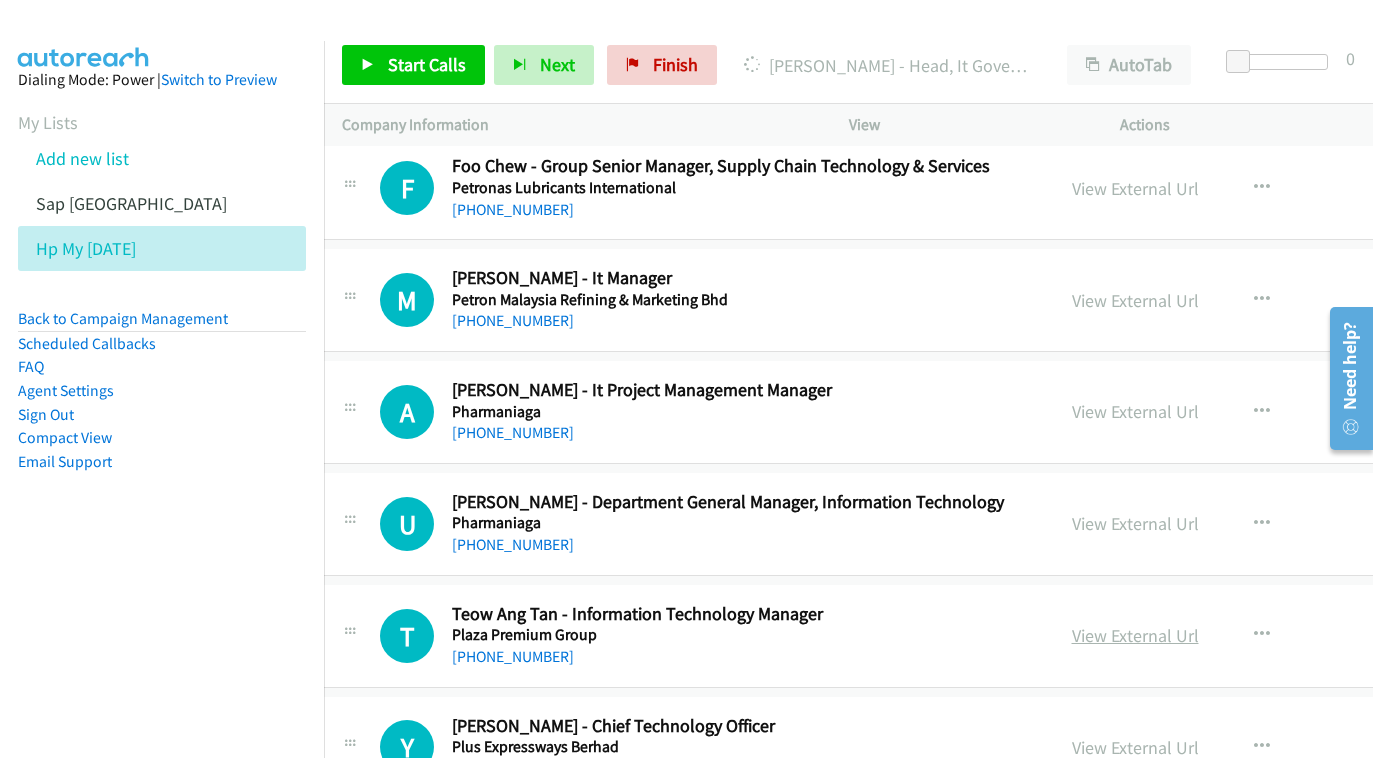 click on "View External Url" at bounding box center (1135, 635) 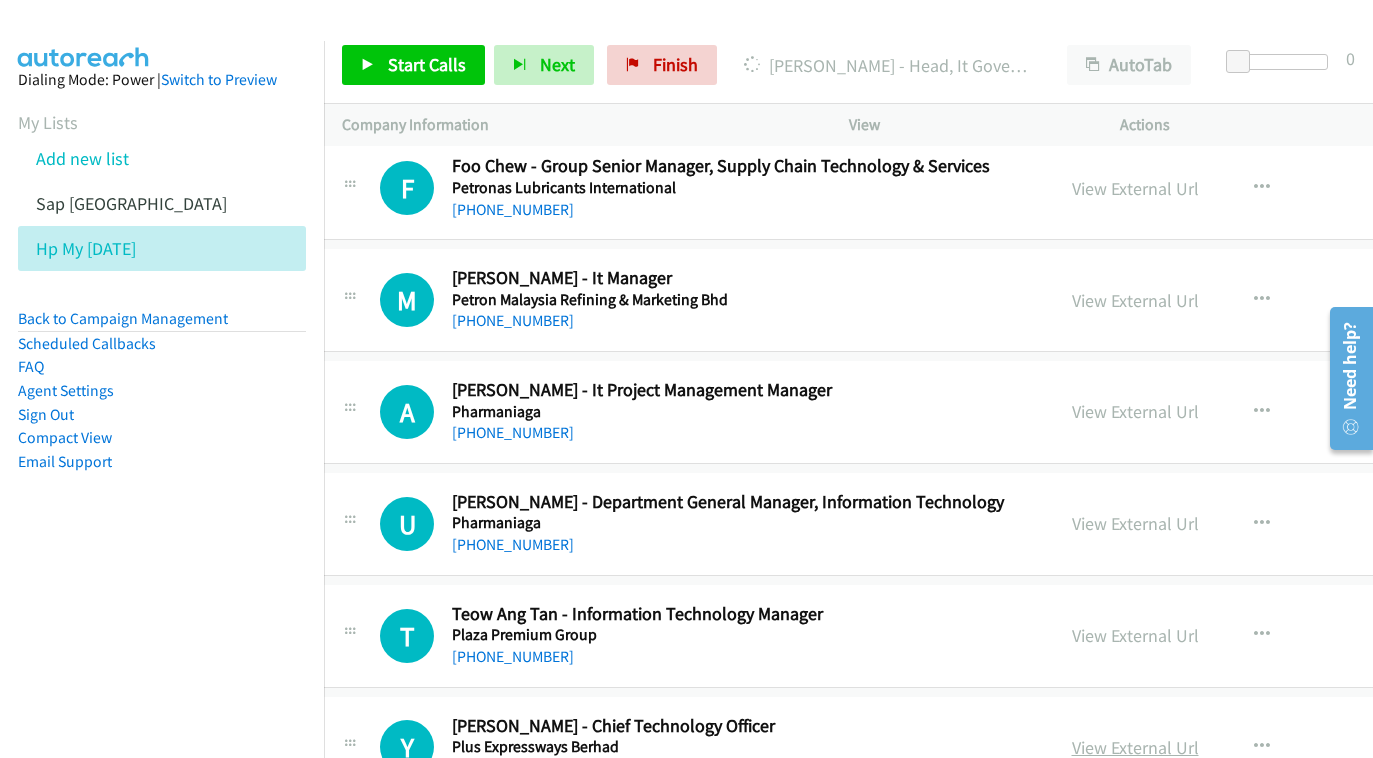 click on "View External Url" at bounding box center [1135, 747] 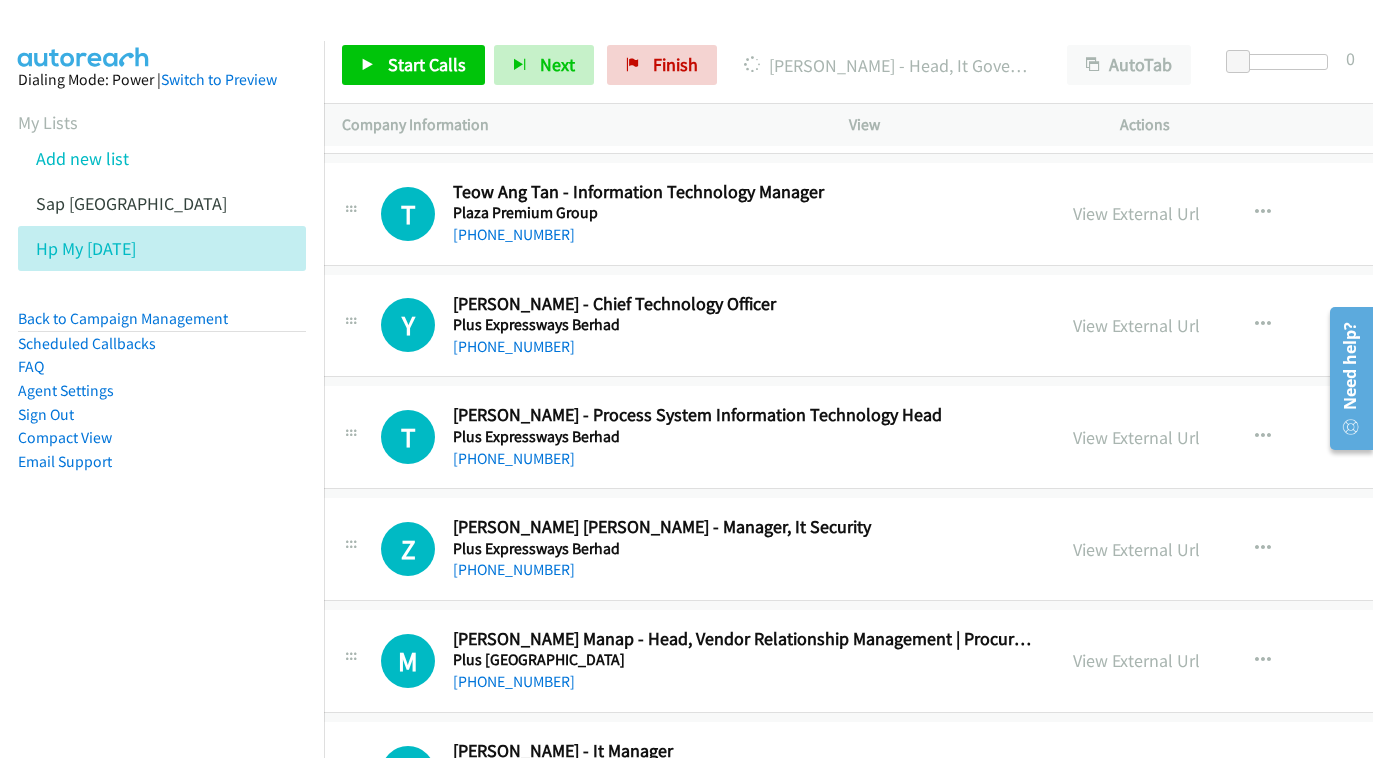 scroll, scrollTop: 12466, scrollLeft: 21, axis: both 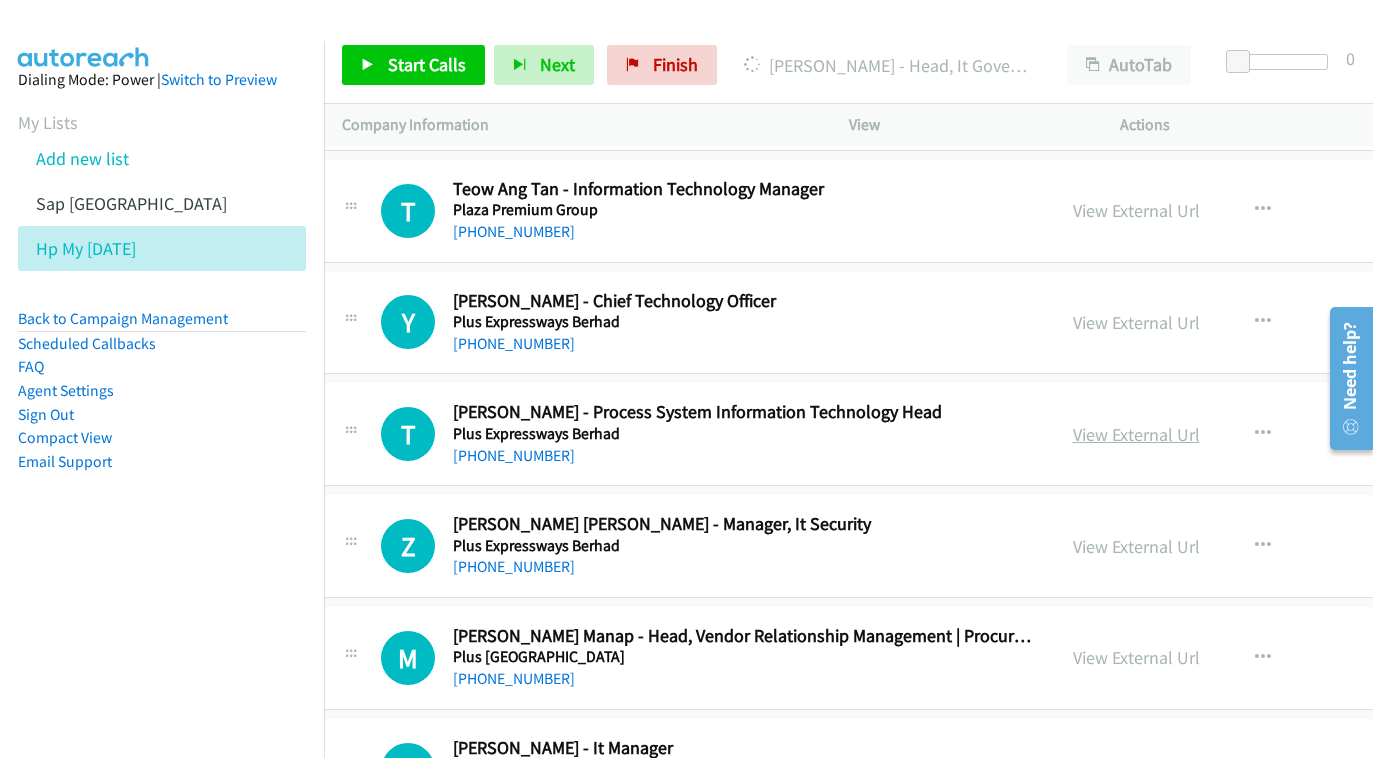 click on "View External Url" at bounding box center (1136, 434) 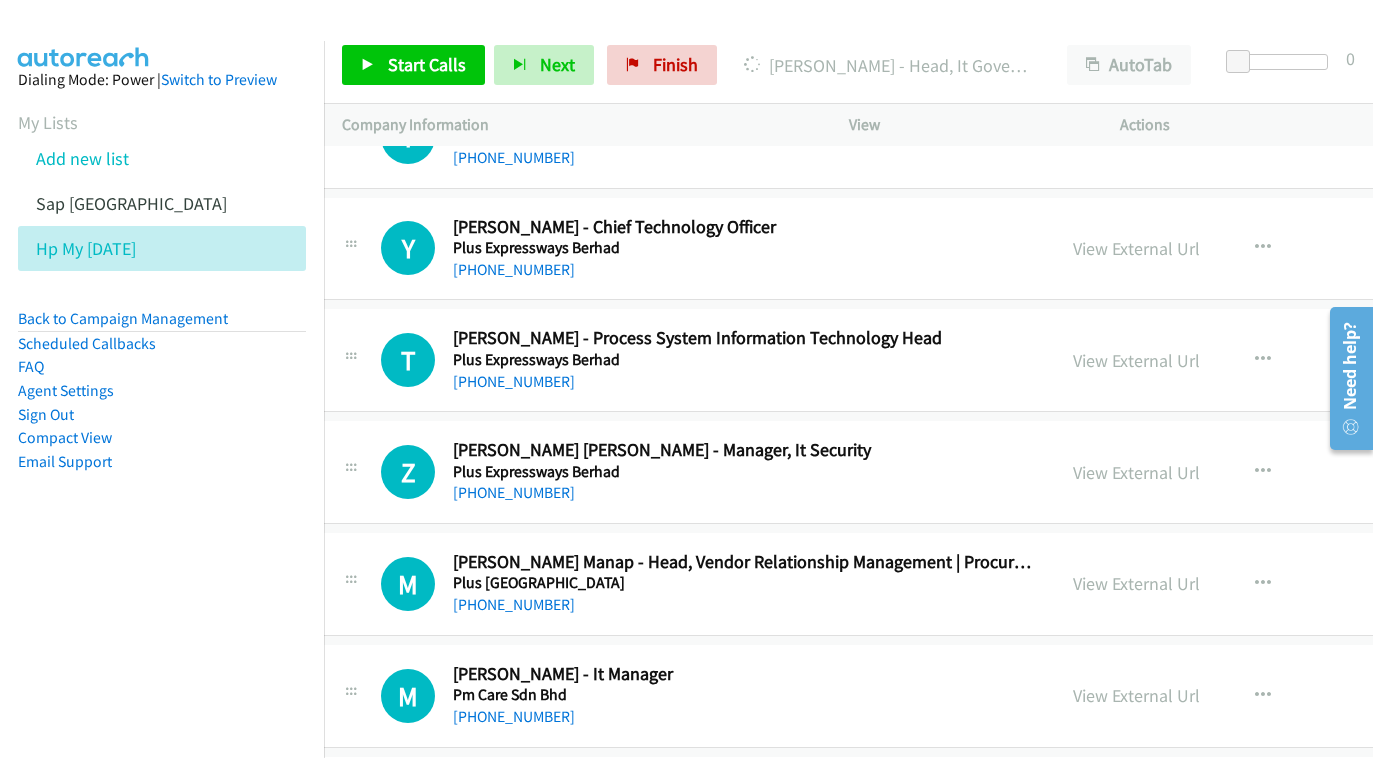 scroll, scrollTop: 12568, scrollLeft: 21, axis: both 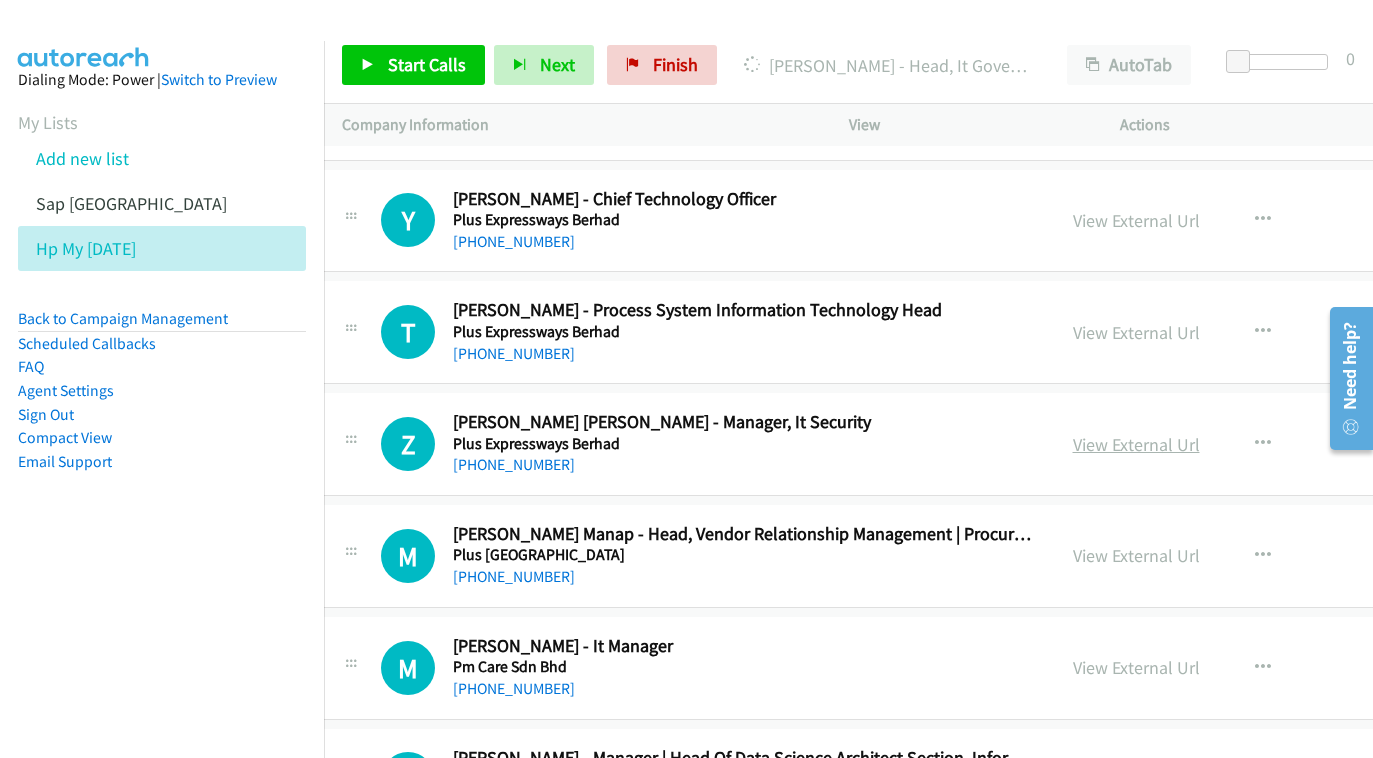 click on "View External Url" at bounding box center (1136, 444) 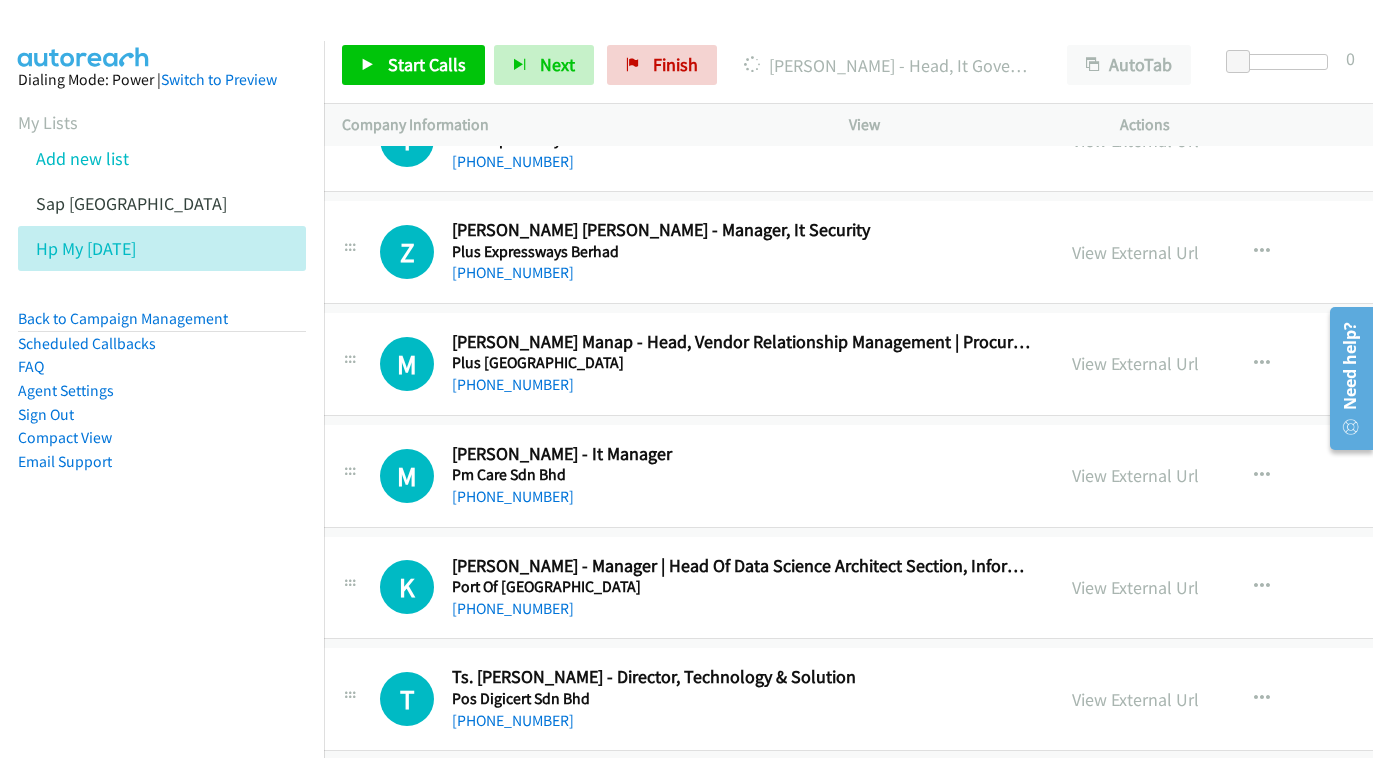 scroll, scrollTop: 12803, scrollLeft: 22, axis: both 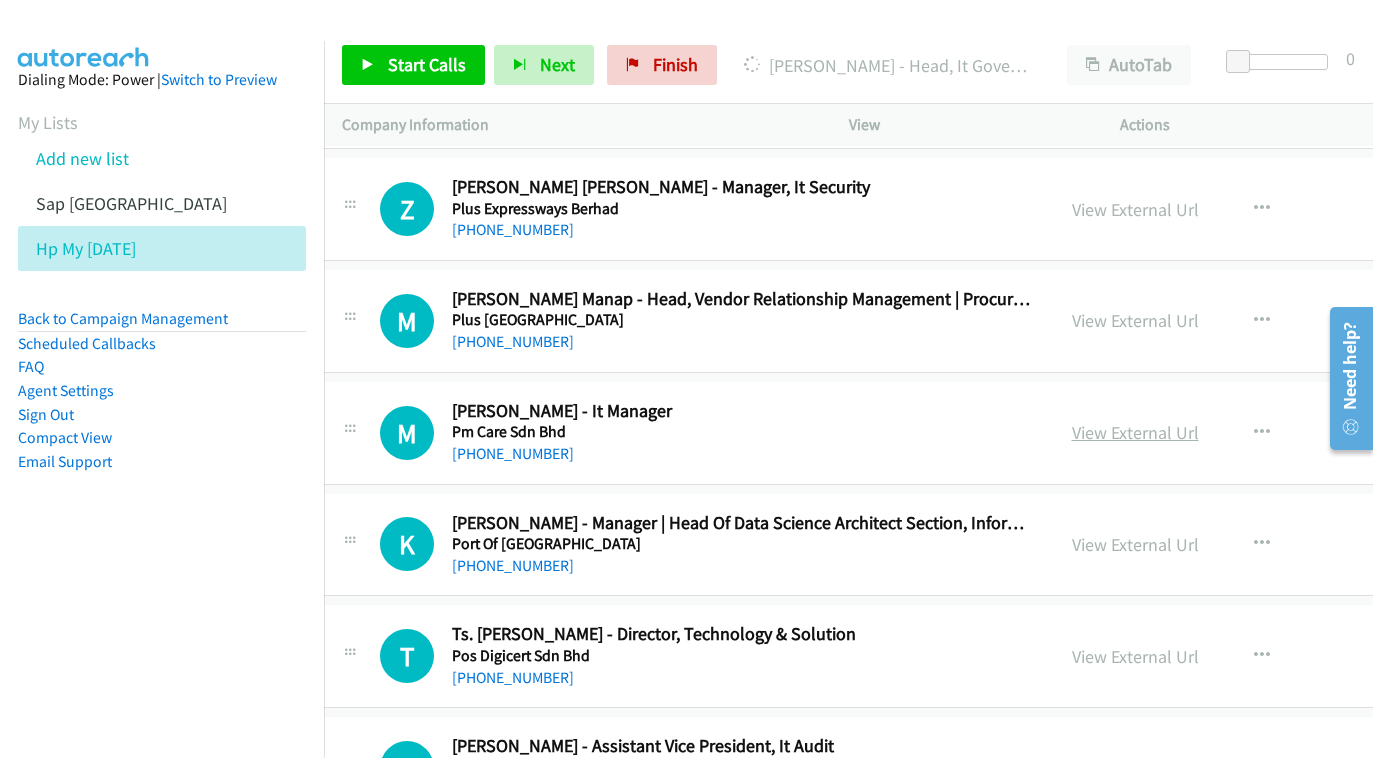 click on "View External Url" at bounding box center [1135, 432] 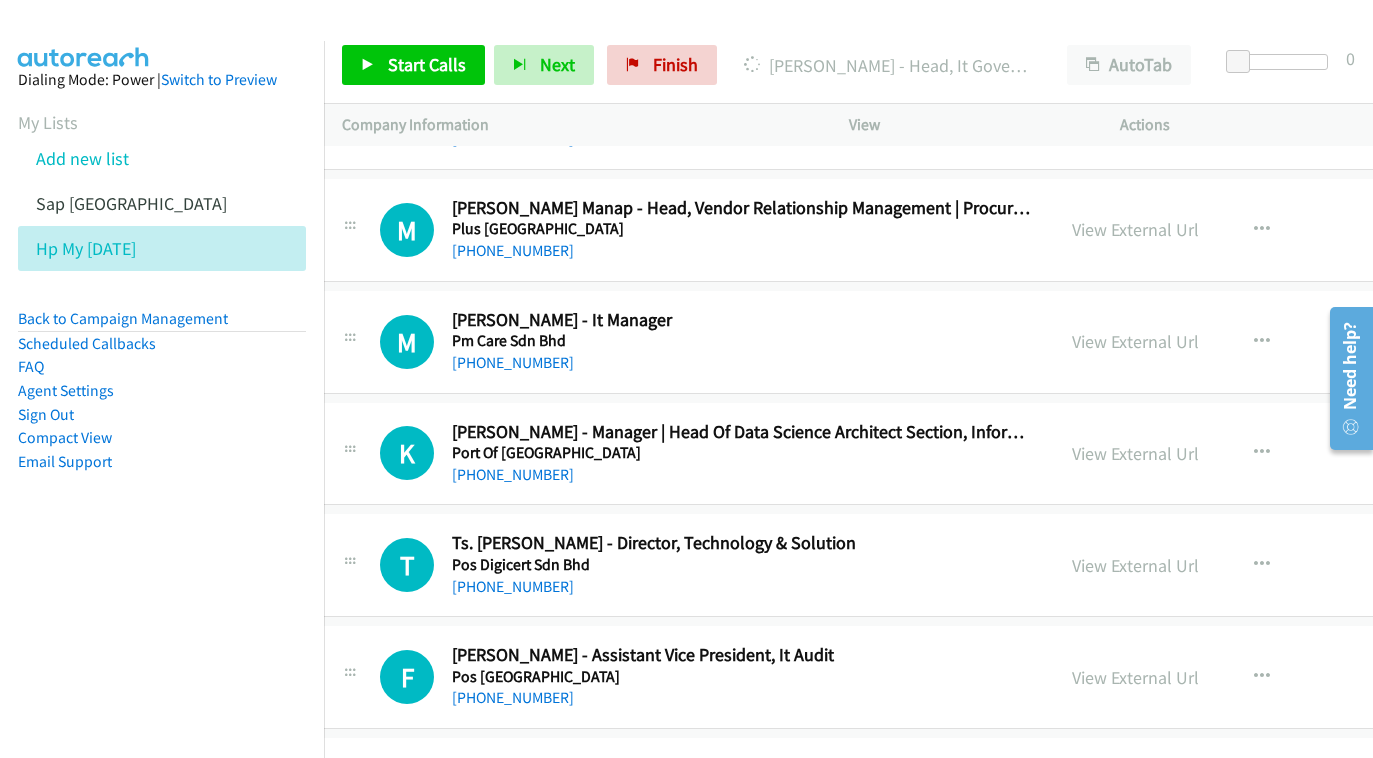 scroll, scrollTop: 12913, scrollLeft: 22, axis: both 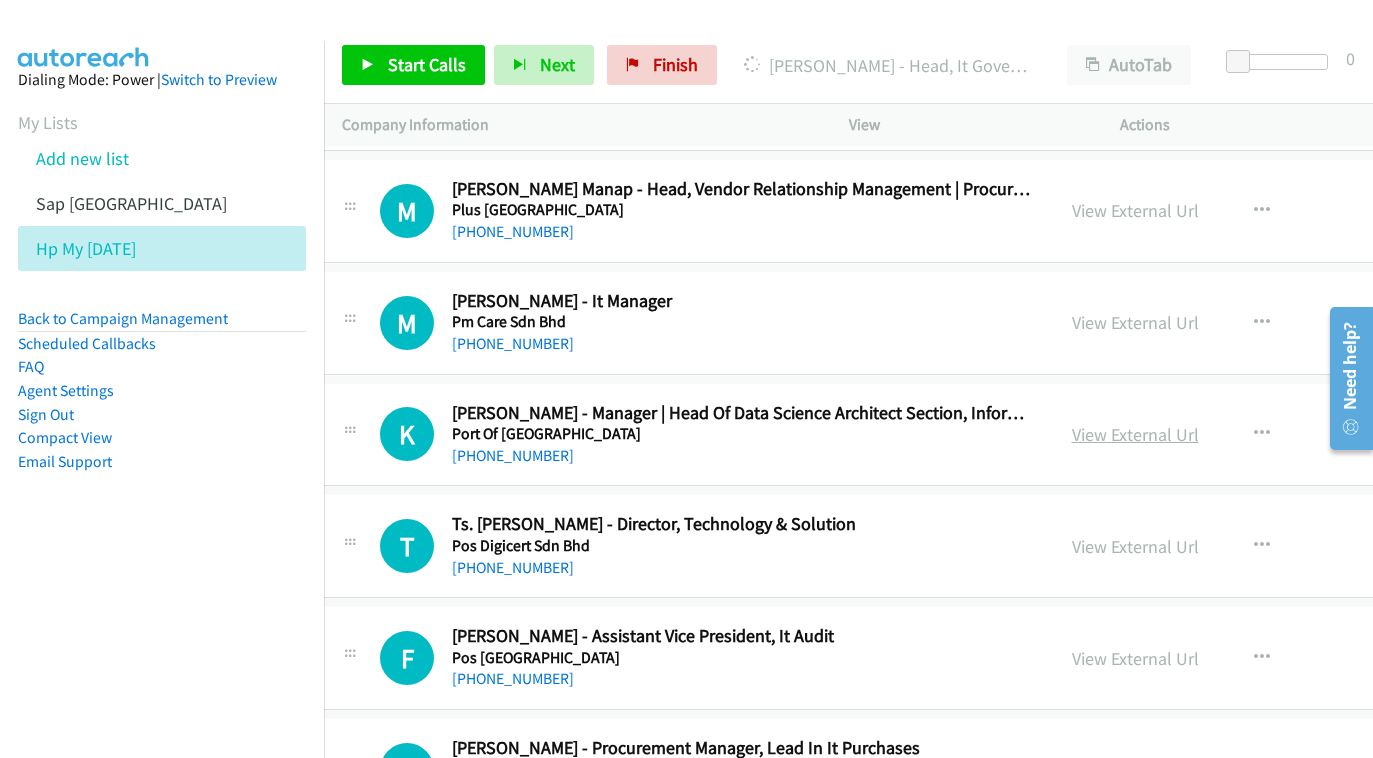 click on "View External Url" at bounding box center (1135, 434) 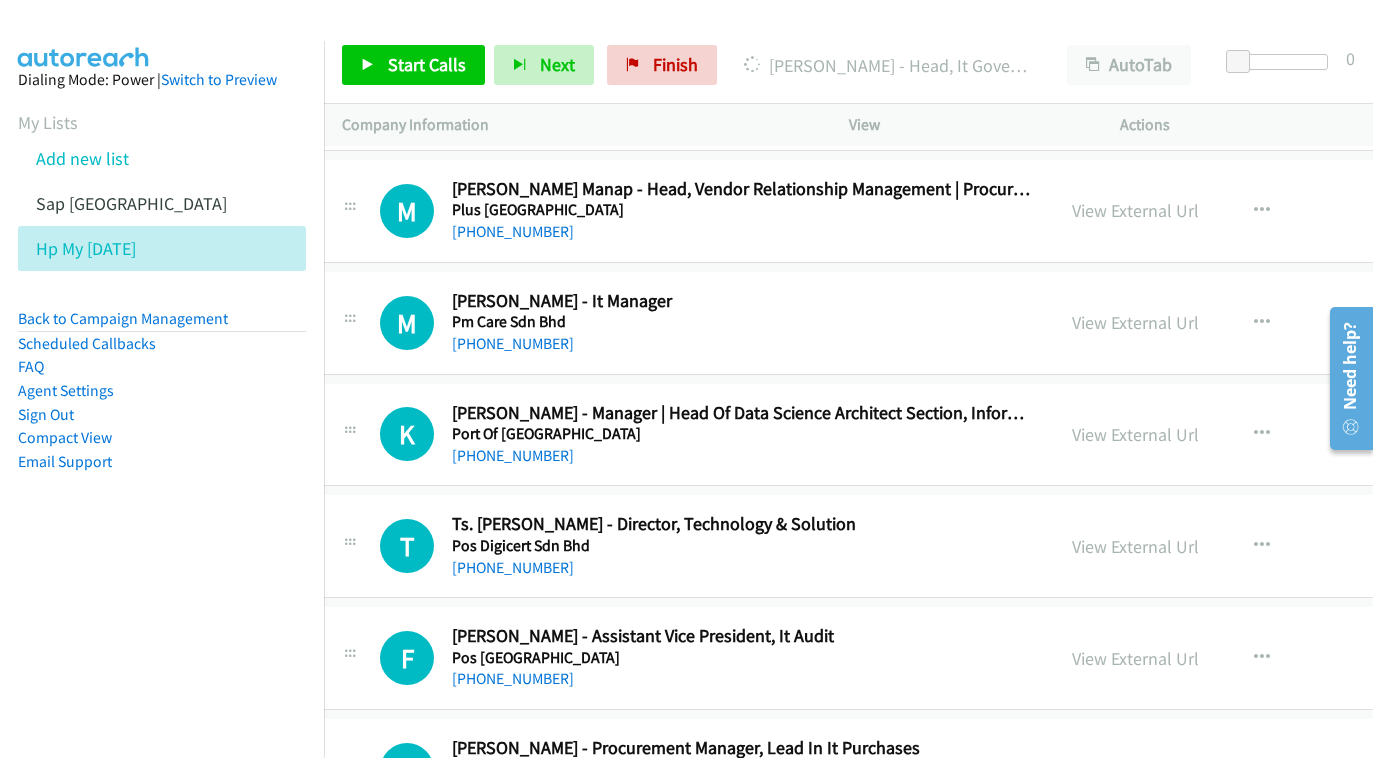 scroll, scrollTop: 13026, scrollLeft: 22, axis: both 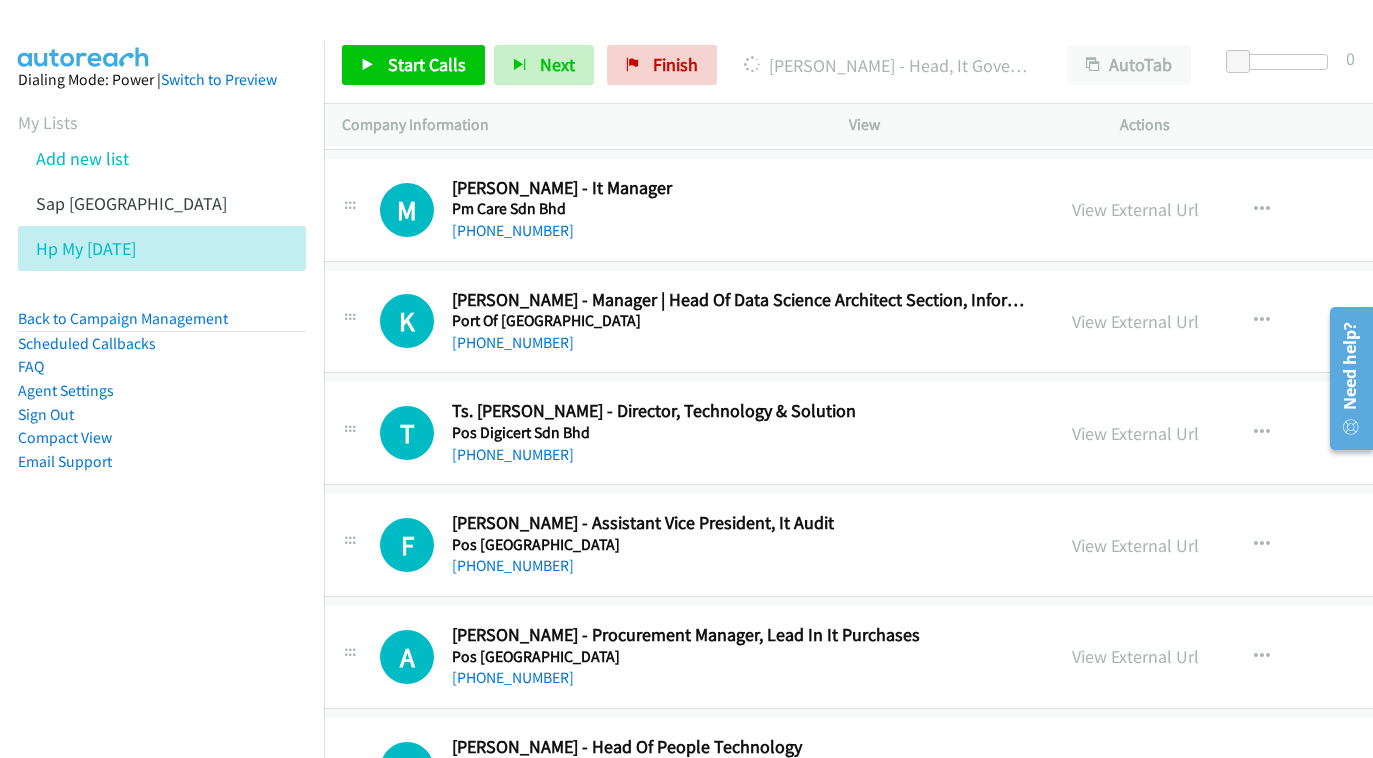 click on "View External Url" at bounding box center [1135, 433] 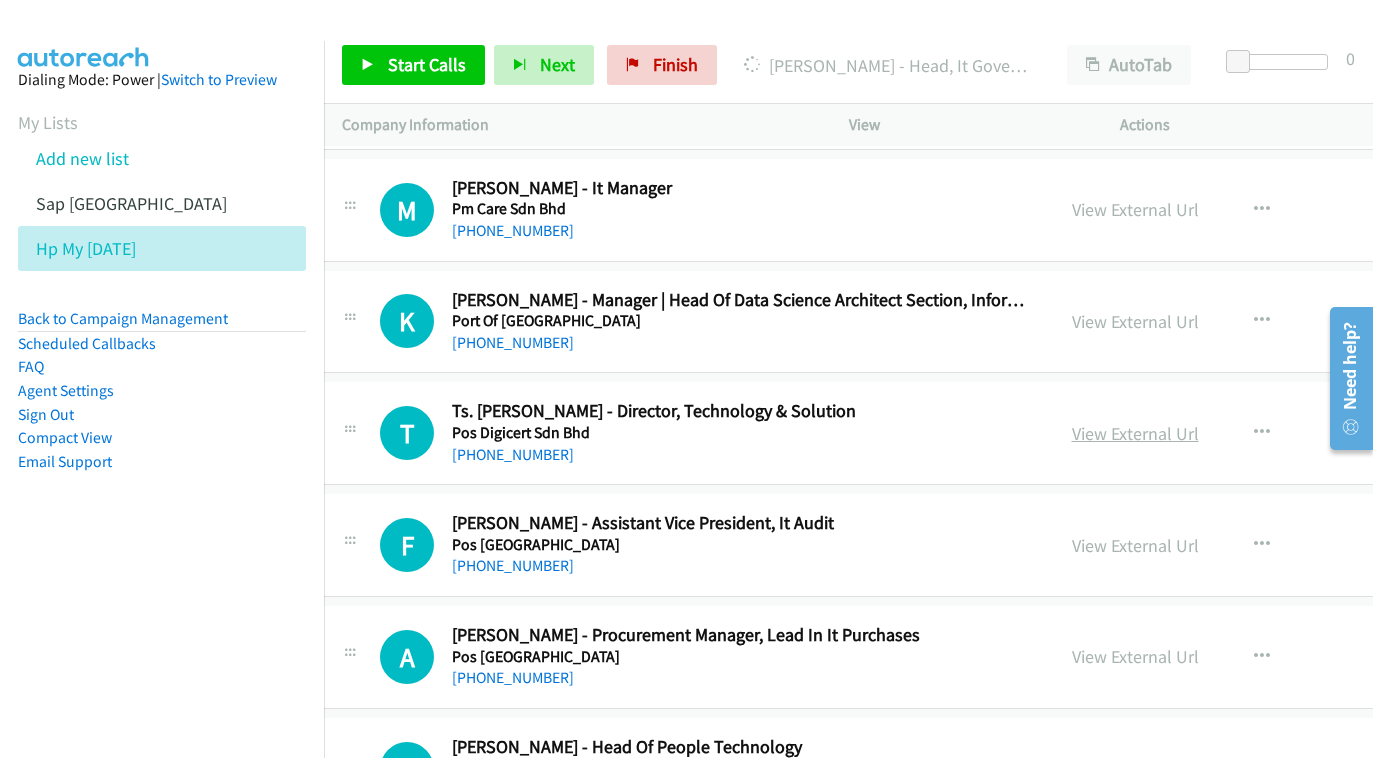 click on "View External Url" at bounding box center [1135, 433] 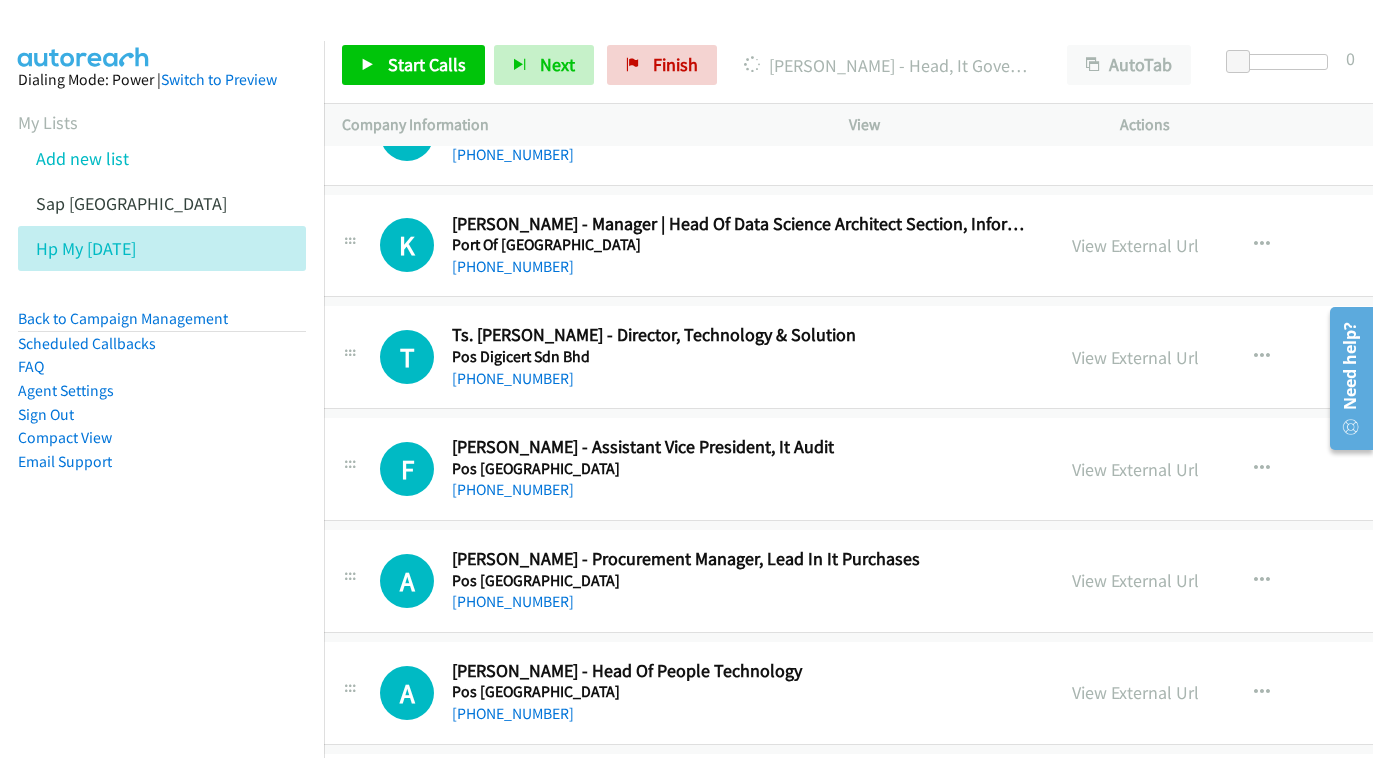 scroll, scrollTop: 13136, scrollLeft: 22, axis: both 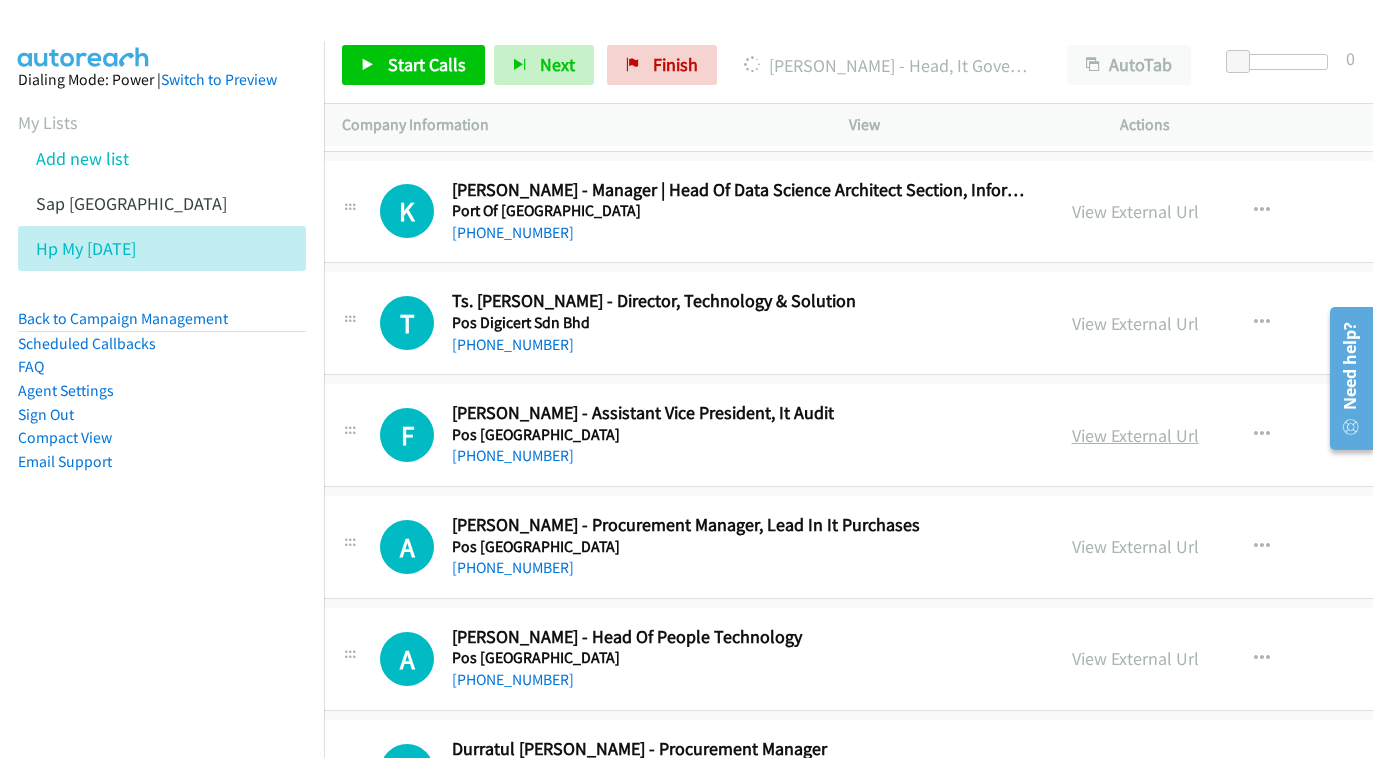 click on "View External Url" at bounding box center (1135, 435) 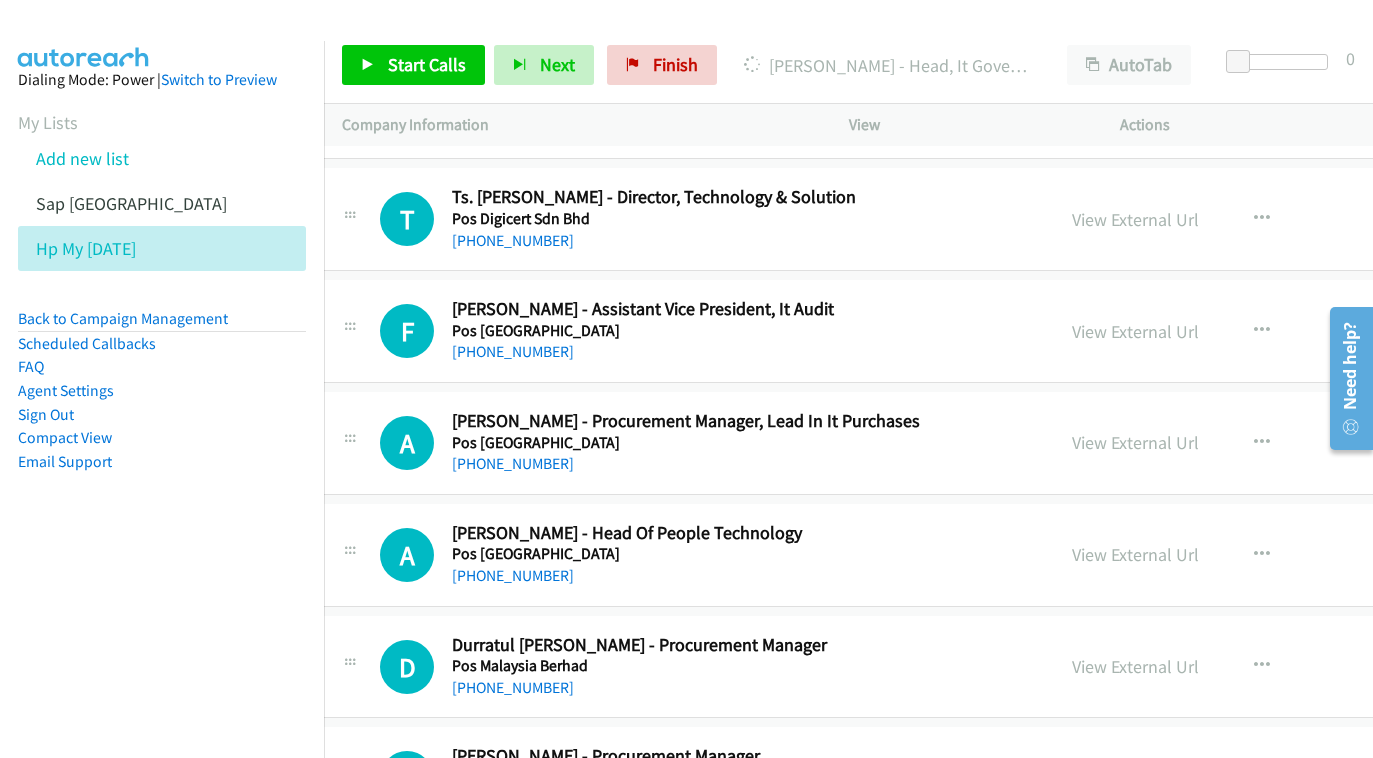 scroll, scrollTop: 13257, scrollLeft: 22, axis: both 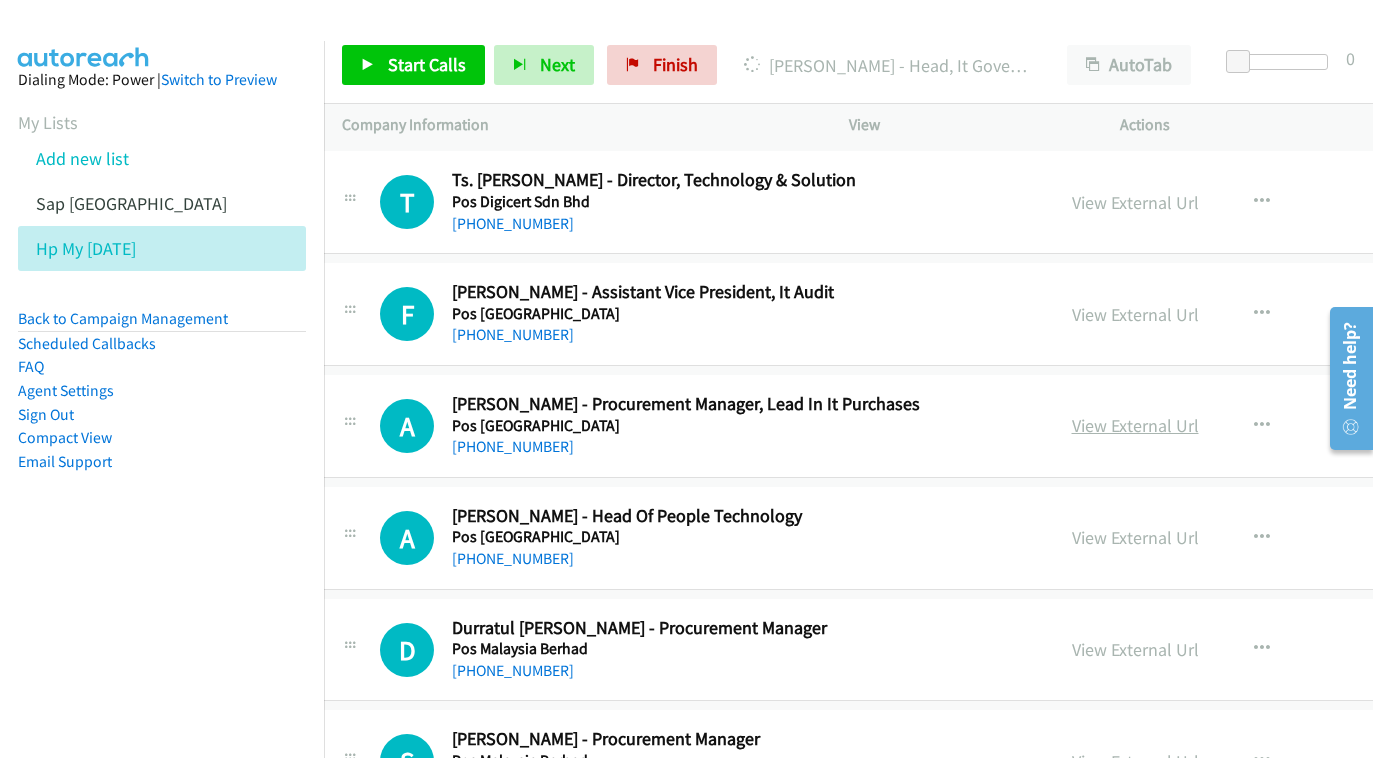 click on "View External Url" at bounding box center [1135, 425] 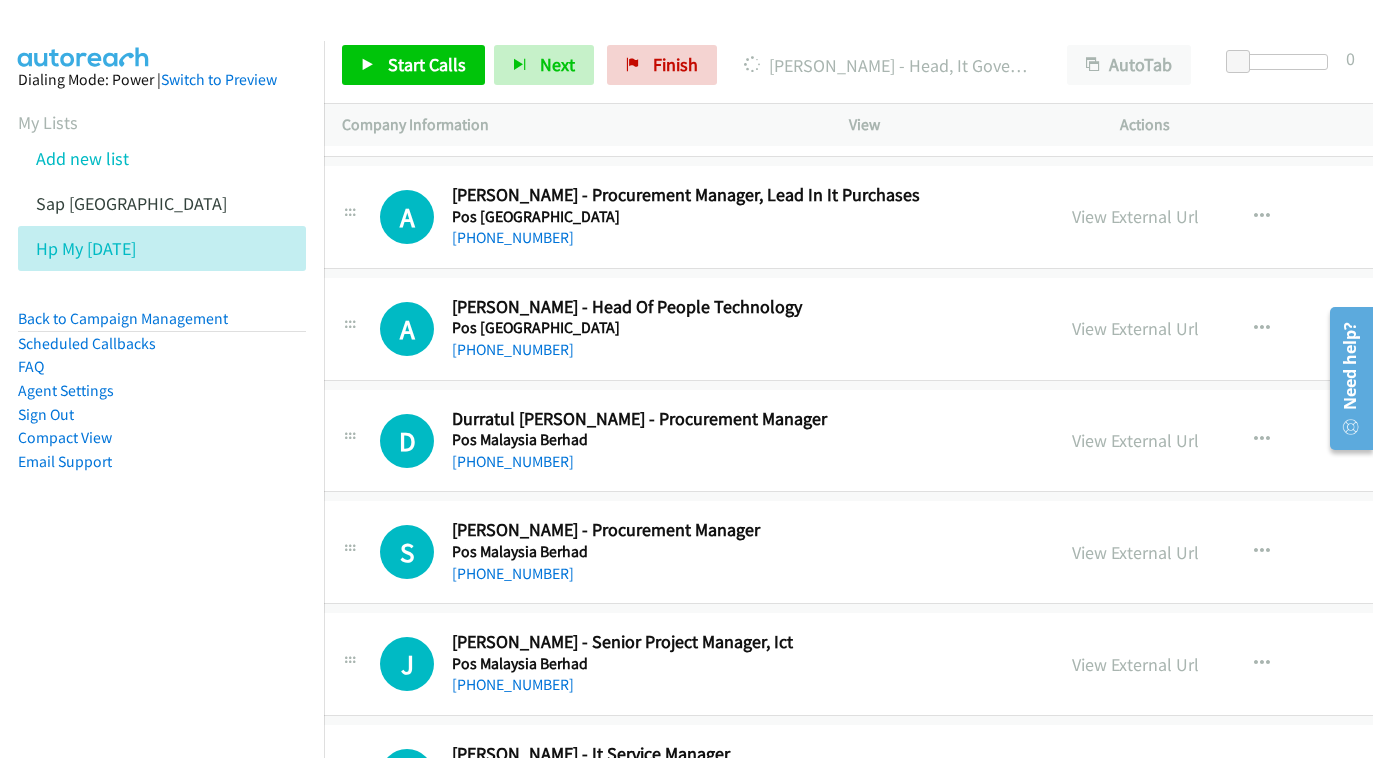 scroll, scrollTop: 13468, scrollLeft: 22, axis: both 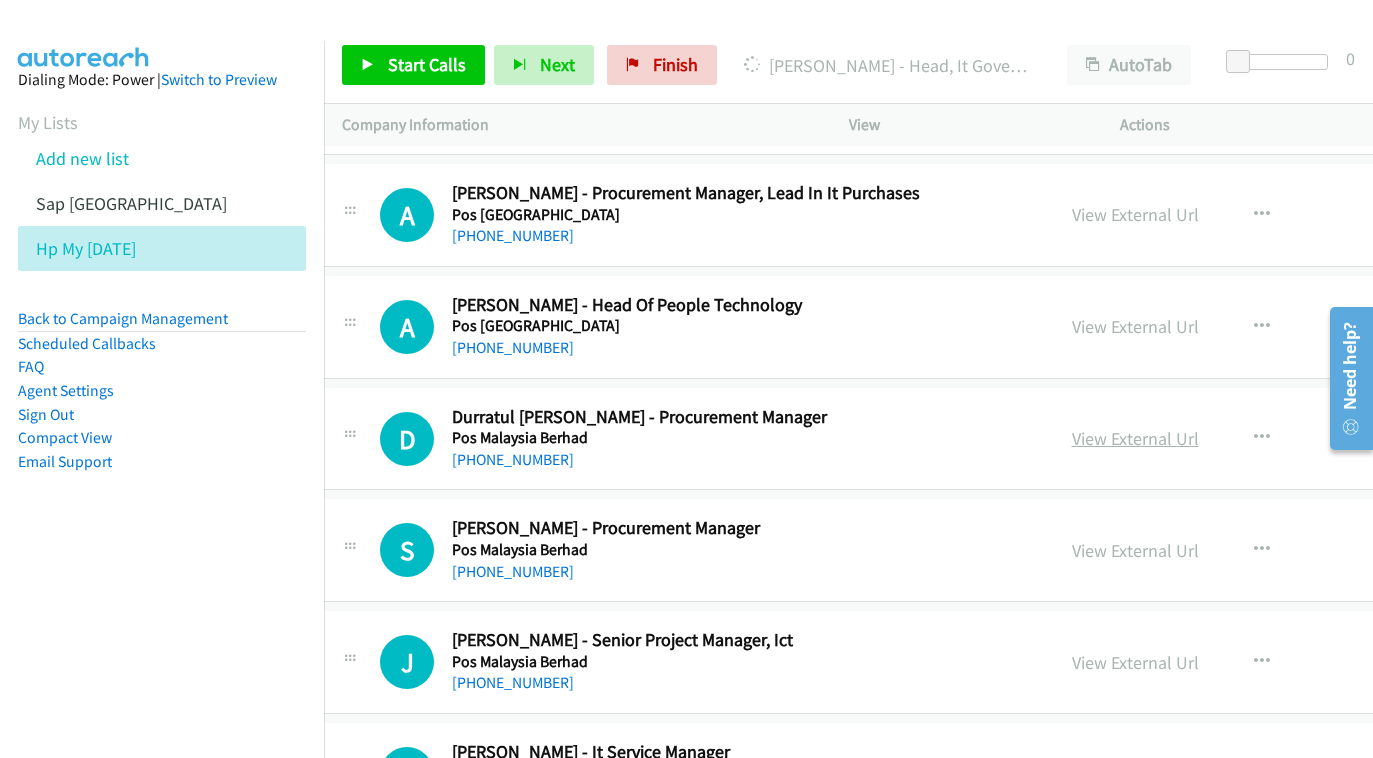 click on "View External Url" at bounding box center (1135, 438) 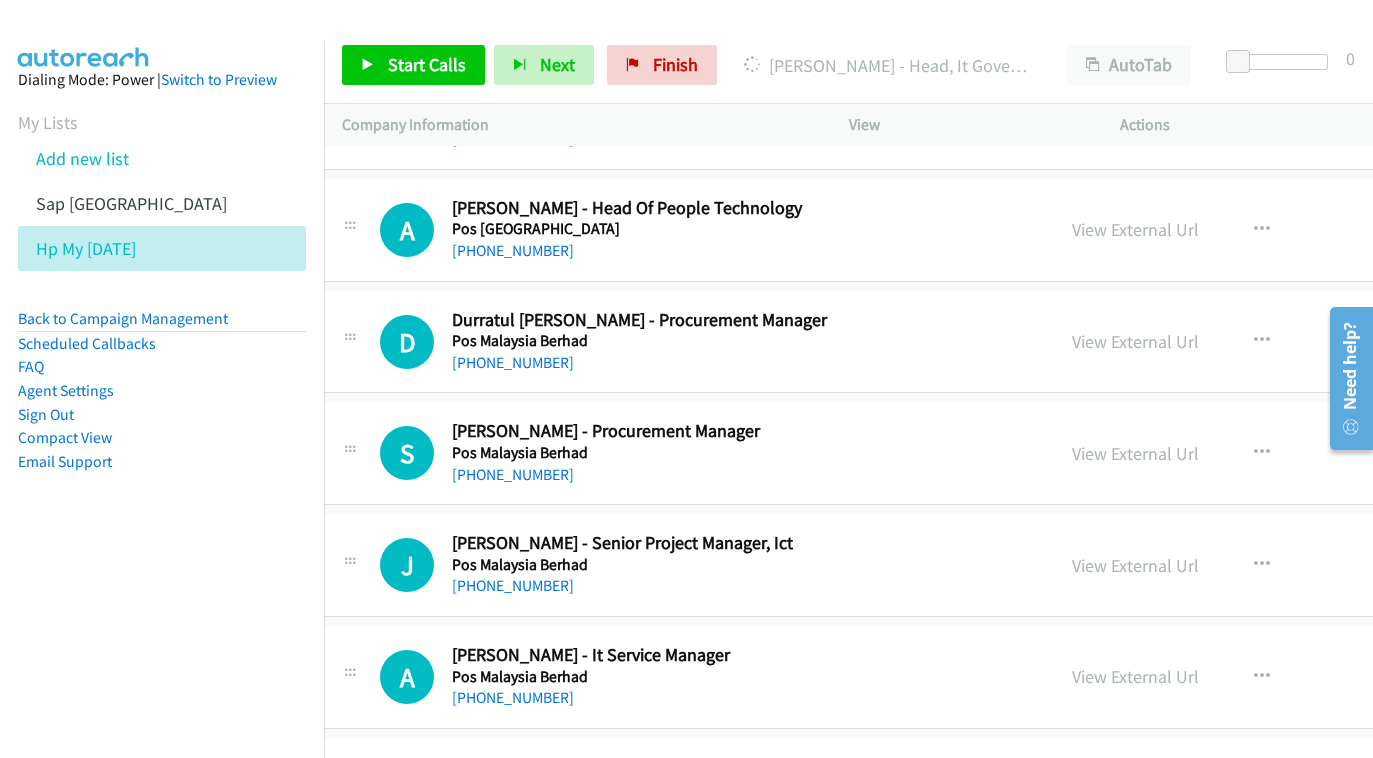 scroll, scrollTop: 13591, scrollLeft: 22, axis: both 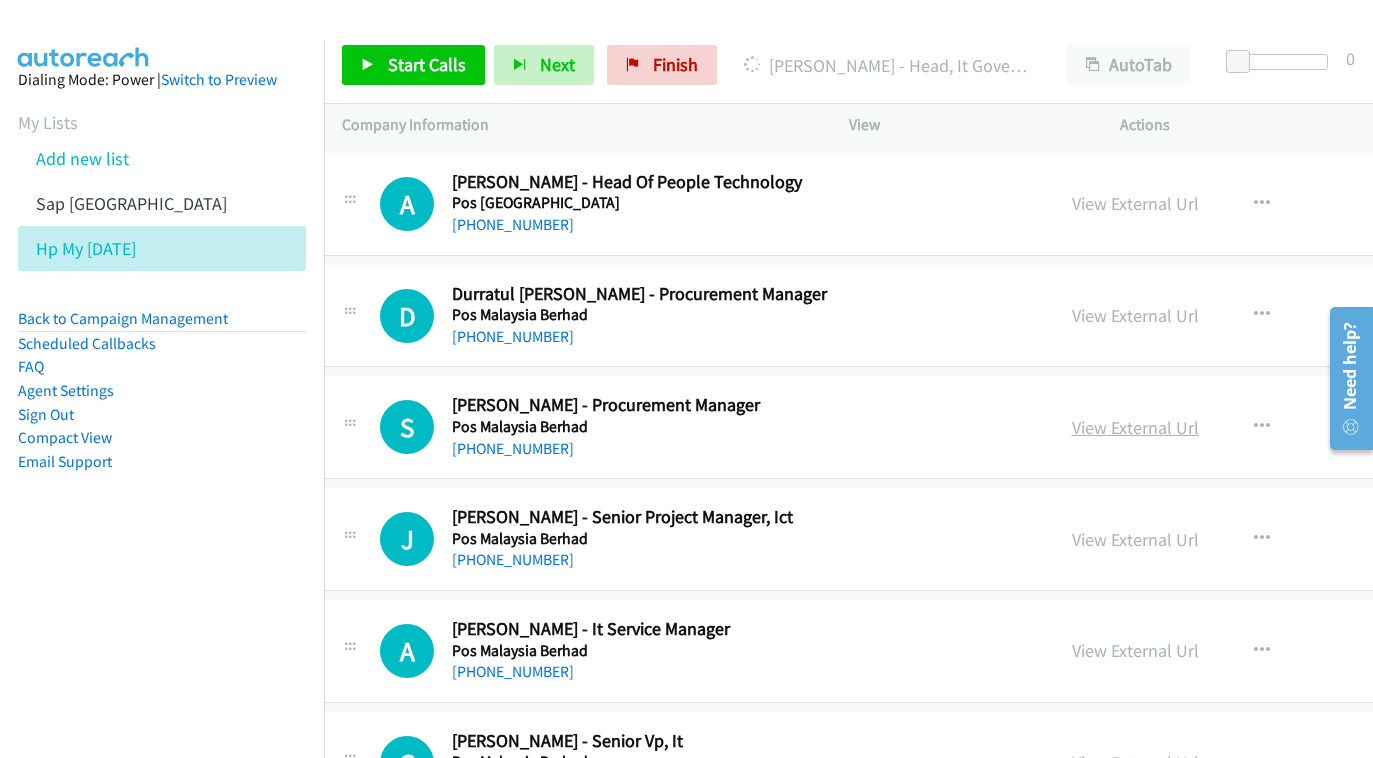 click on "View External Url" at bounding box center [1135, 427] 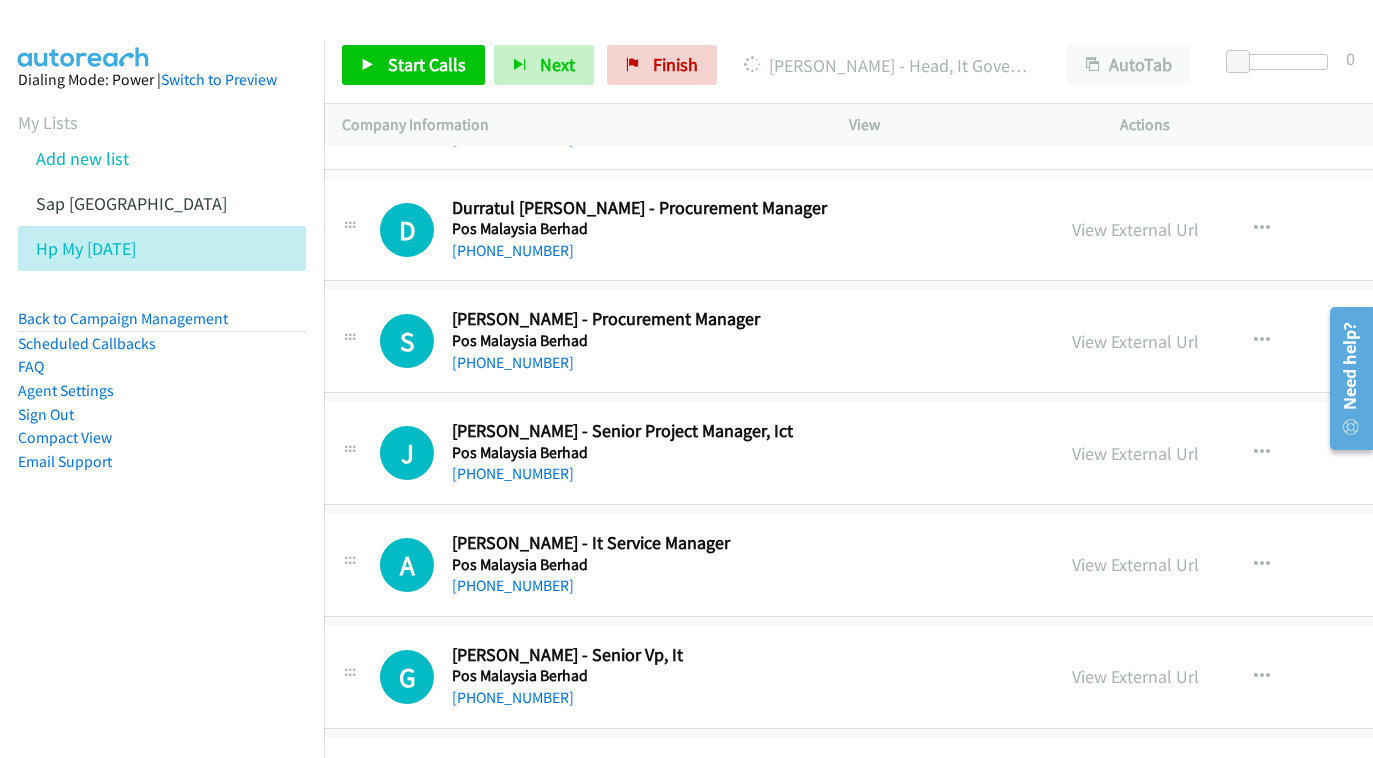 scroll, scrollTop: 13797, scrollLeft: 22, axis: both 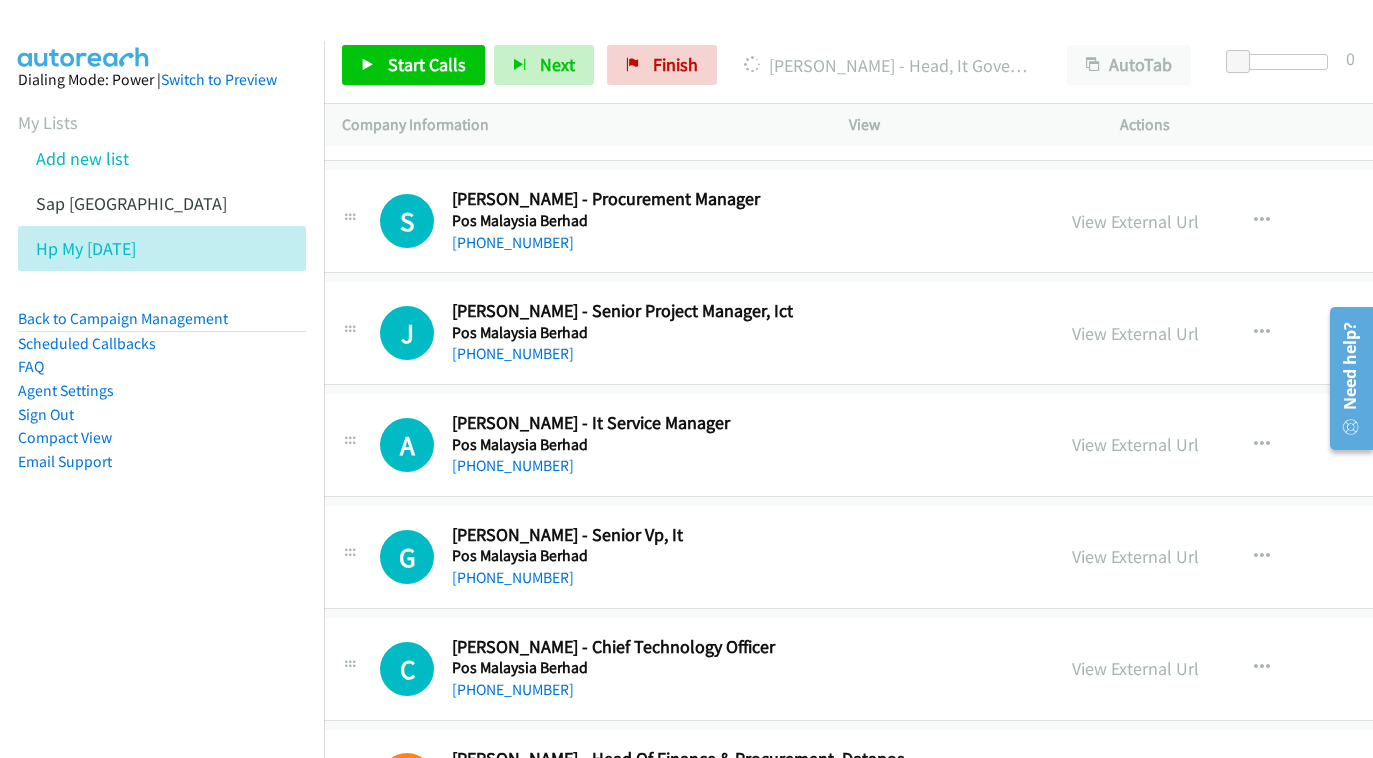 click on "View External Url" at bounding box center [1135, 444] 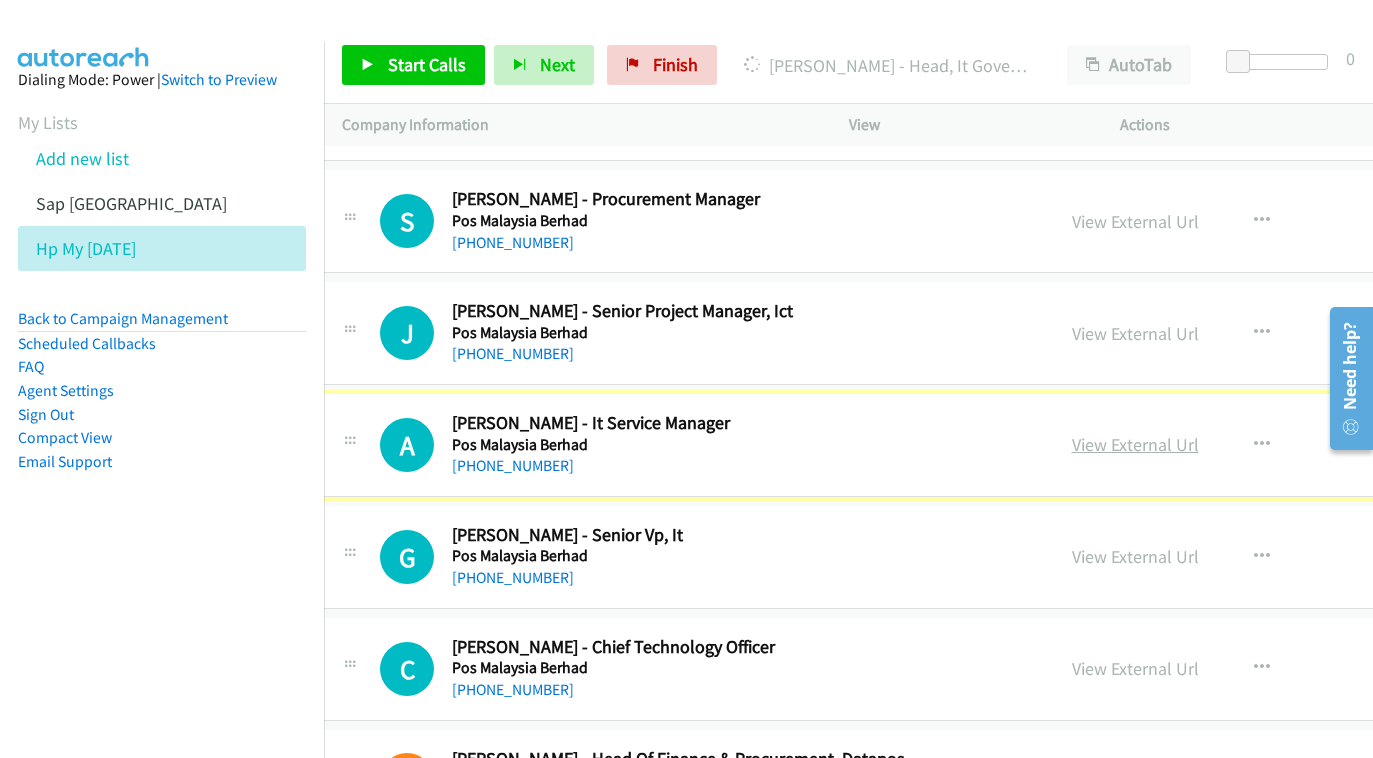 click on "View External Url" at bounding box center (1135, 444) 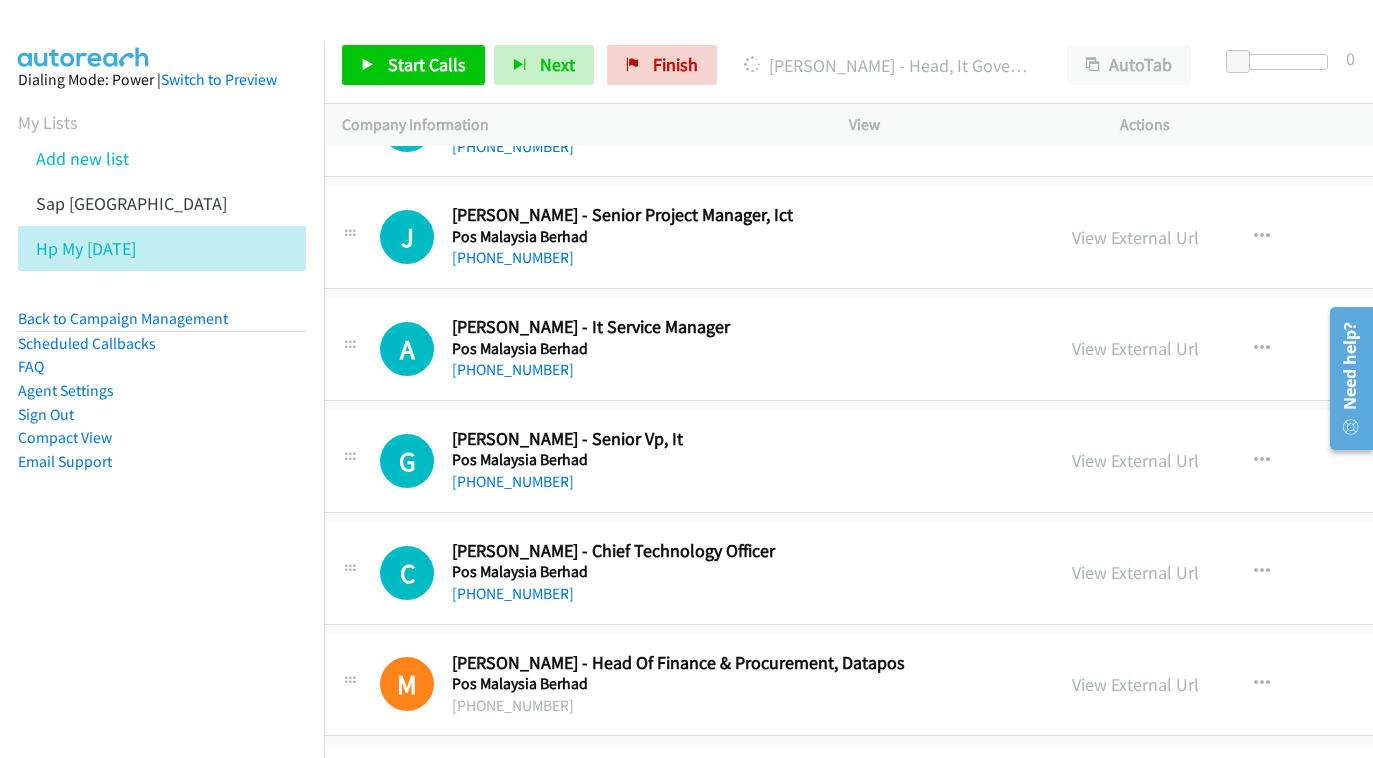 scroll, scrollTop: 13894, scrollLeft: 22, axis: both 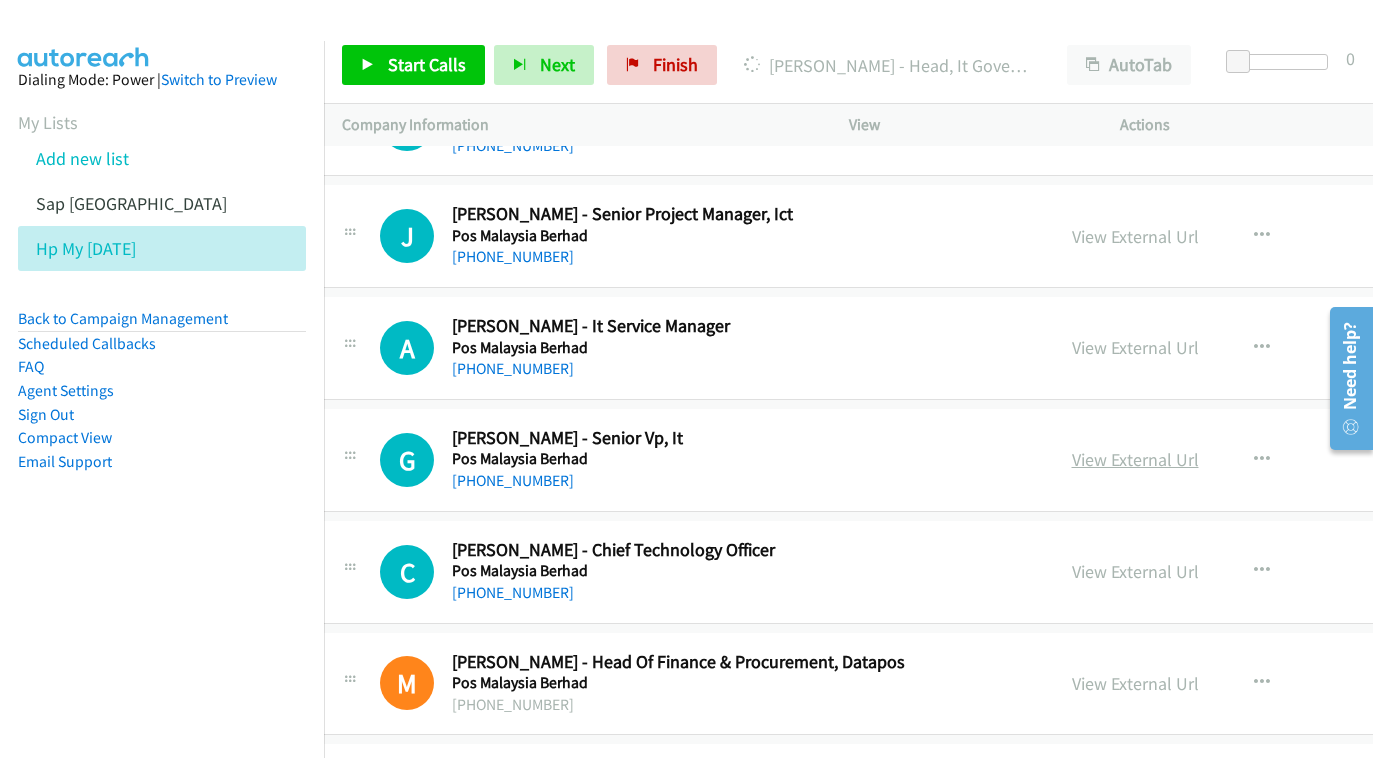click on "View External Url" at bounding box center [1135, 459] 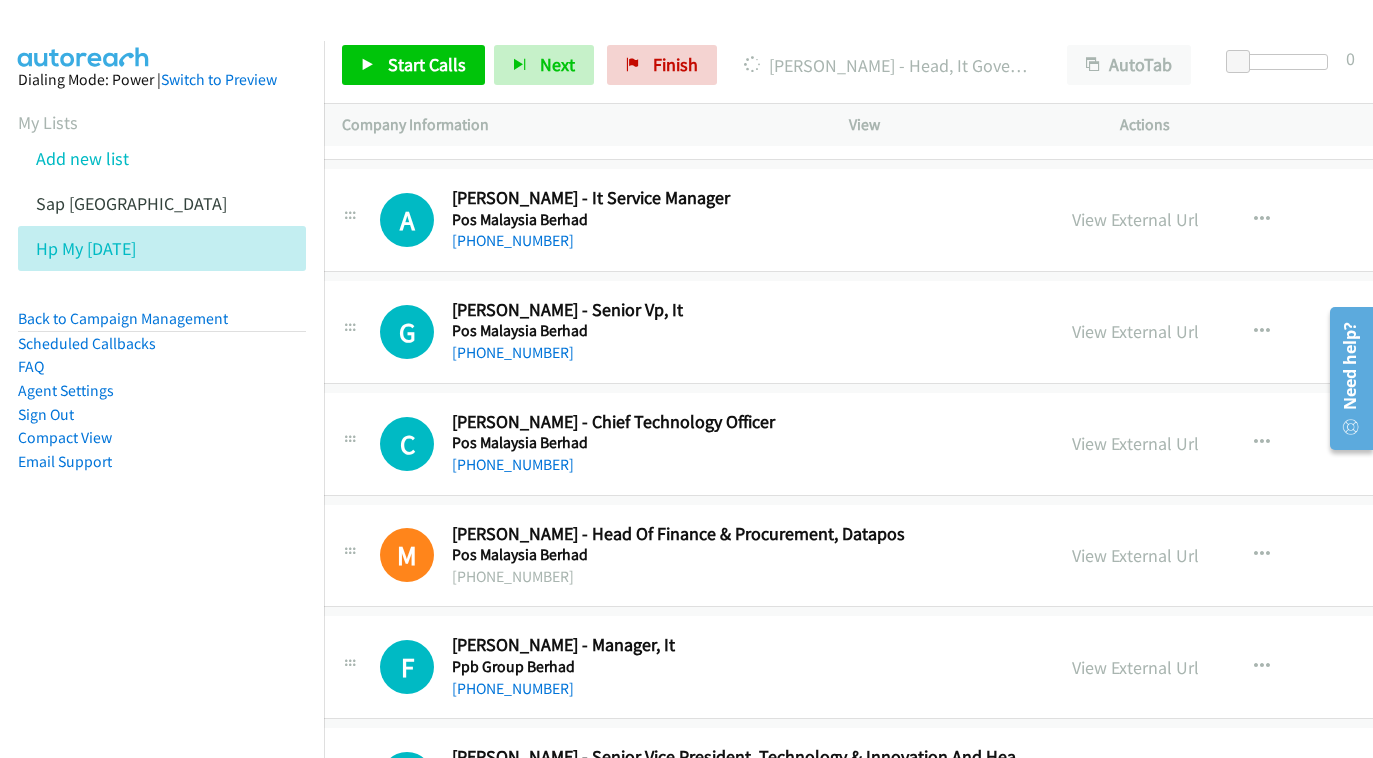 scroll, scrollTop: 14004, scrollLeft: 23, axis: both 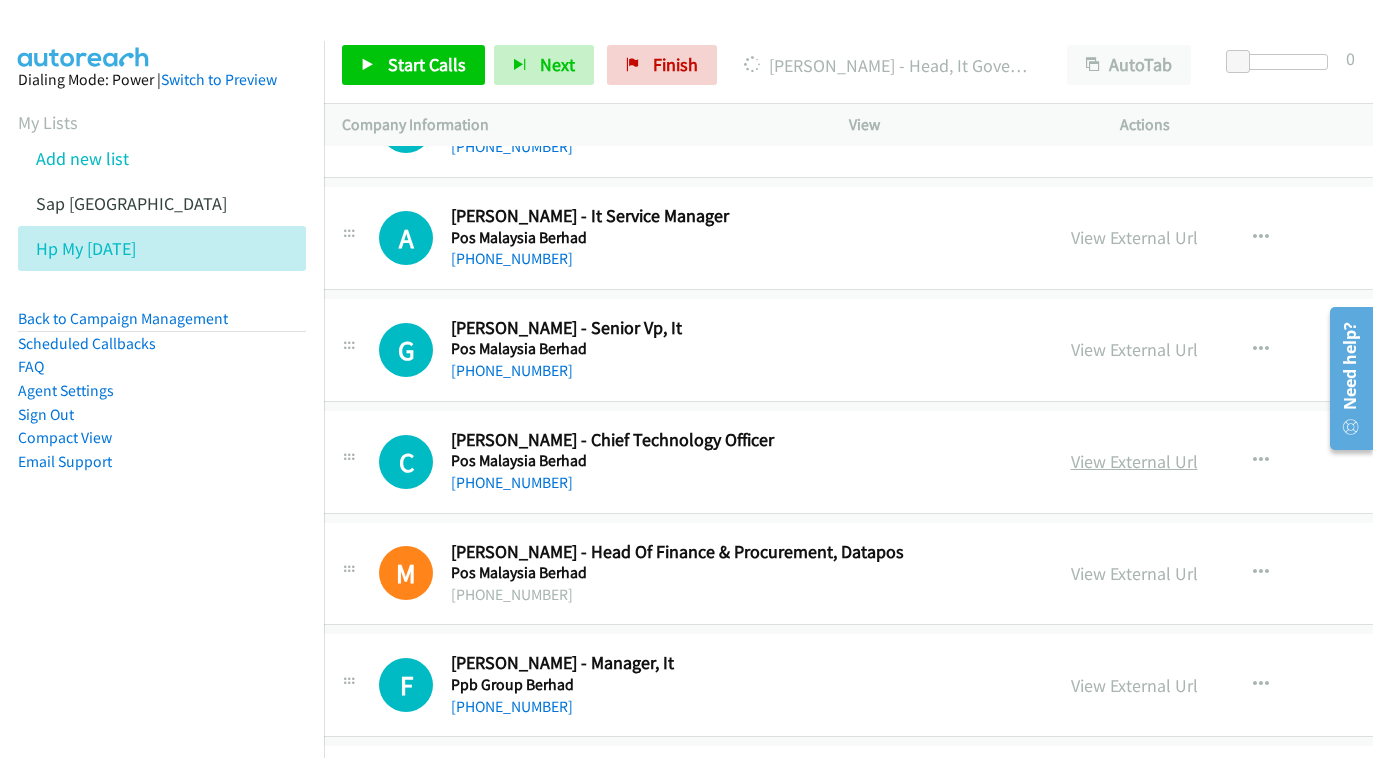 click on "View External Url" at bounding box center [1134, 461] 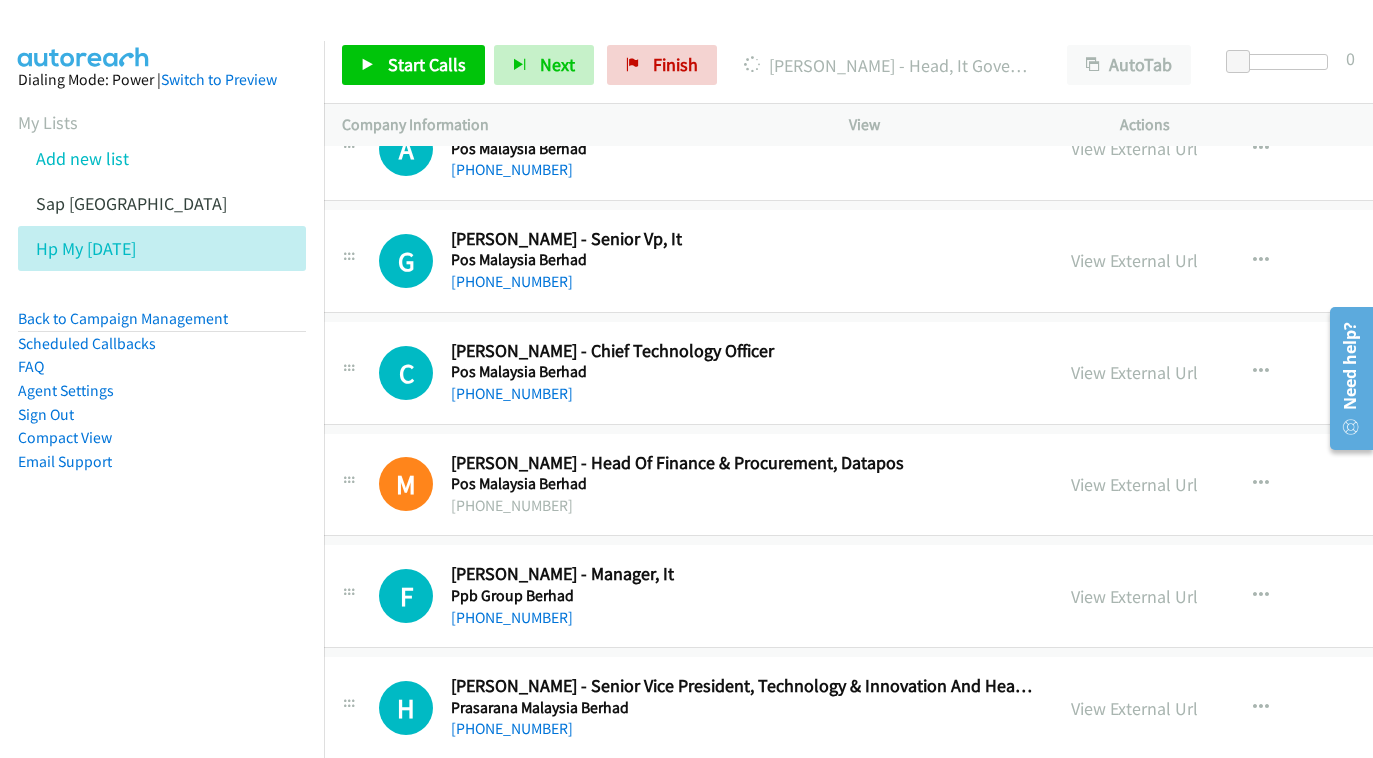 scroll, scrollTop: 14093, scrollLeft: 25, axis: both 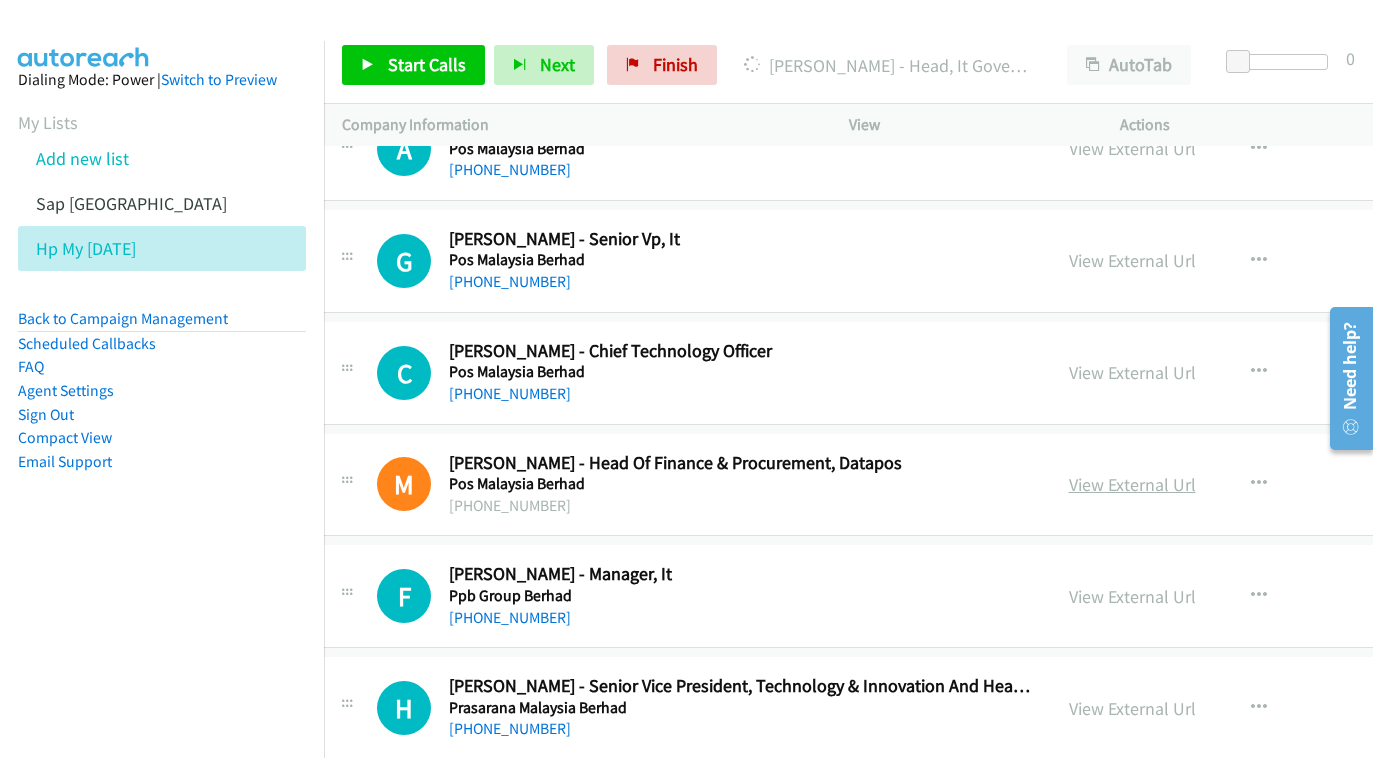 click on "View External Url" at bounding box center (1132, 484) 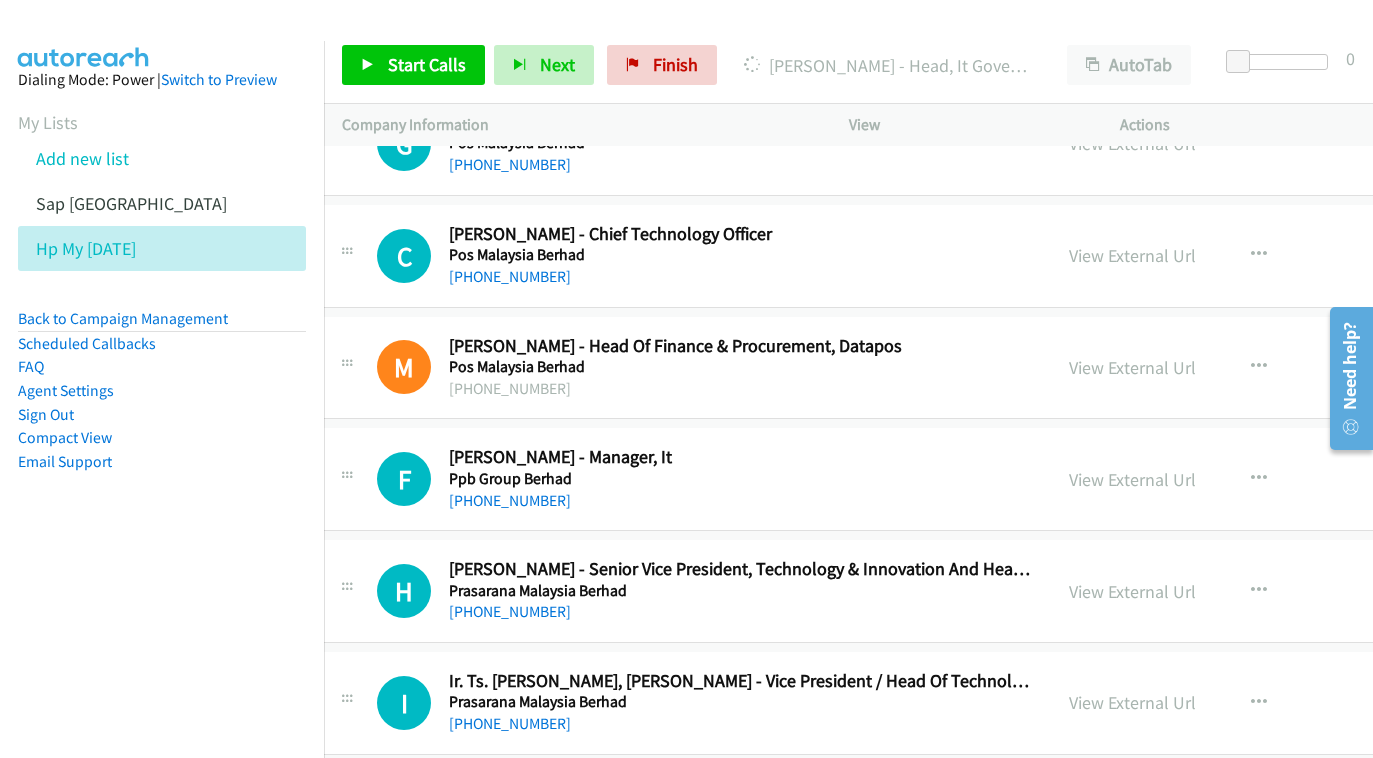 scroll, scrollTop: 14217, scrollLeft: 25, axis: both 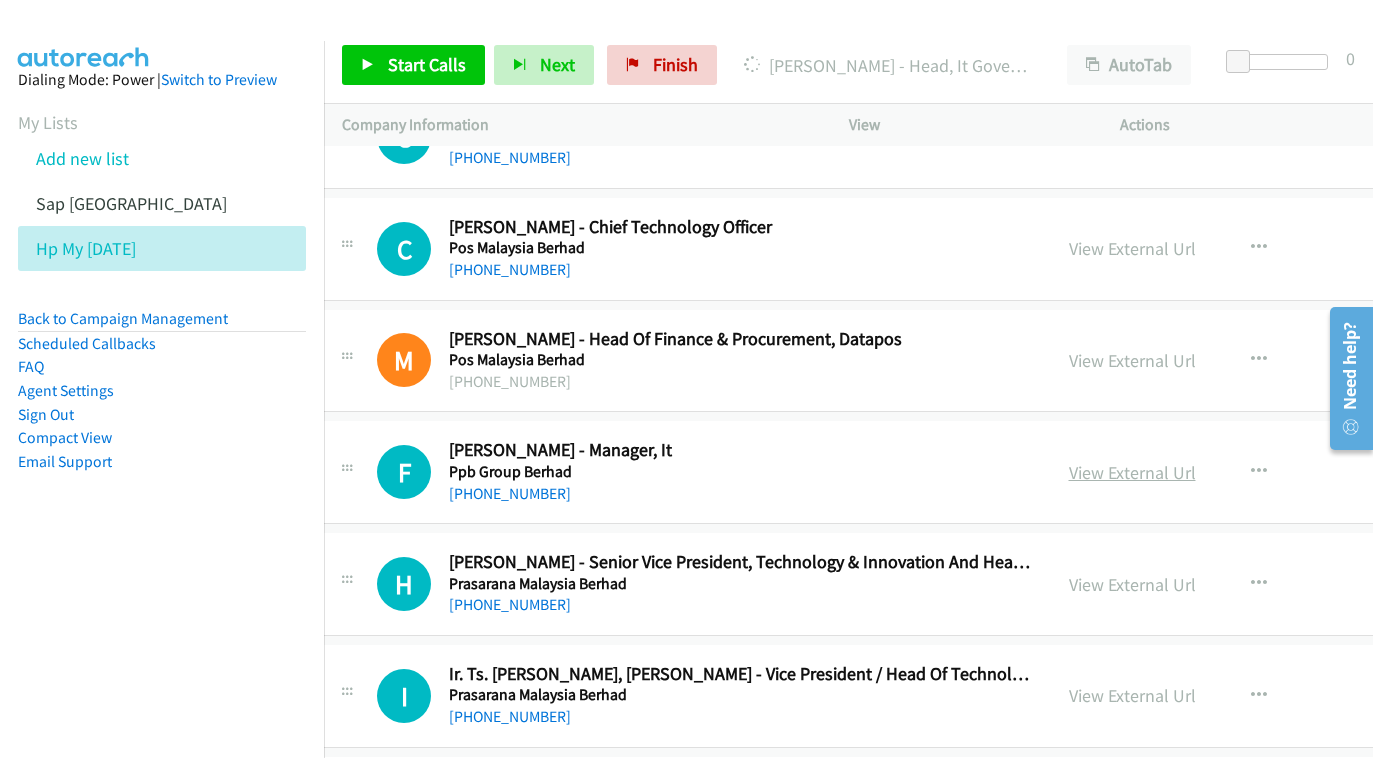 click on "View External Url" at bounding box center [1132, 472] 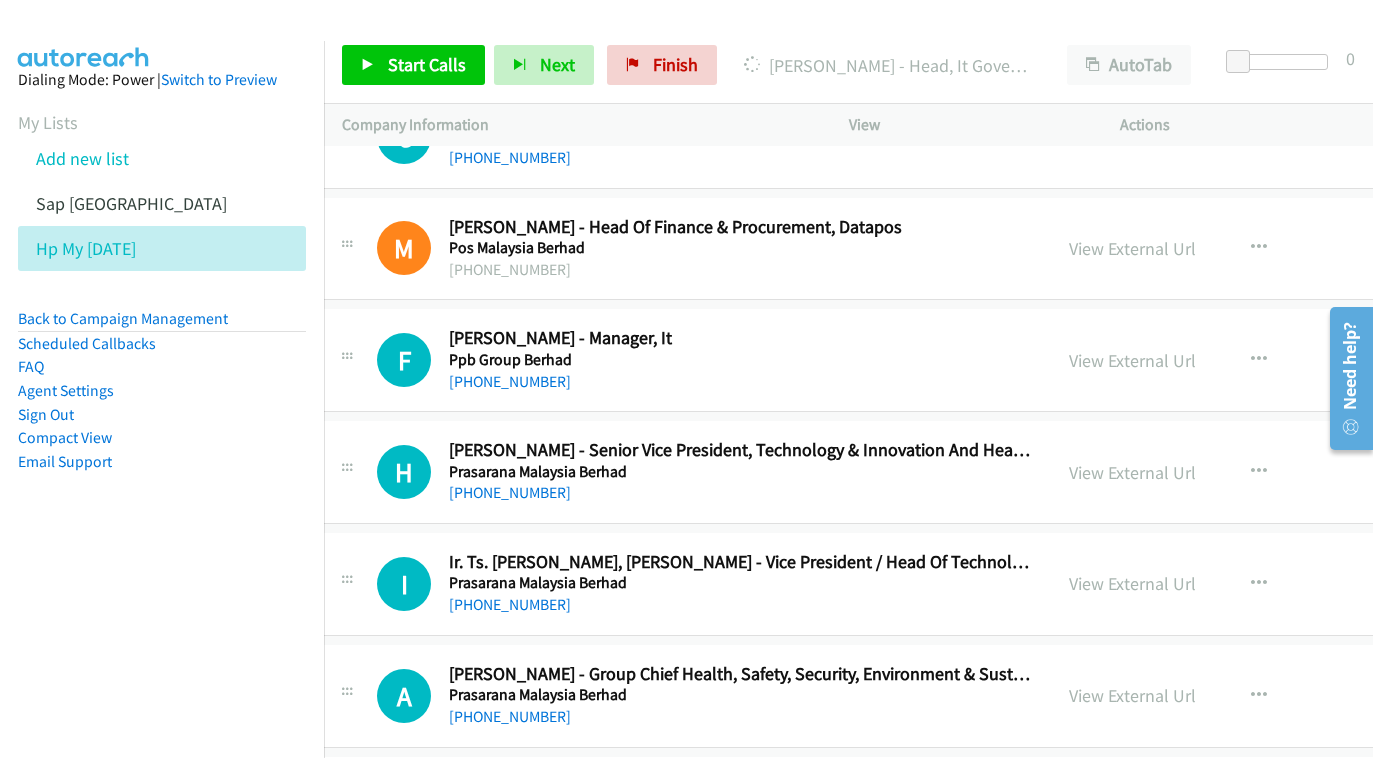scroll, scrollTop: 14336, scrollLeft: 25, axis: both 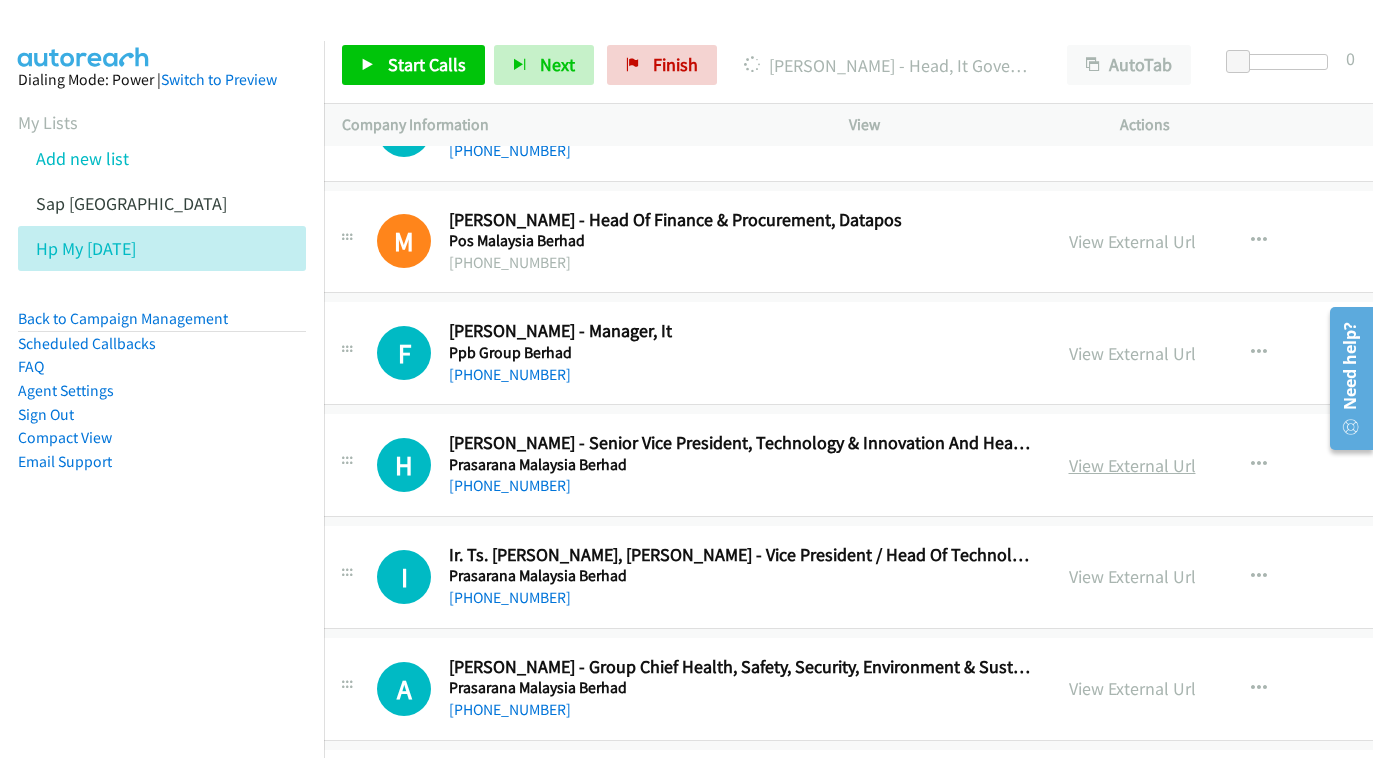 click on "View External Url" at bounding box center [1132, 465] 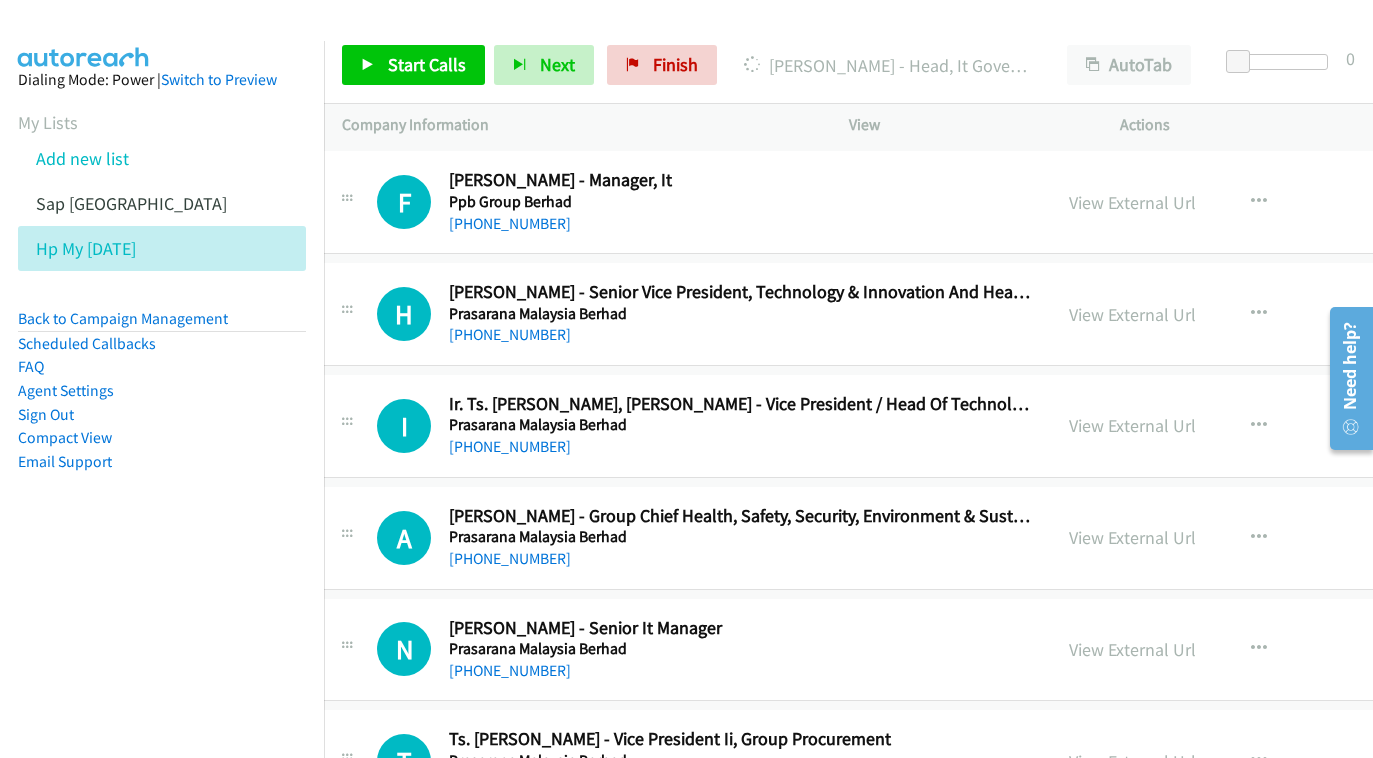 scroll, scrollTop: 14465, scrollLeft: 25, axis: both 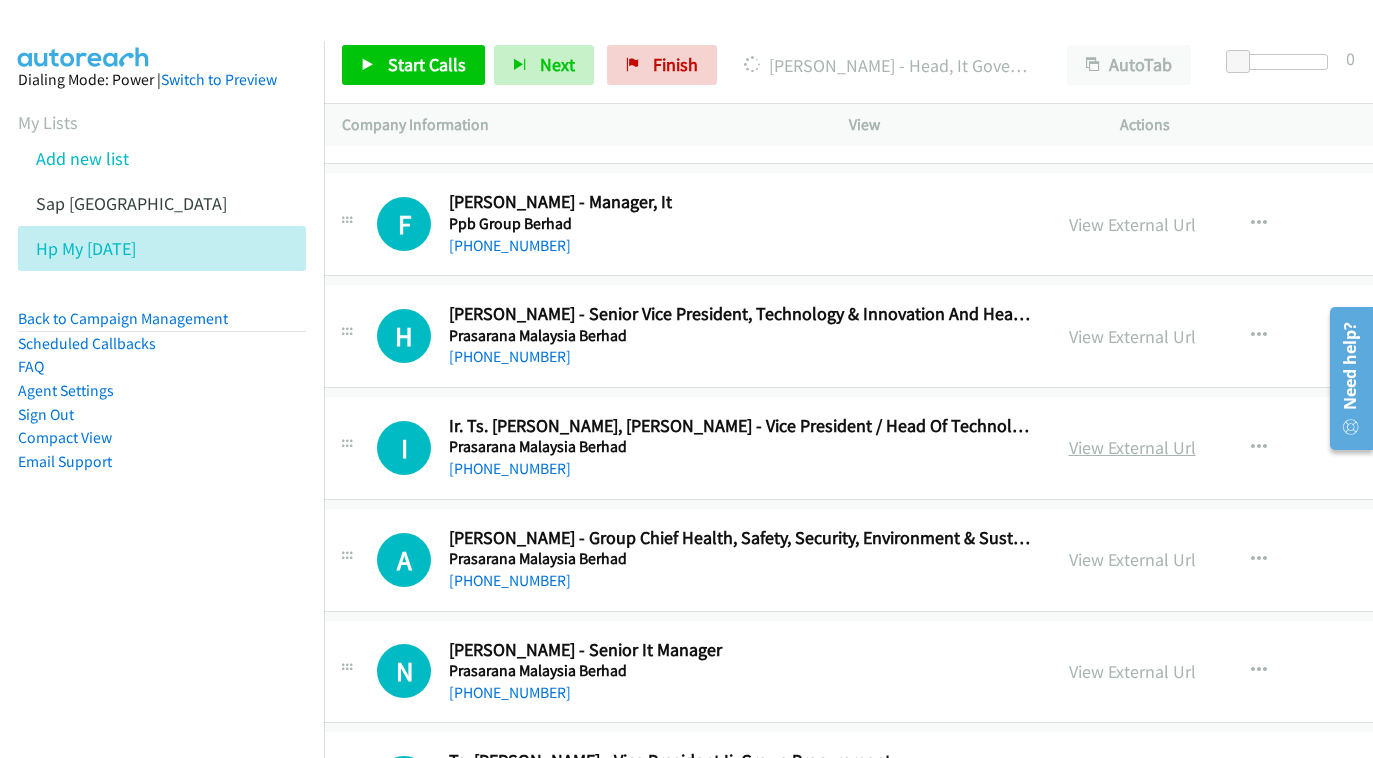 click on "View External Url" at bounding box center [1132, 447] 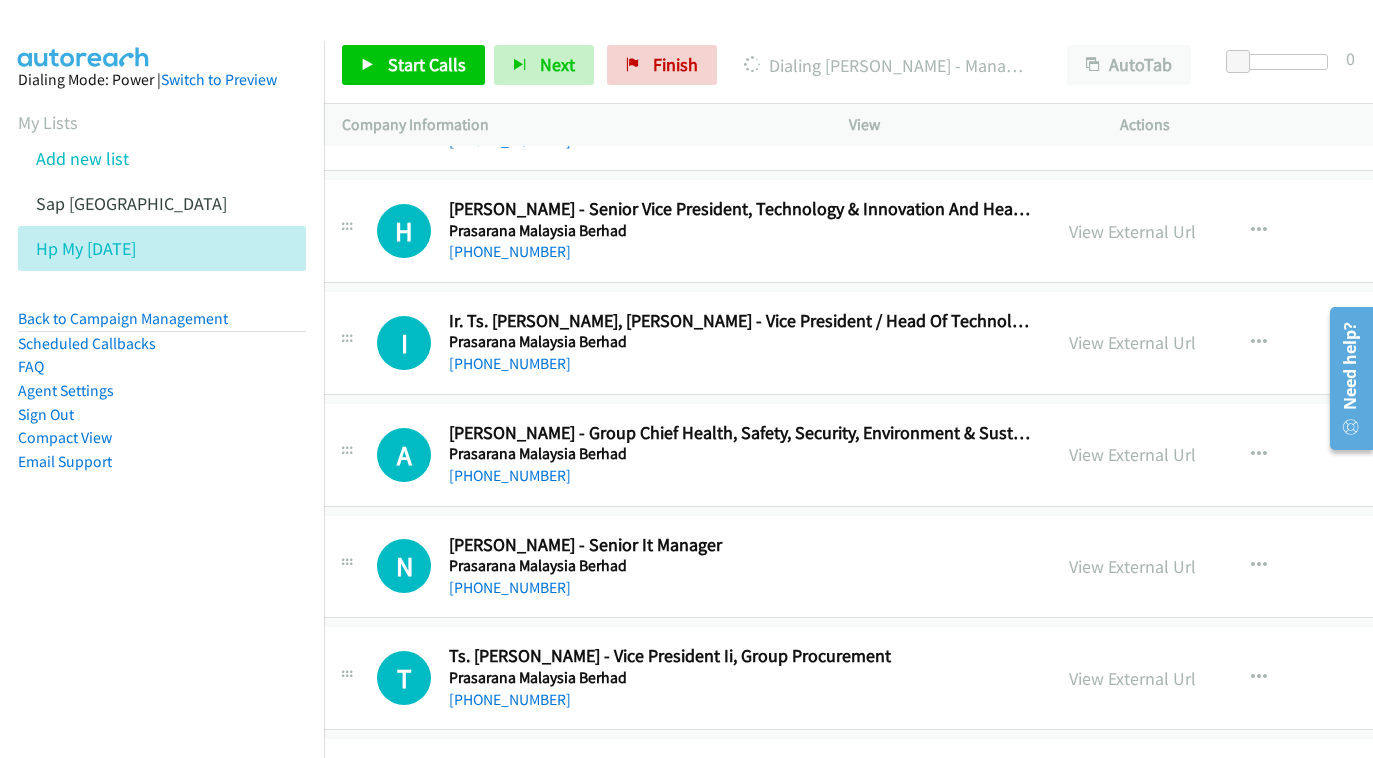 scroll, scrollTop: 14673, scrollLeft: 25, axis: both 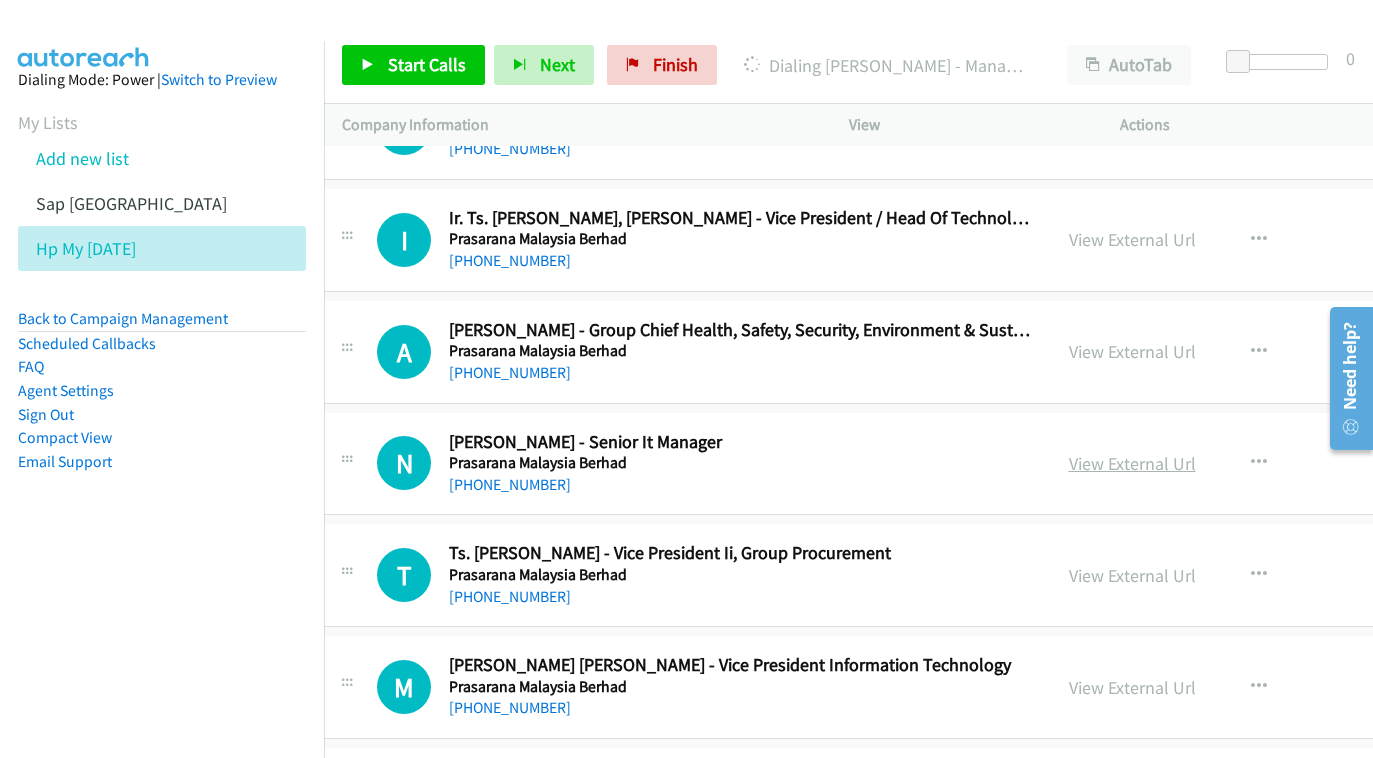 click on "View External Url" at bounding box center [1132, 463] 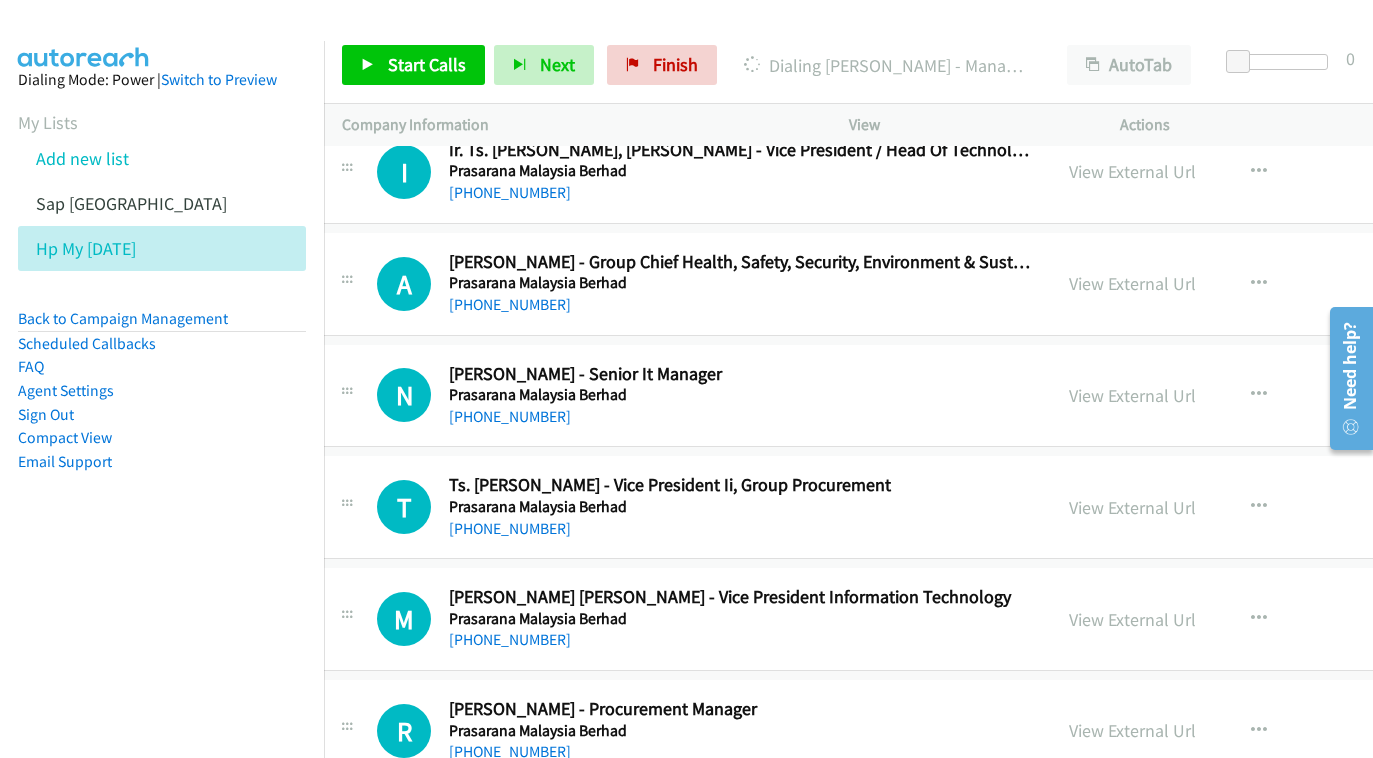 scroll, scrollTop: 14774, scrollLeft: 26, axis: both 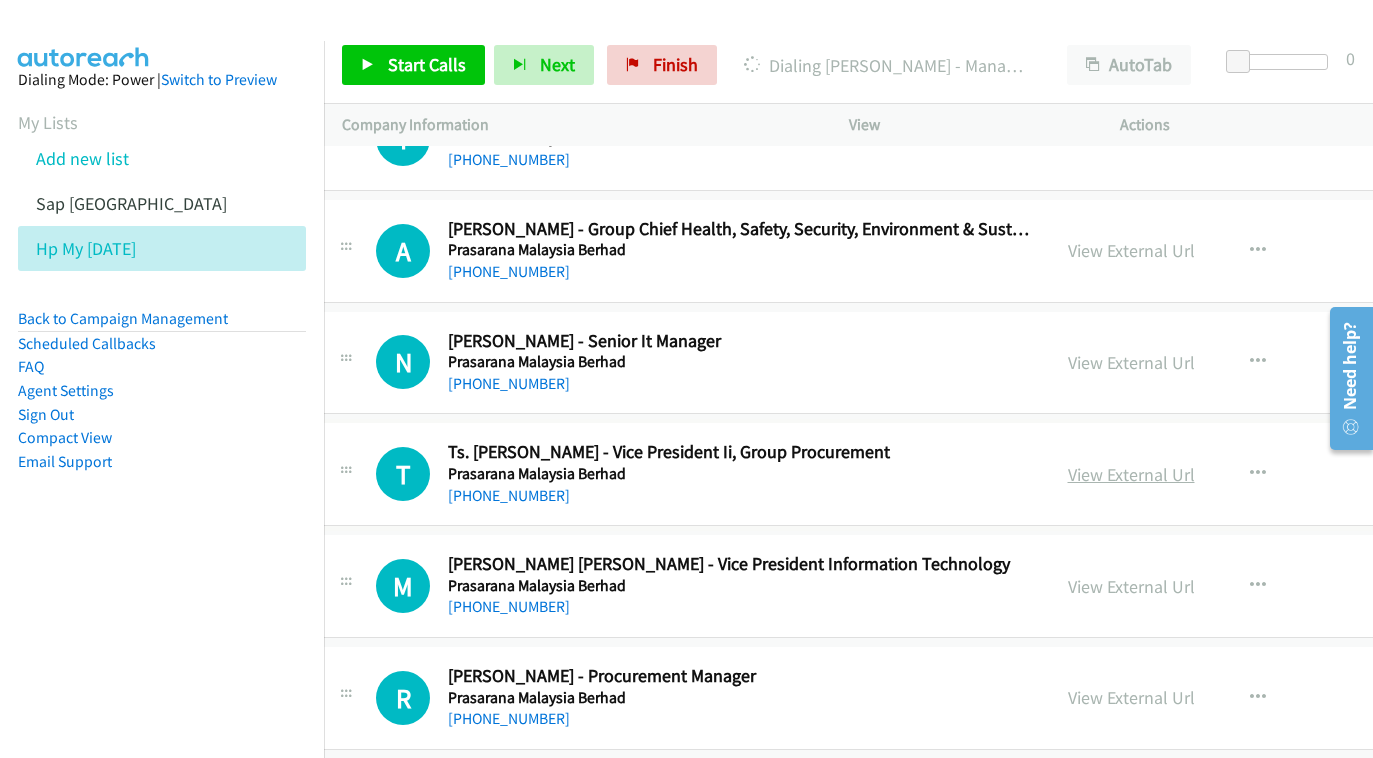 click on "View External Url" at bounding box center (1131, 474) 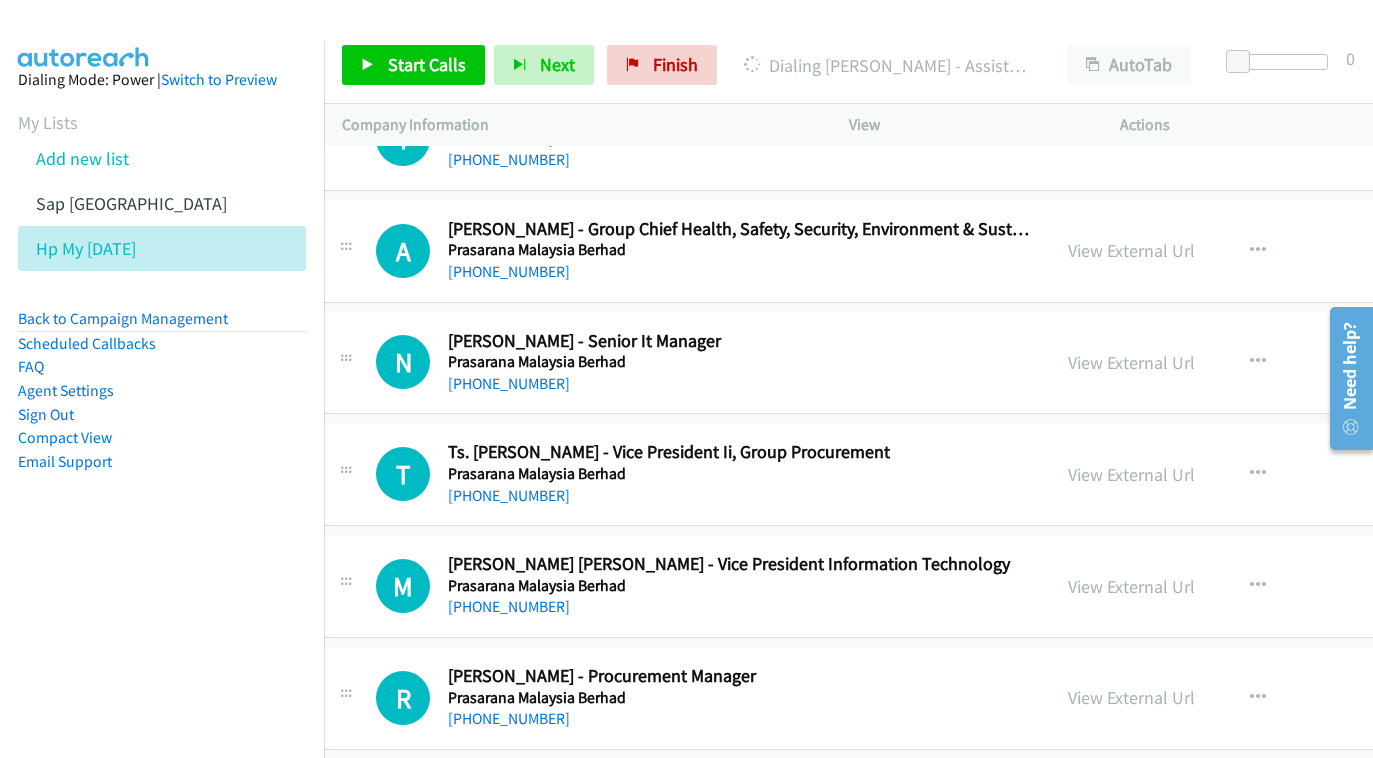 scroll, scrollTop: 14863, scrollLeft: 26, axis: both 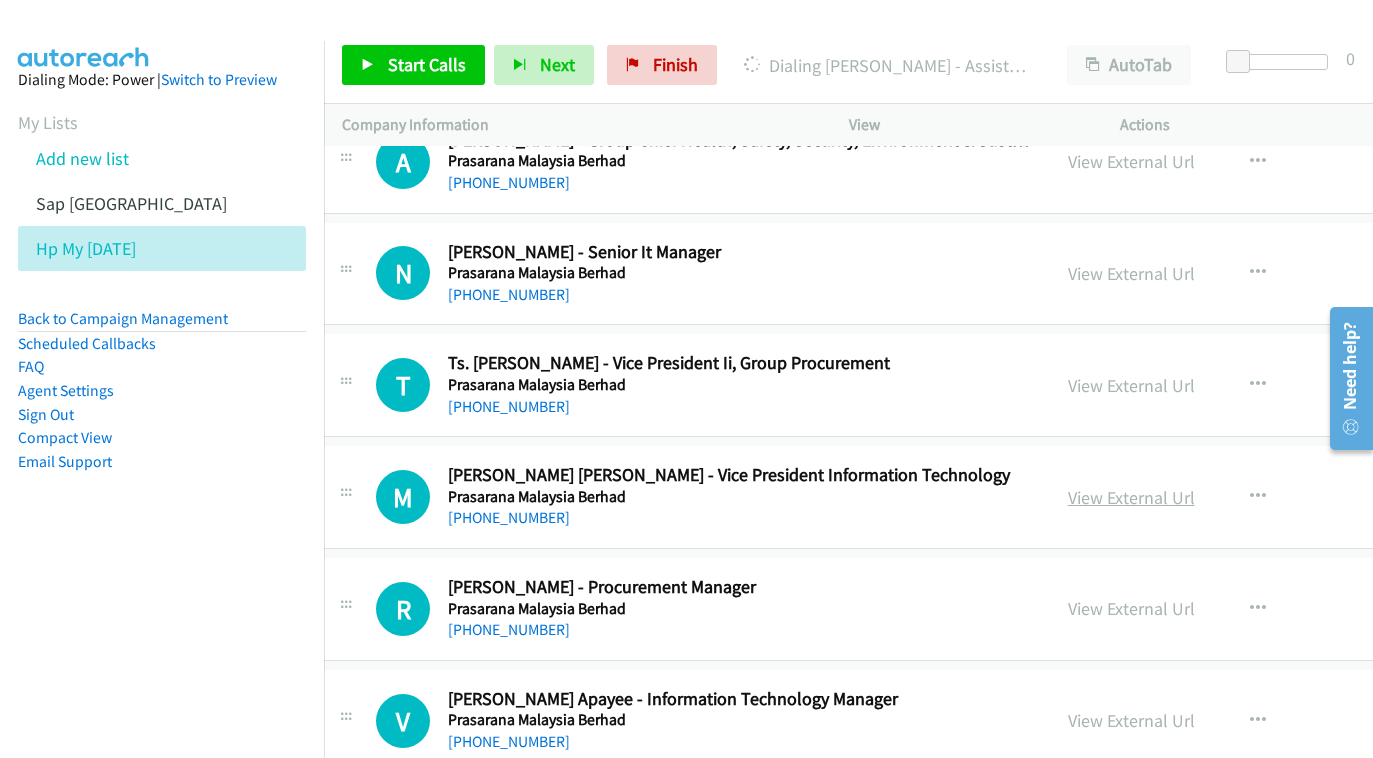 click on "View External Url" at bounding box center [1131, 497] 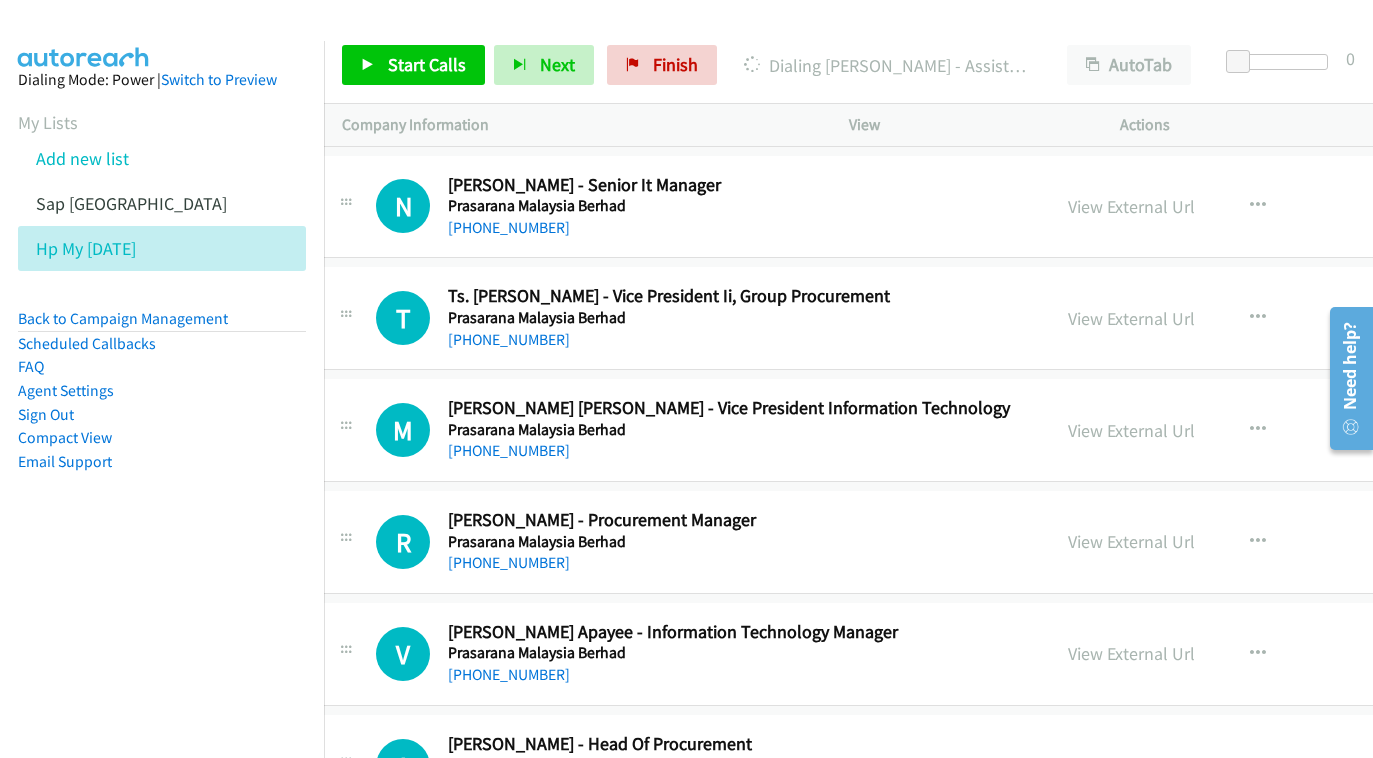 scroll, scrollTop: 14960, scrollLeft: 26, axis: both 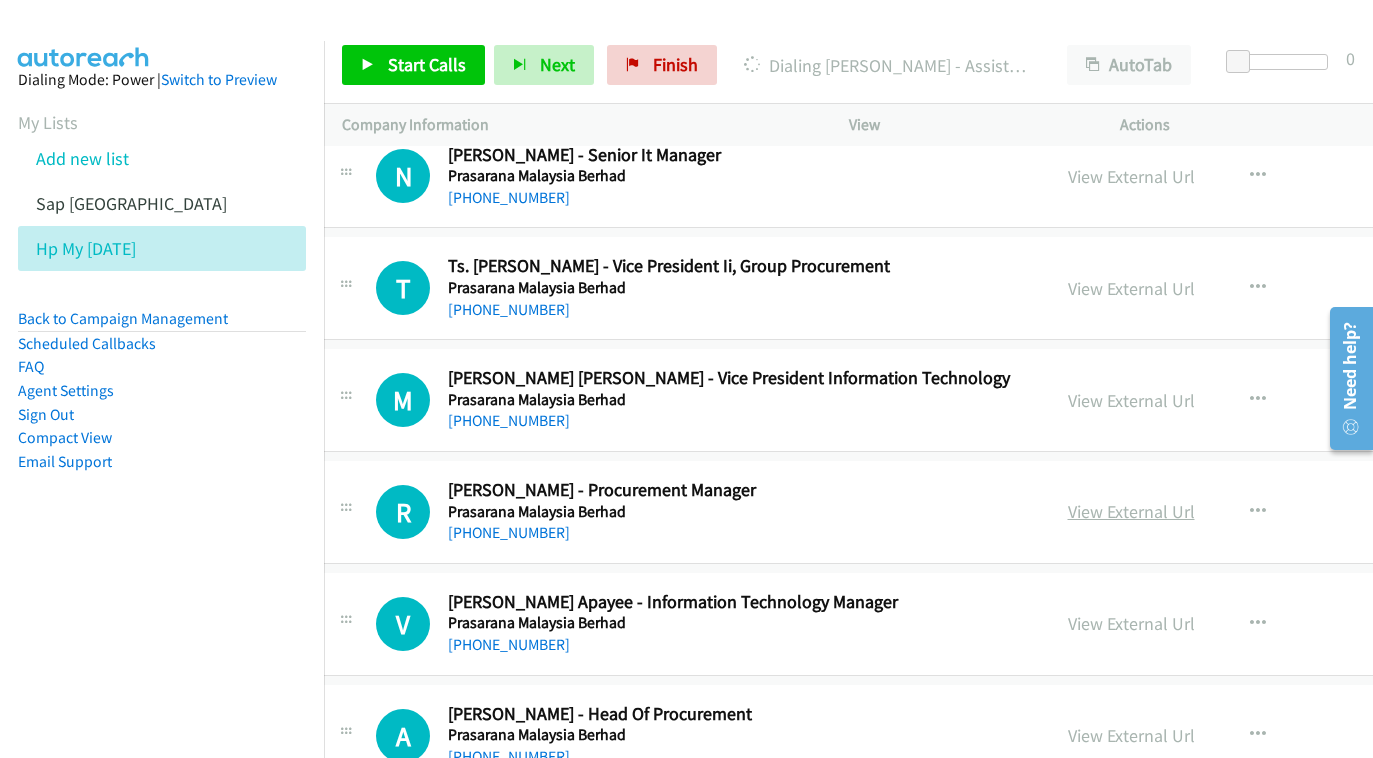 click on "View External Url" at bounding box center [1131, 511] 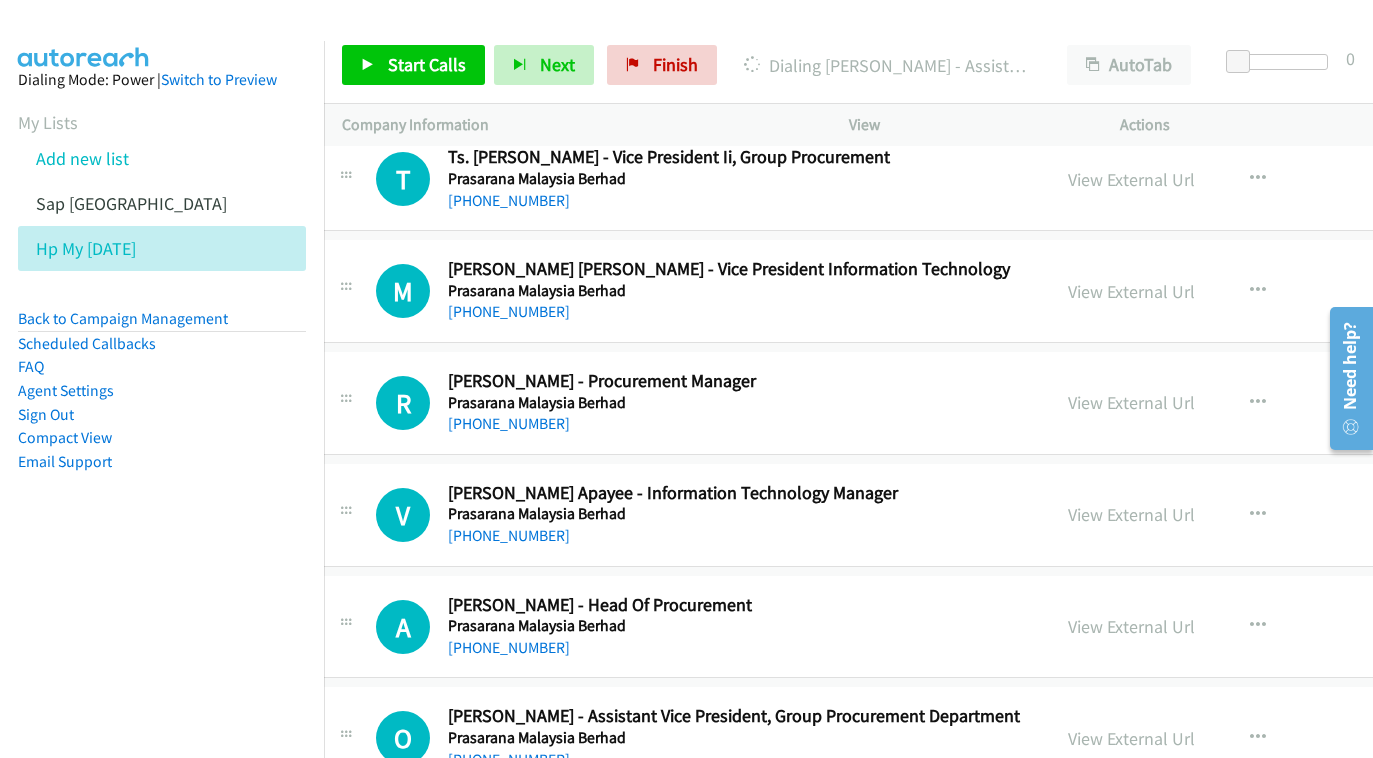 scroll, scrollTop: 15101, scrollLeft: 26, axis: both 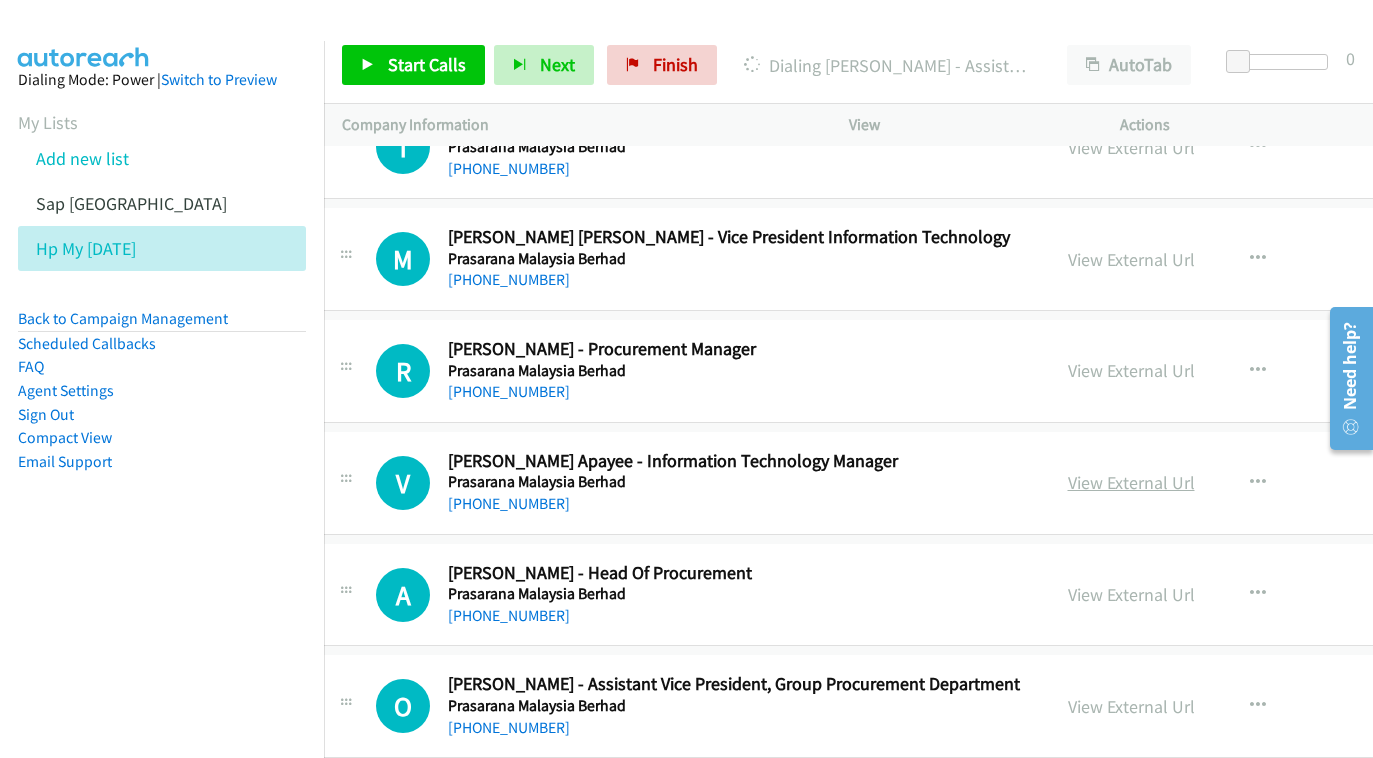click on "View External Url" at bounding box center (1131, 482) 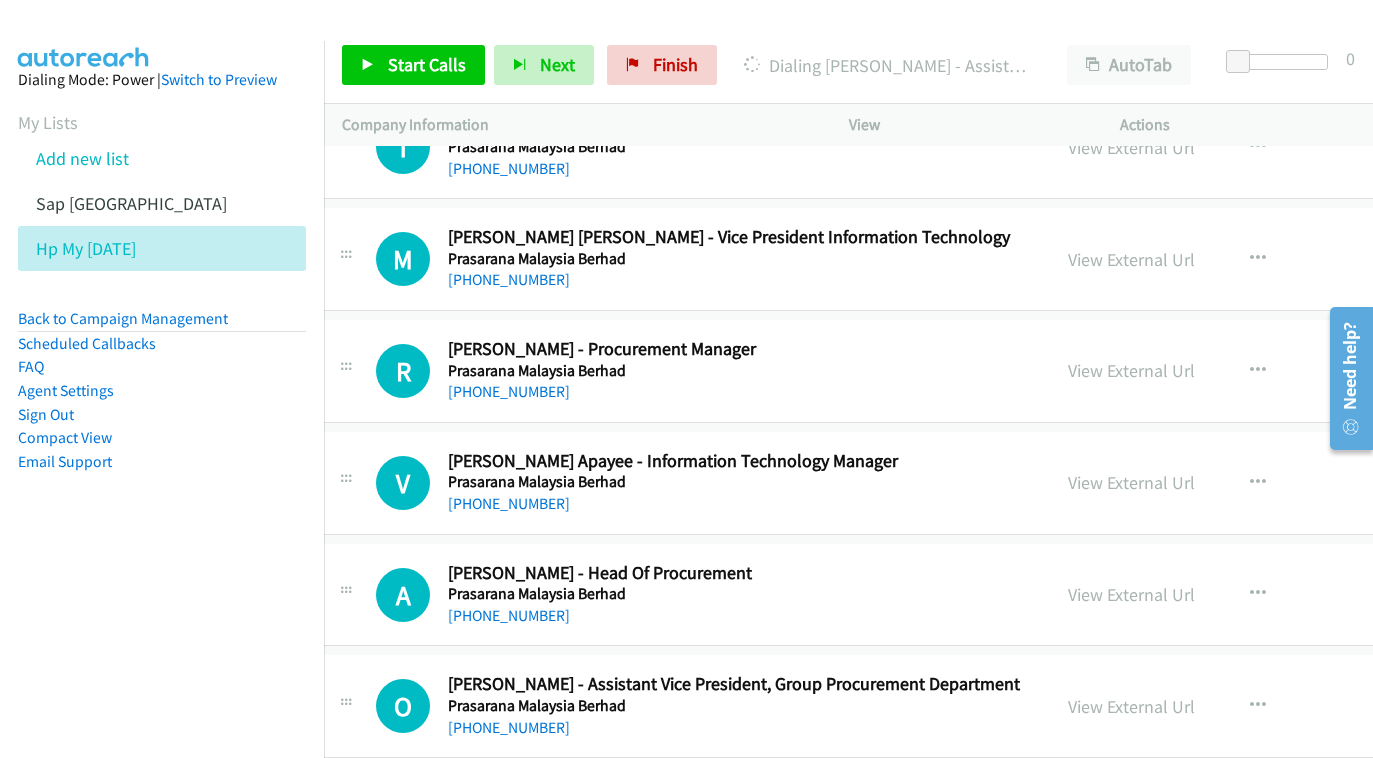 scroll, scrollTop: 15219, scrollLeft: 26, axis: both 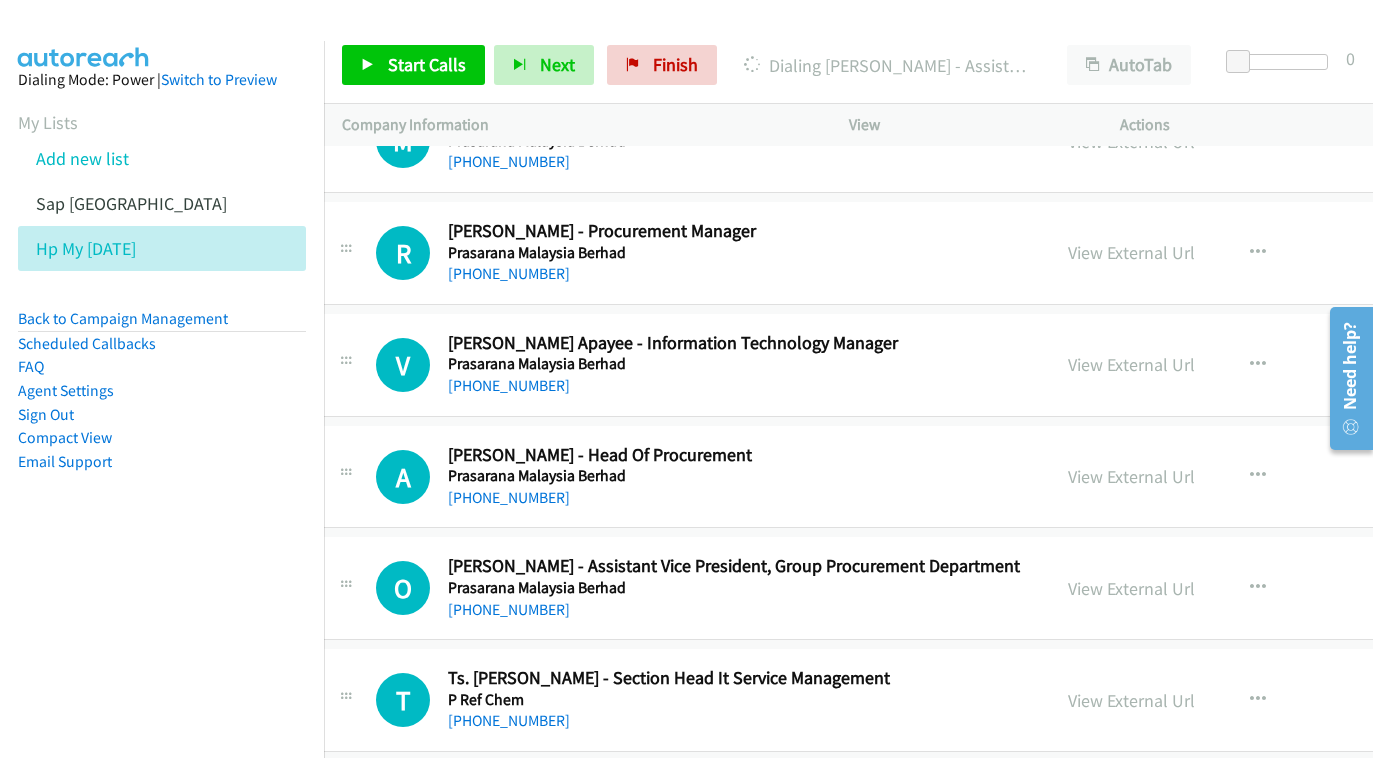 click on "View External Url" at bounding box center [1131, 476] 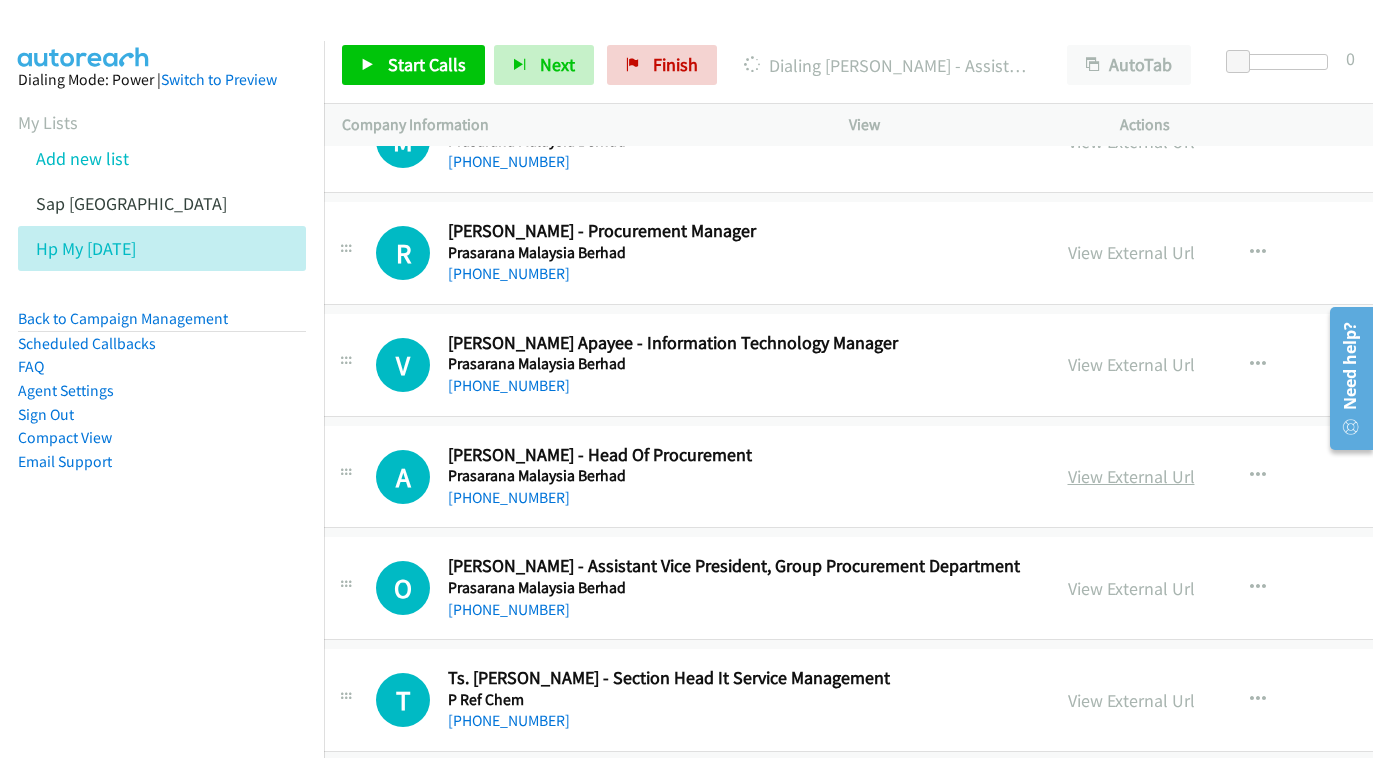 click on "View External Url" at bounding box center (1131, 476) 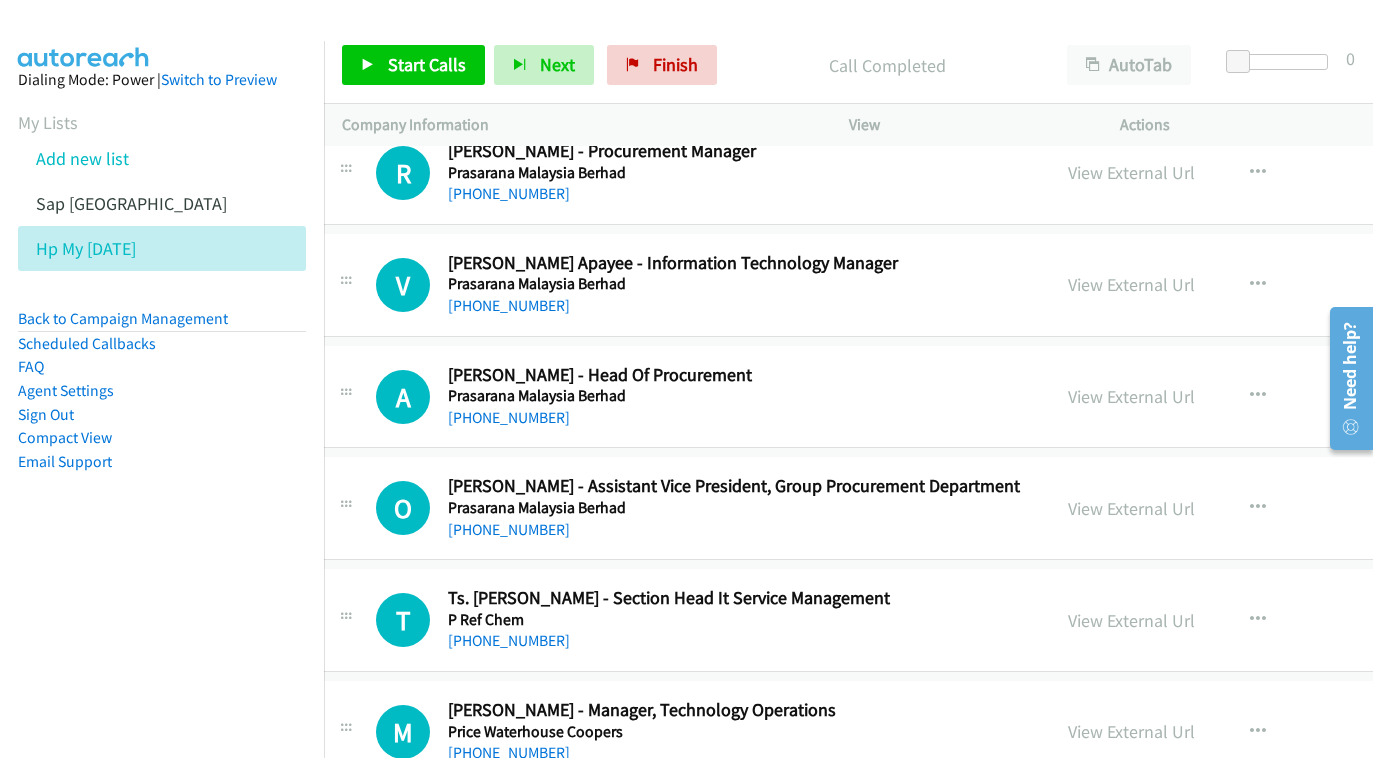 scroll, scrollTop: 15301, scrollLeft: 26, axis: both 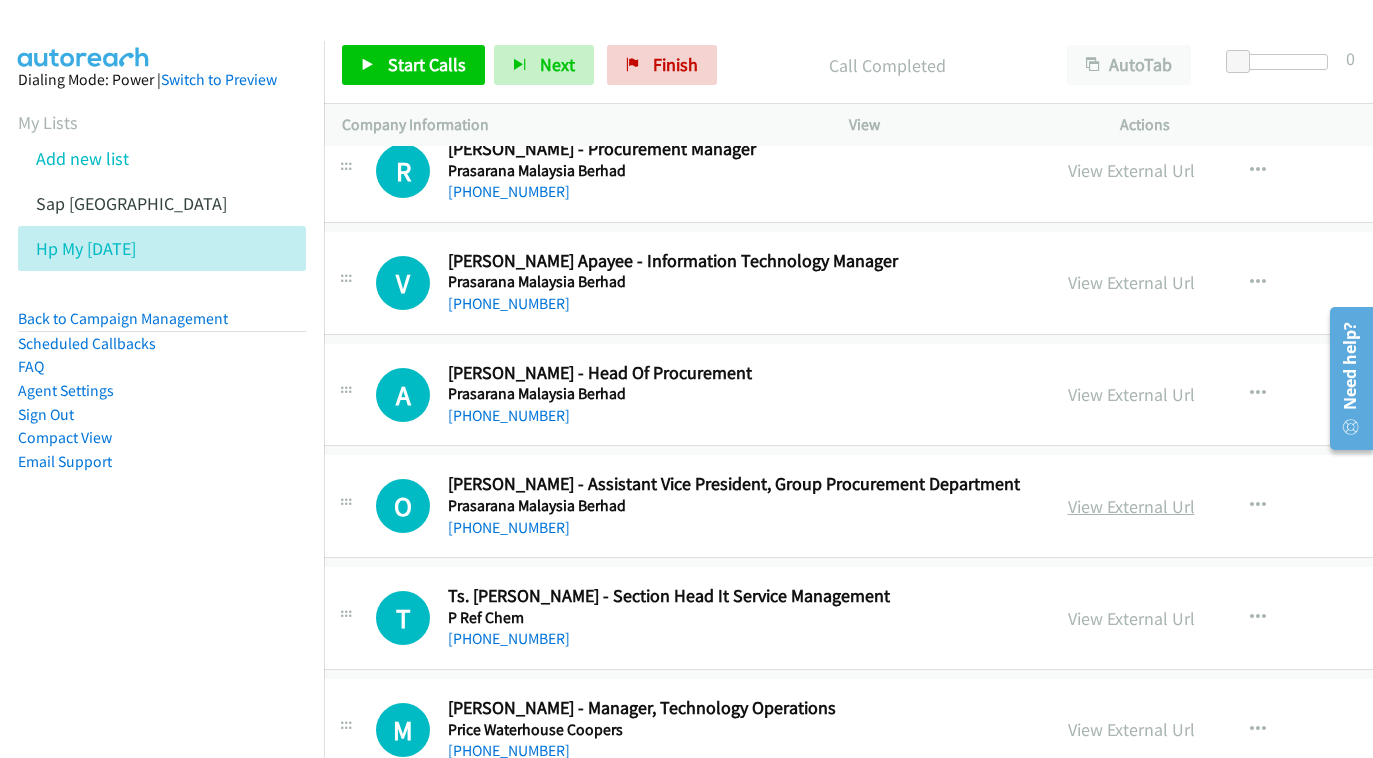click on "View External Url" at bounding box center [1131, 506] 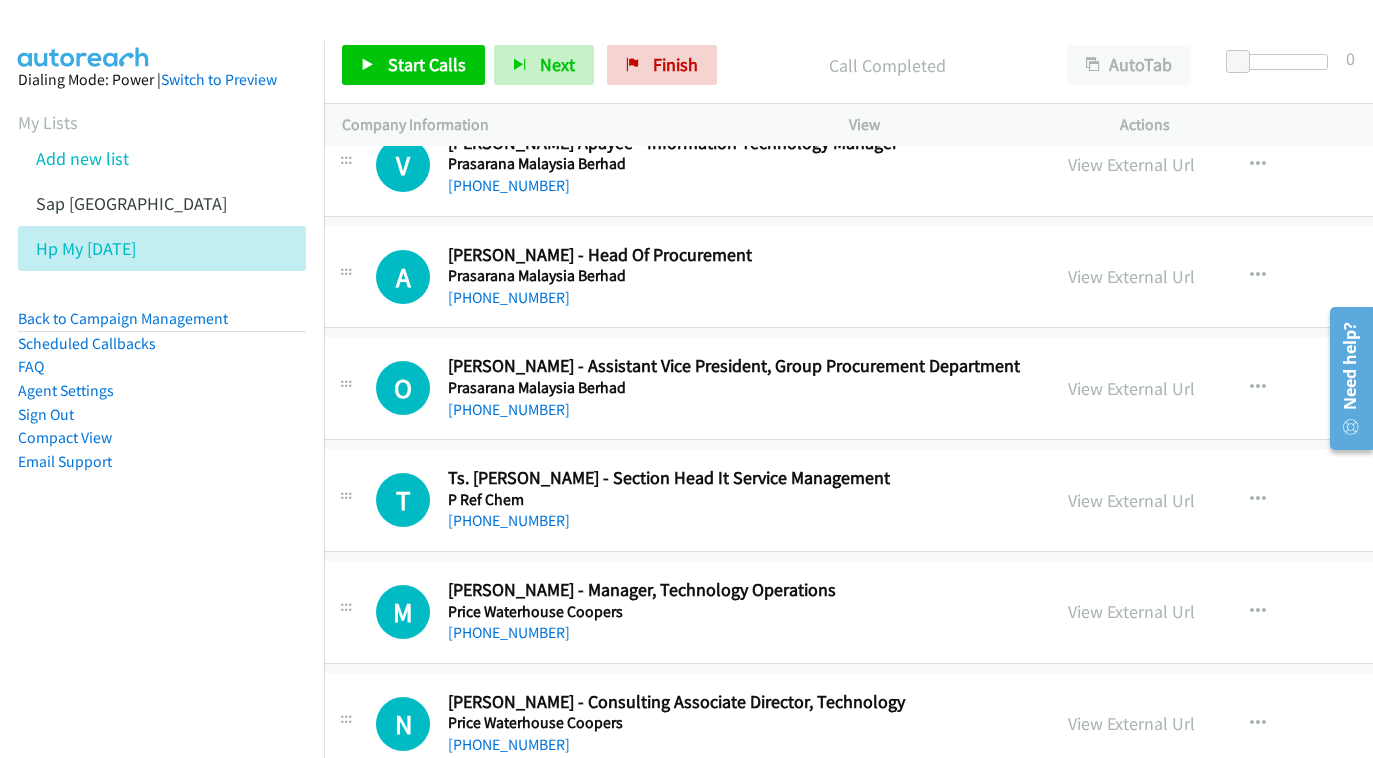 scroll, scrollTop: 15427, scrollLeft: 27, axis: both 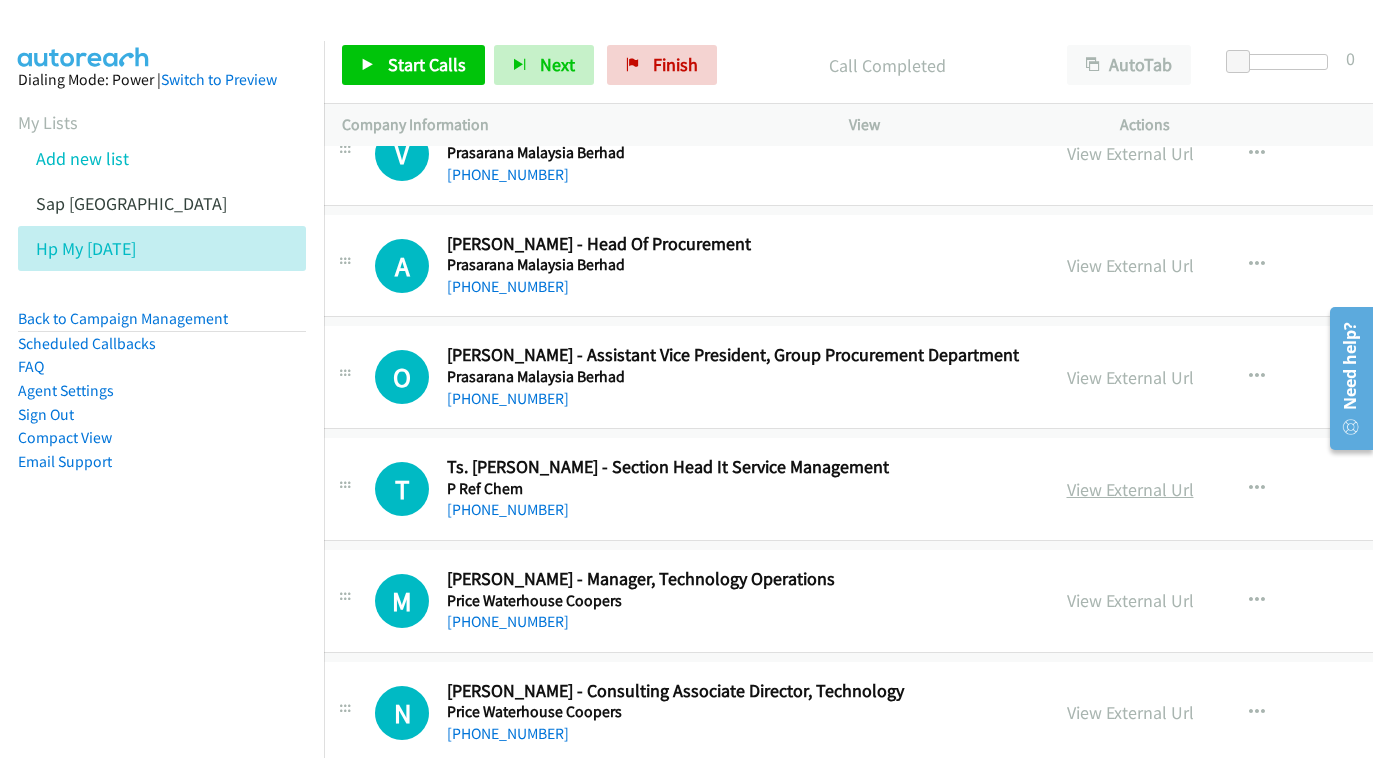 click on "View External Url" at bounding box center [1130, 489] 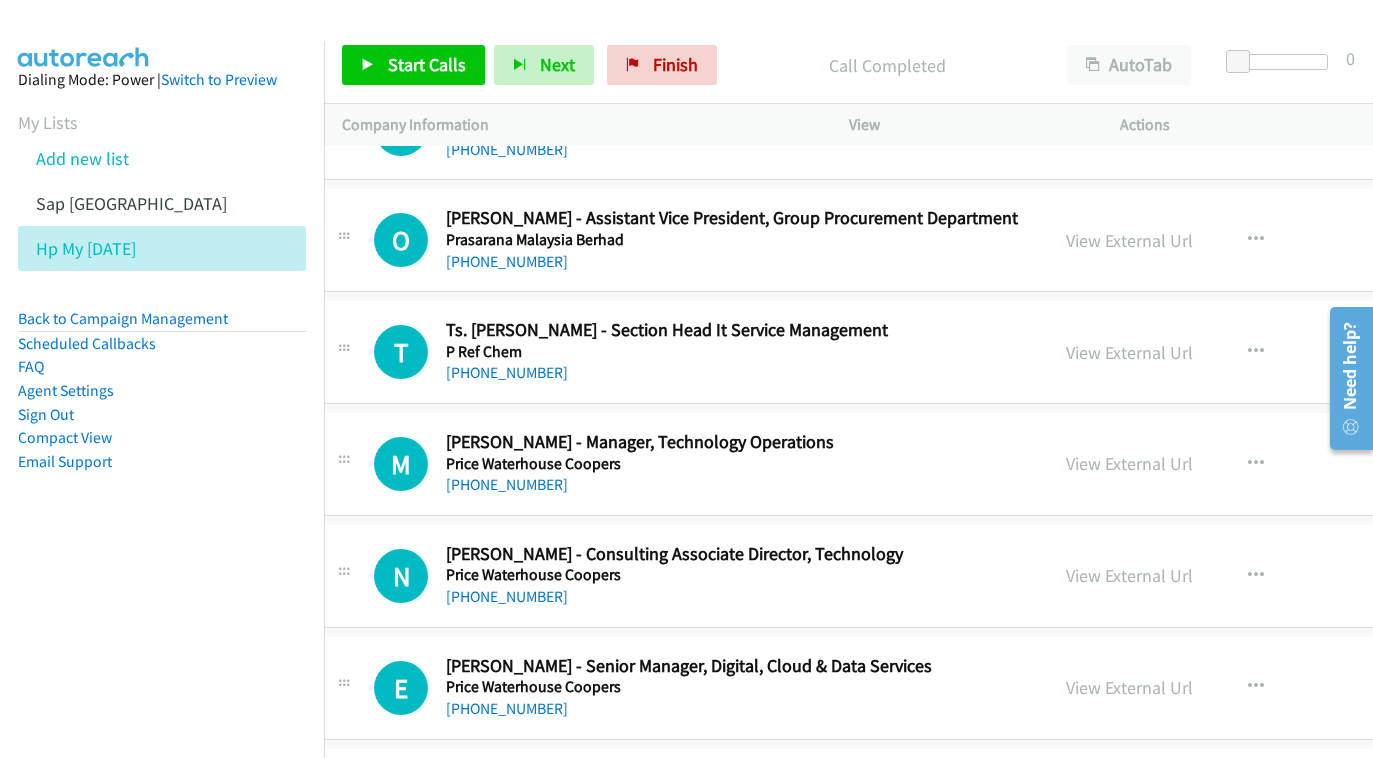 scroll, scrollTop: 15568, scrollLeft: 28, axis: both 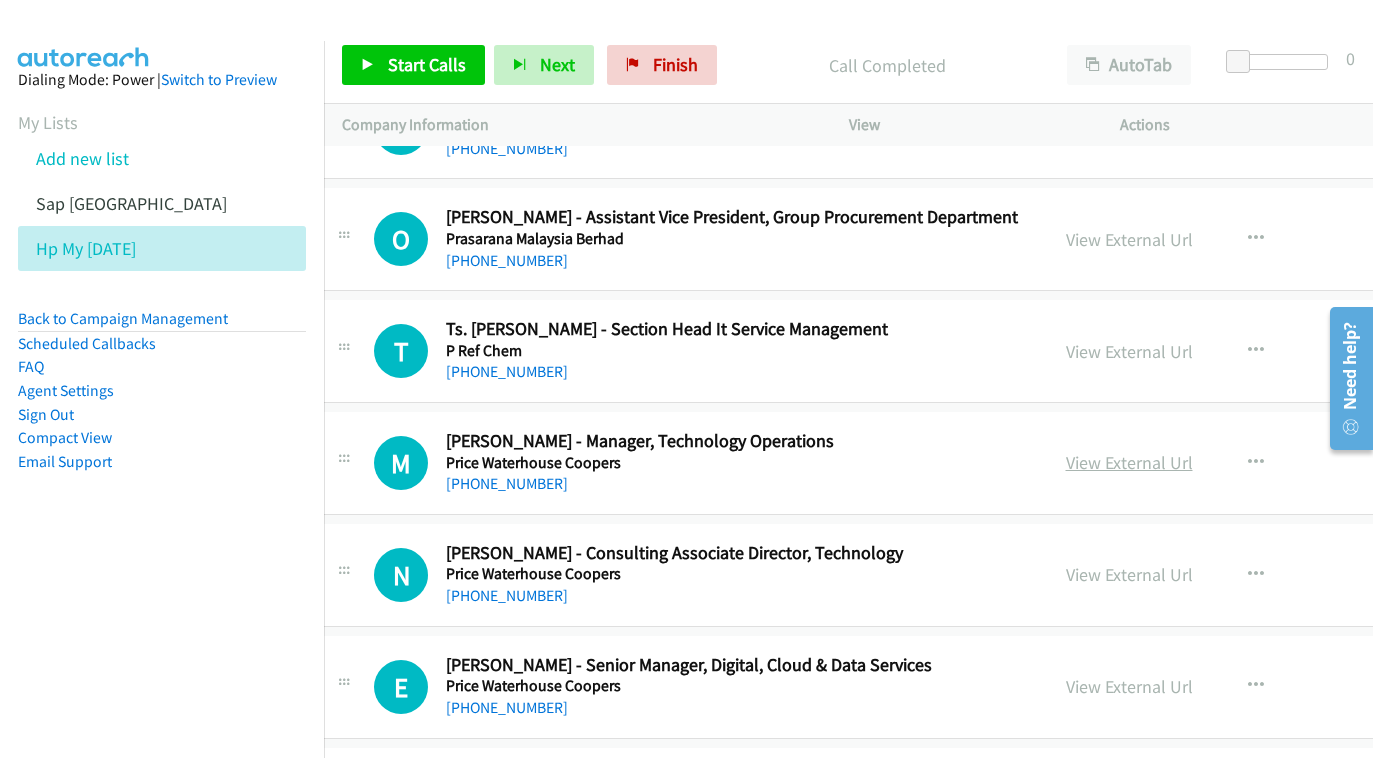 click on "View External Url" at bounding box center (1129, 462) 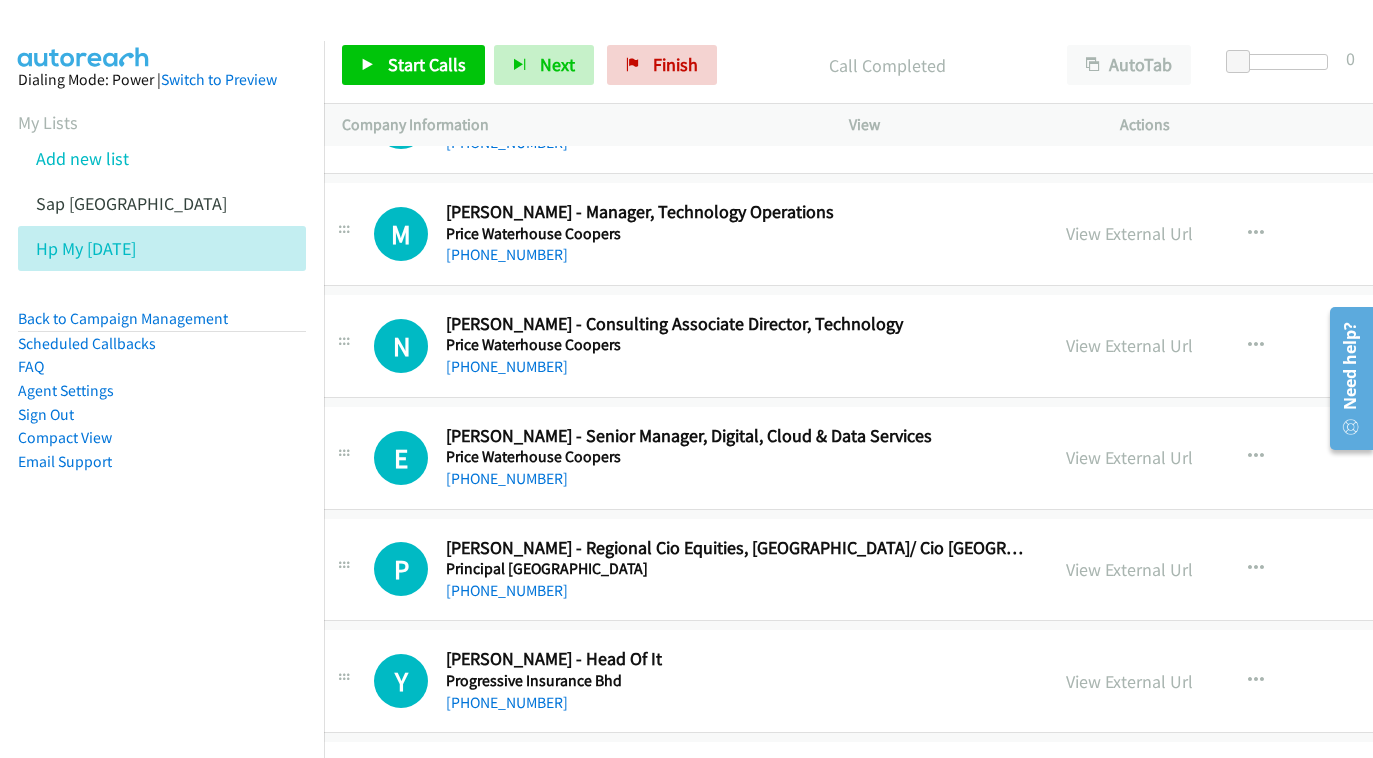 scroll, scrollTop: 15797, scrollLeft: 29, axis: both 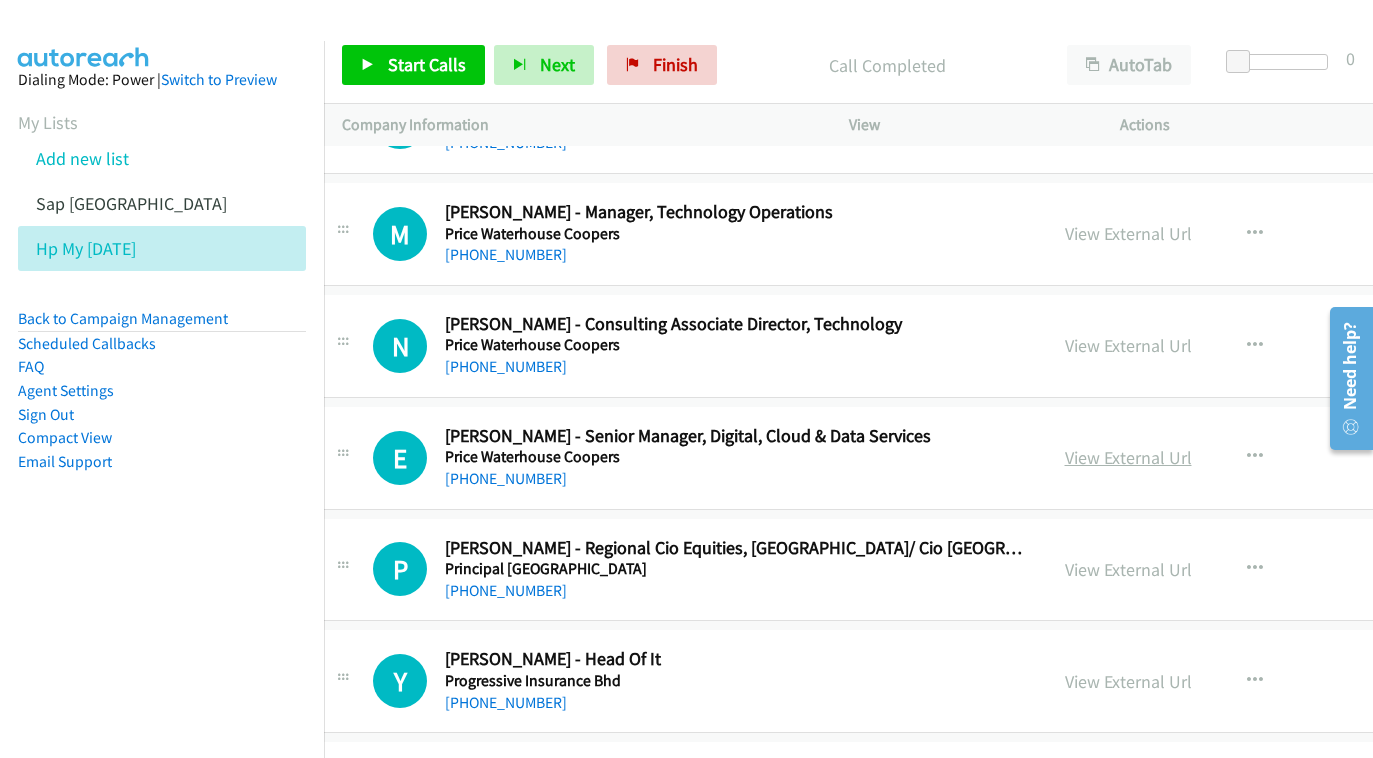 click on "View External Url" at bounding box center [1128, 457] 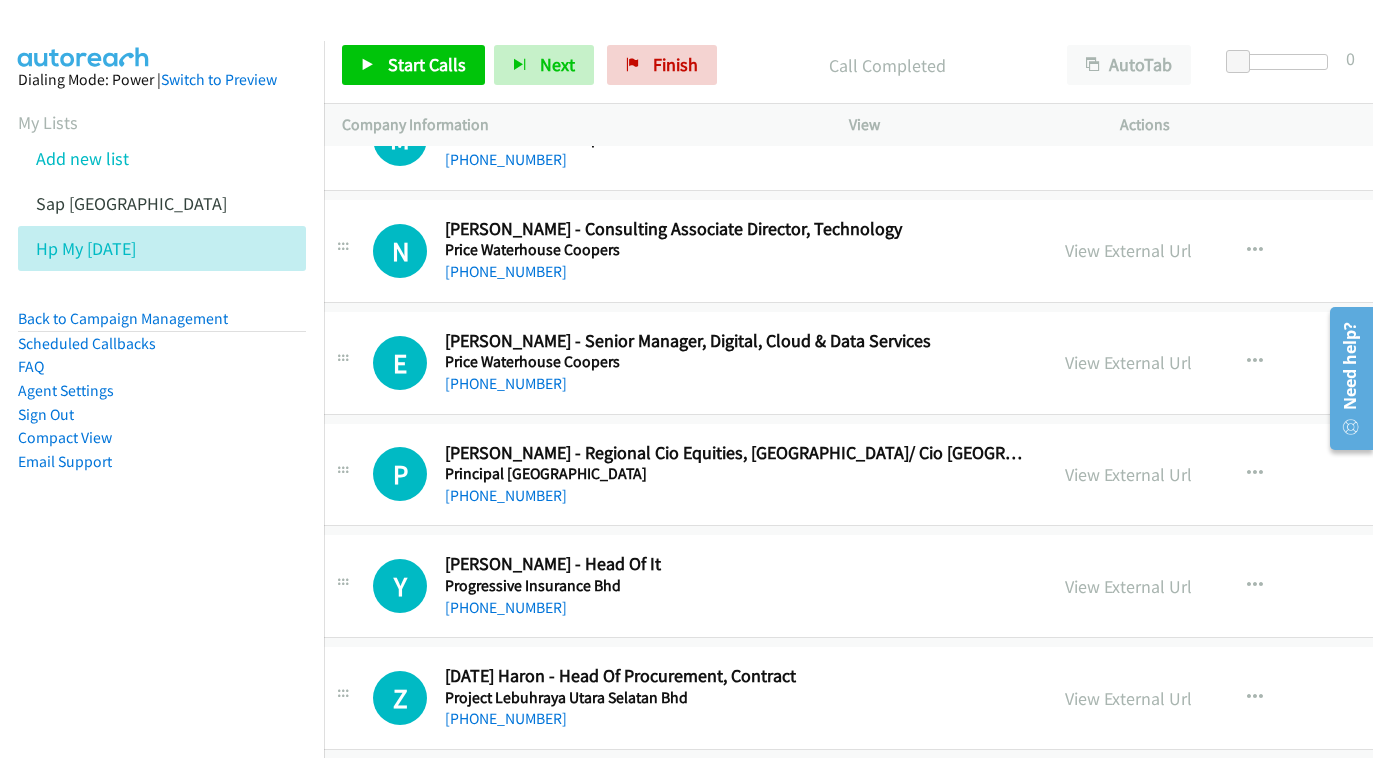 scroll, scrollTop: 15978, scrollLeft: 29, axis: both 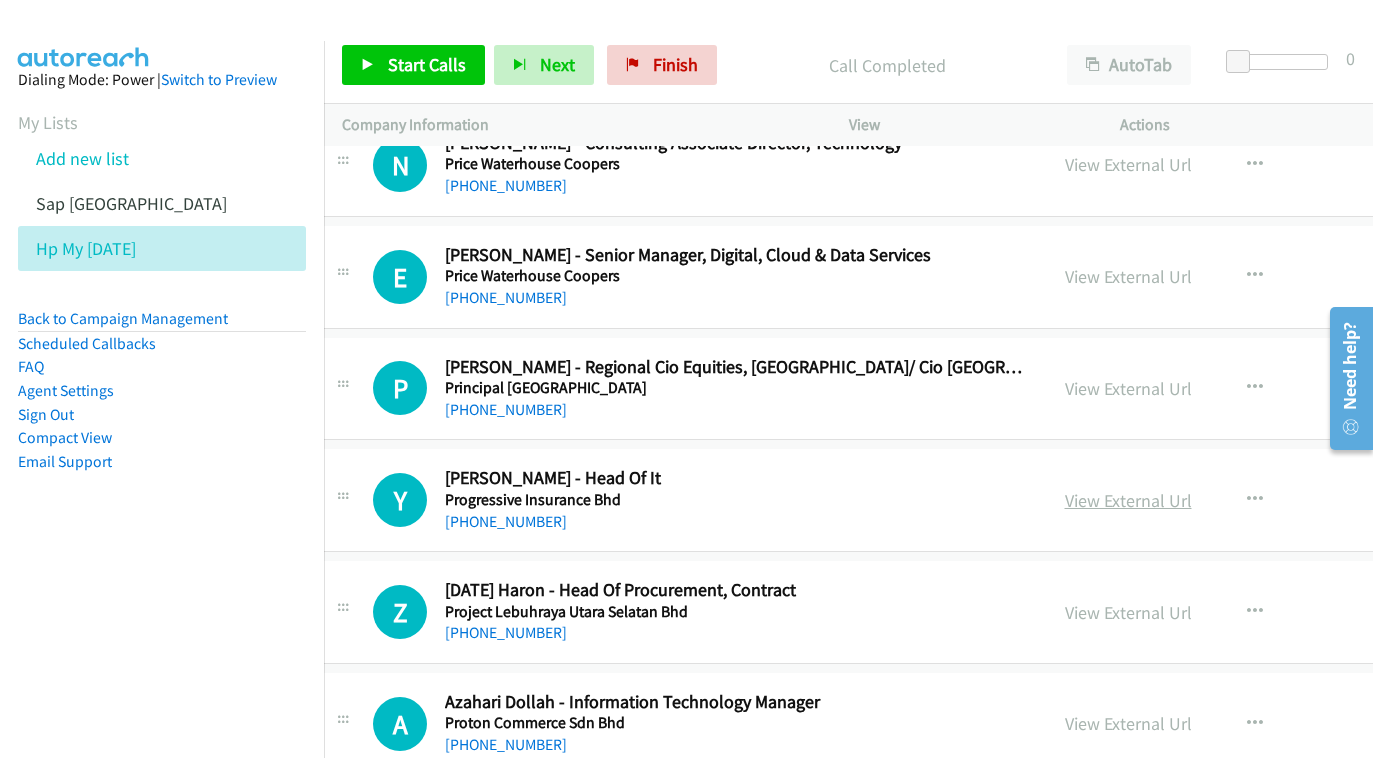 click on "View External Url" at bounding box center [1128, 500] 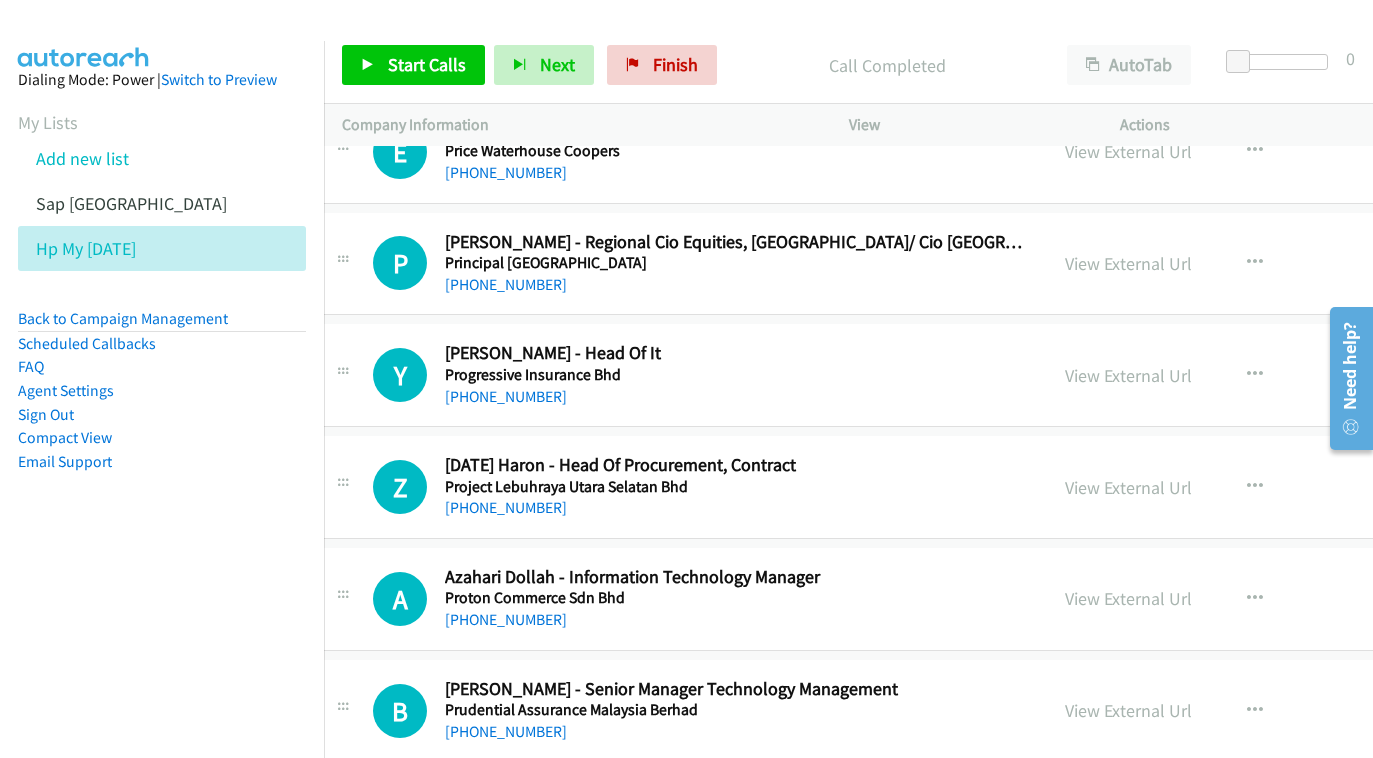 scroll, scrollTop: 16102, scrollLeft: 29, axis: both 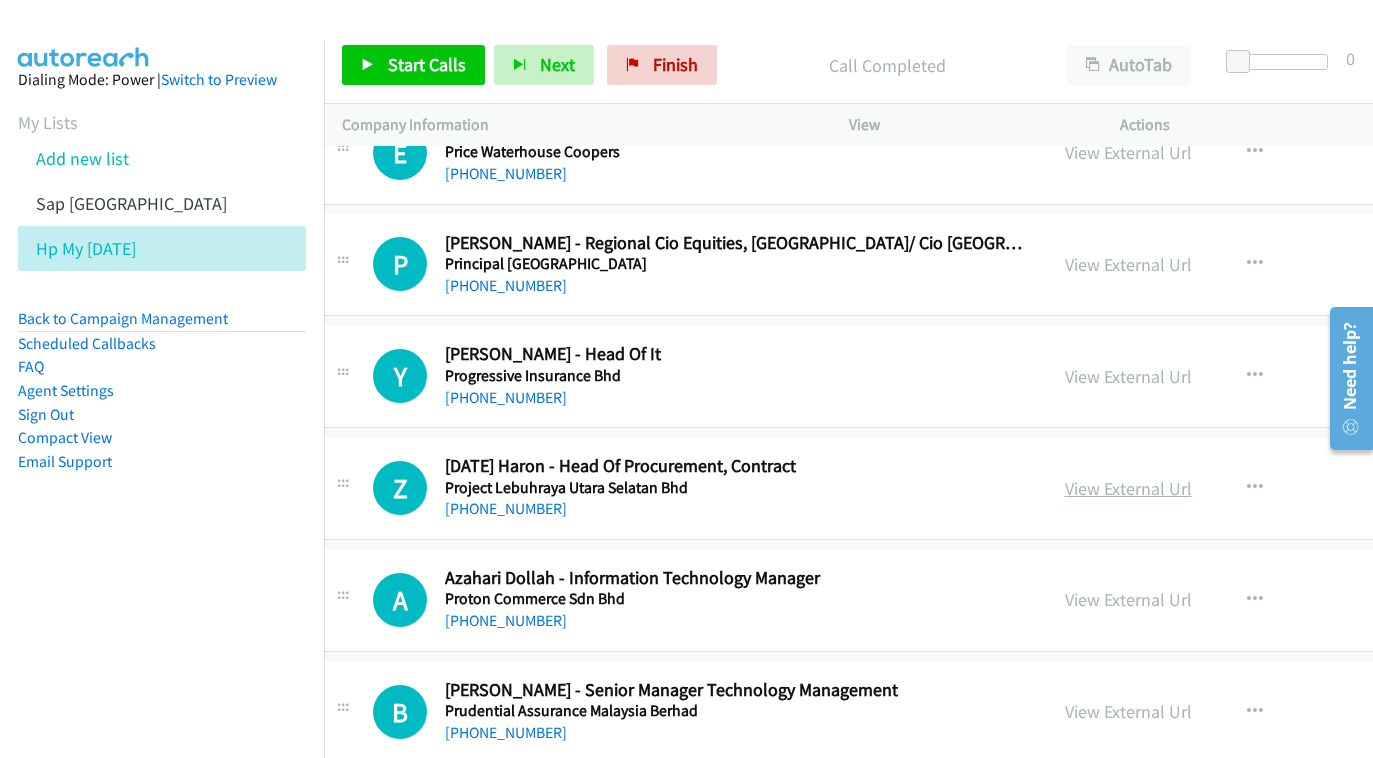 click on "View External Url" at bounding box center [1128, 488] 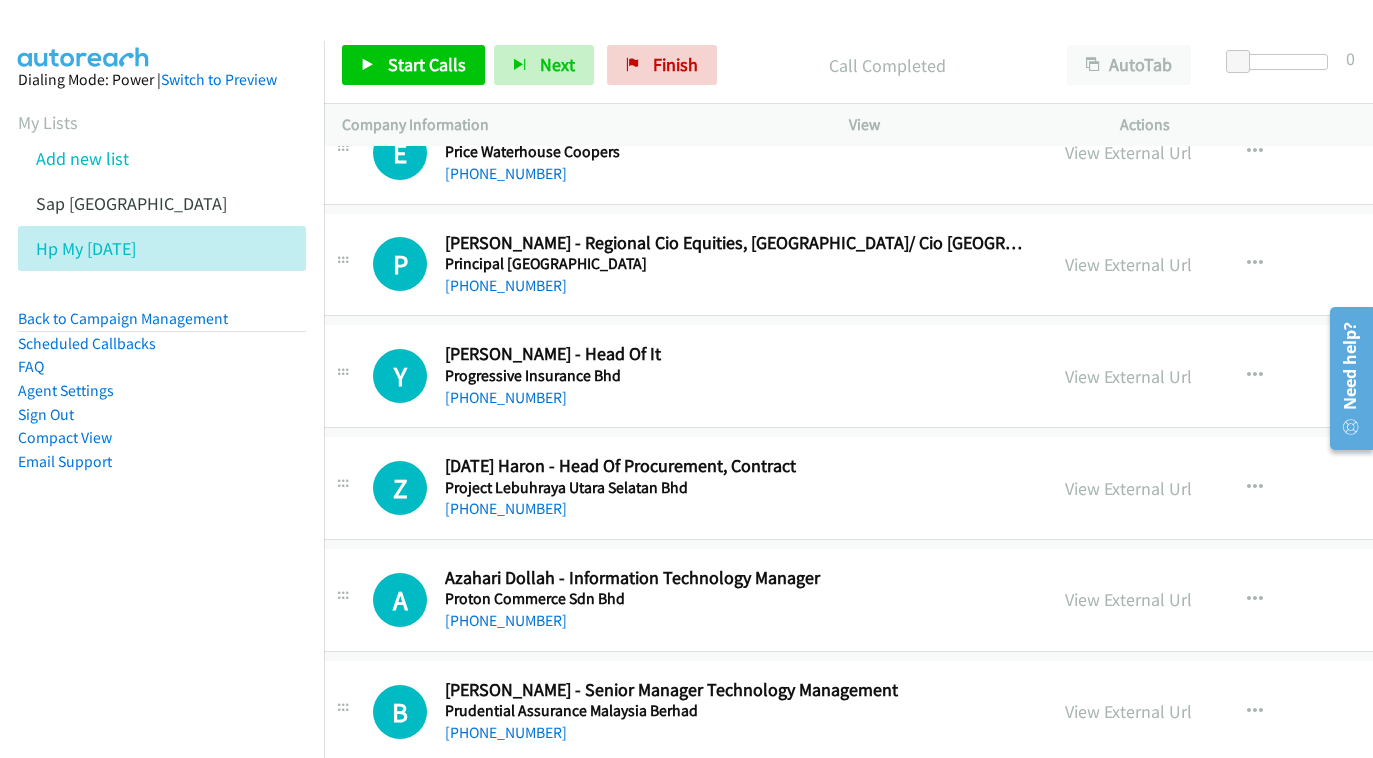 scroll, scrollTop: 16221, scrollLeft: 29, axis: both 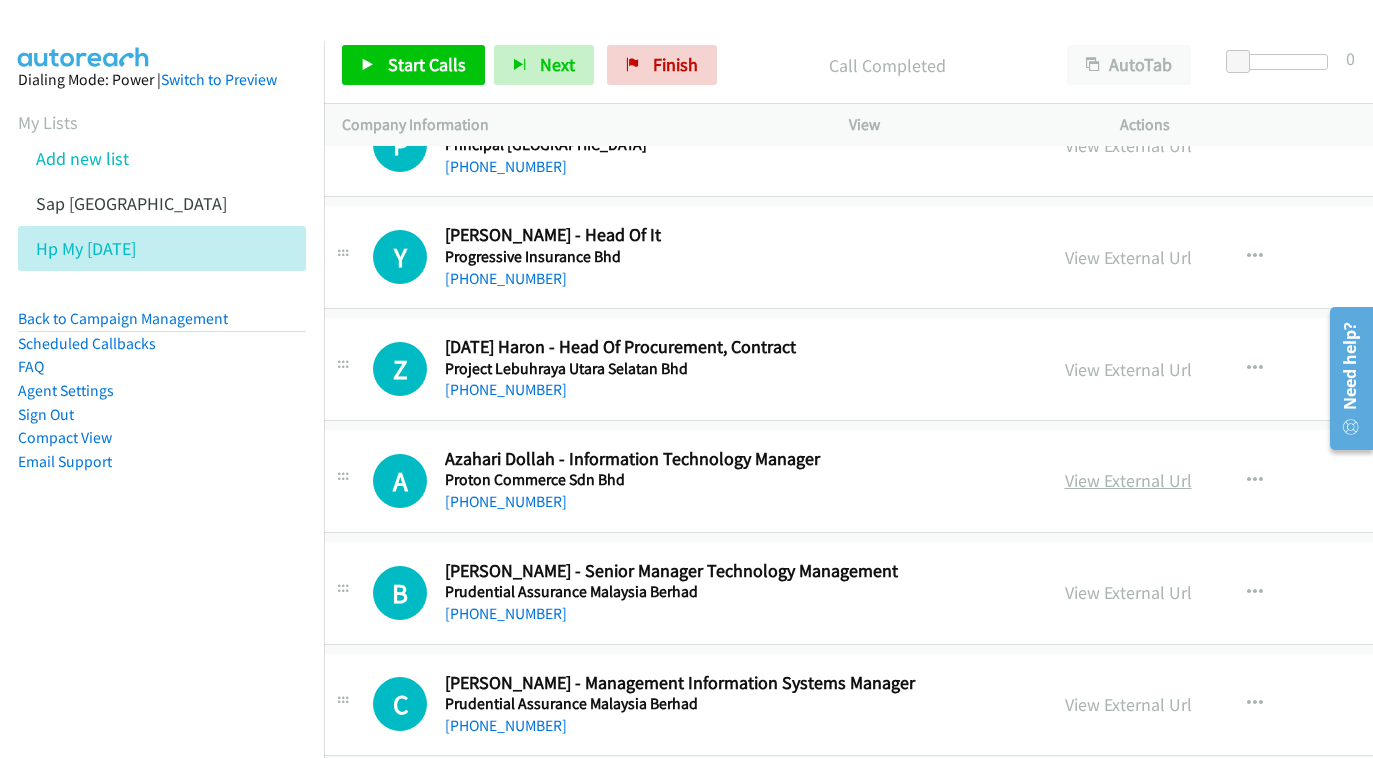 click on "View External Url" at bounding box center (1128, 480) 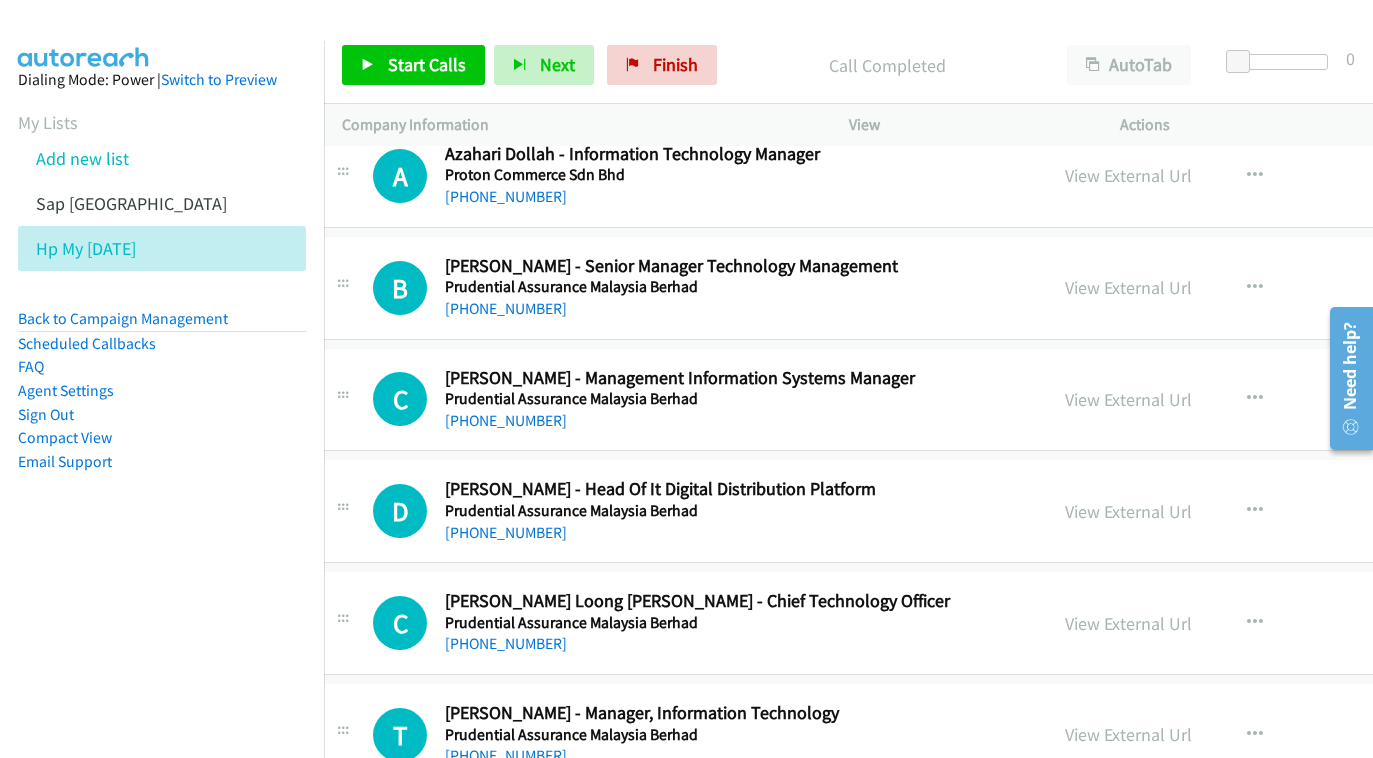 scroll, scrollTop: 16532, scrollLeft: 29, axis: both 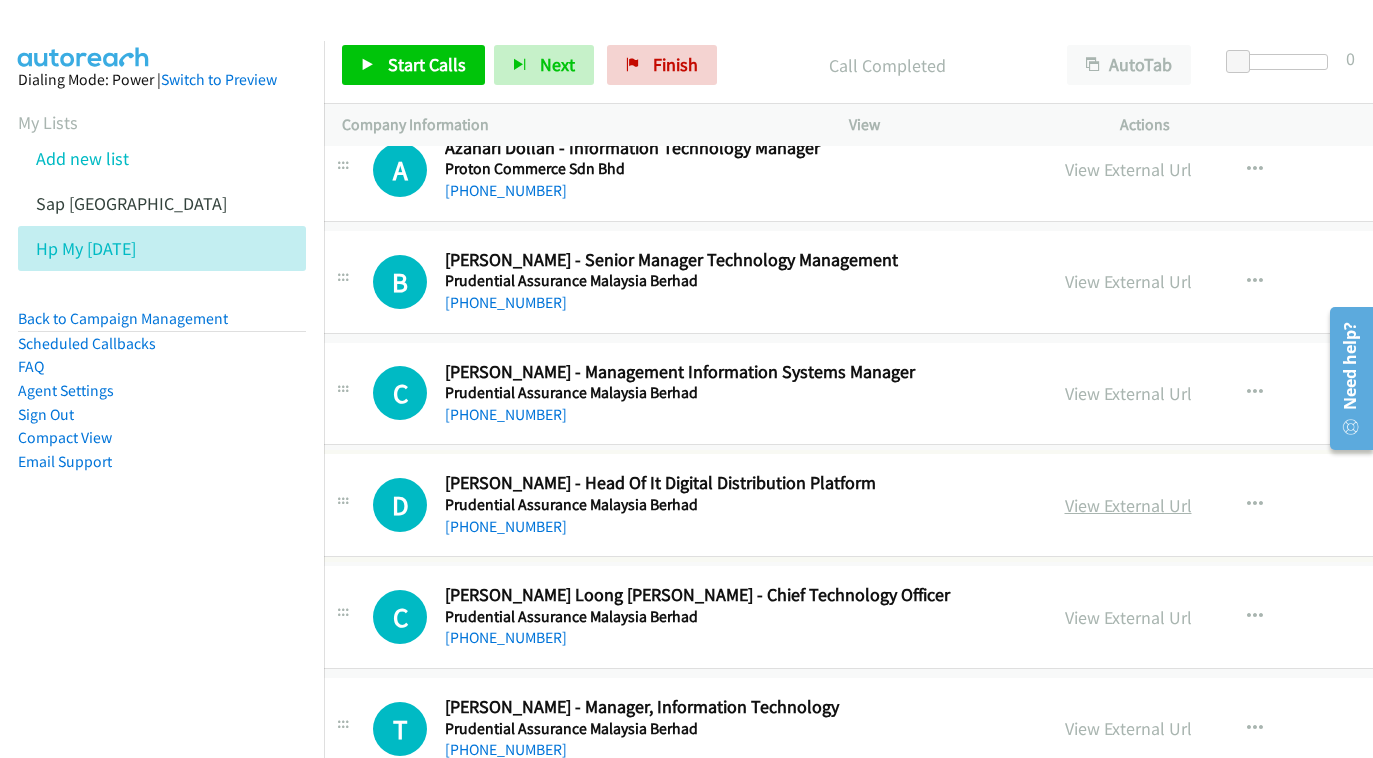 click on "View External Url" at bounding box center [1128, 505] 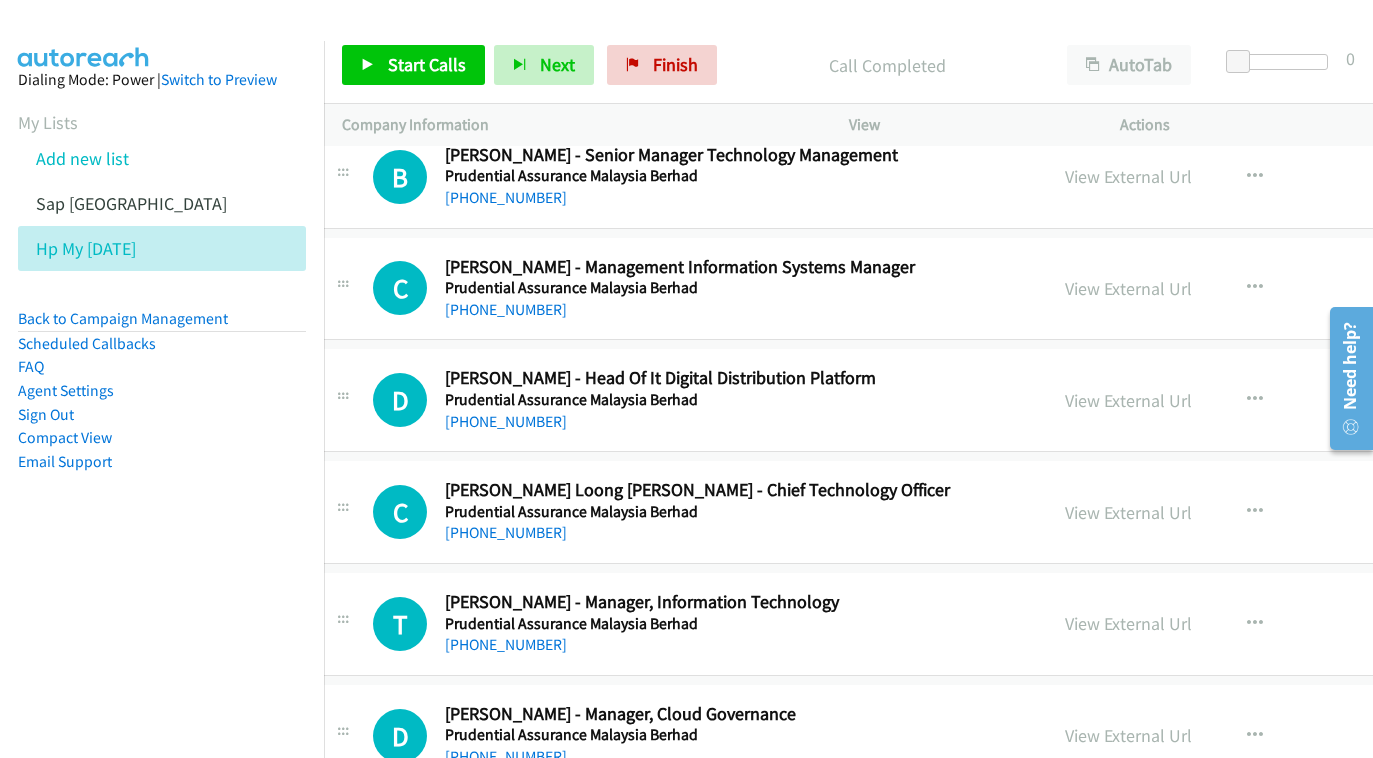 scroll, scrollTop: 16677, scrollLeft: 29, axis: both 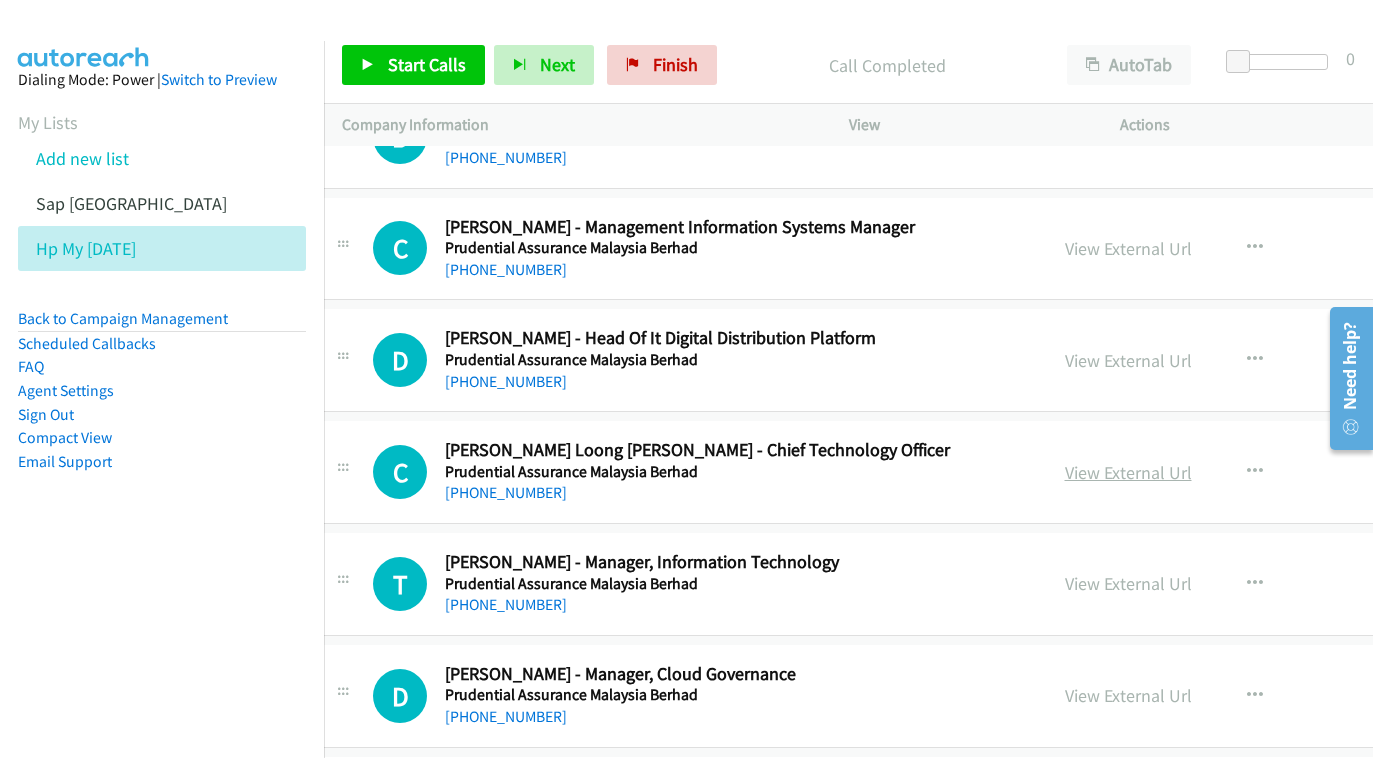click on "View External Url" at bounding box center (1128, 472) 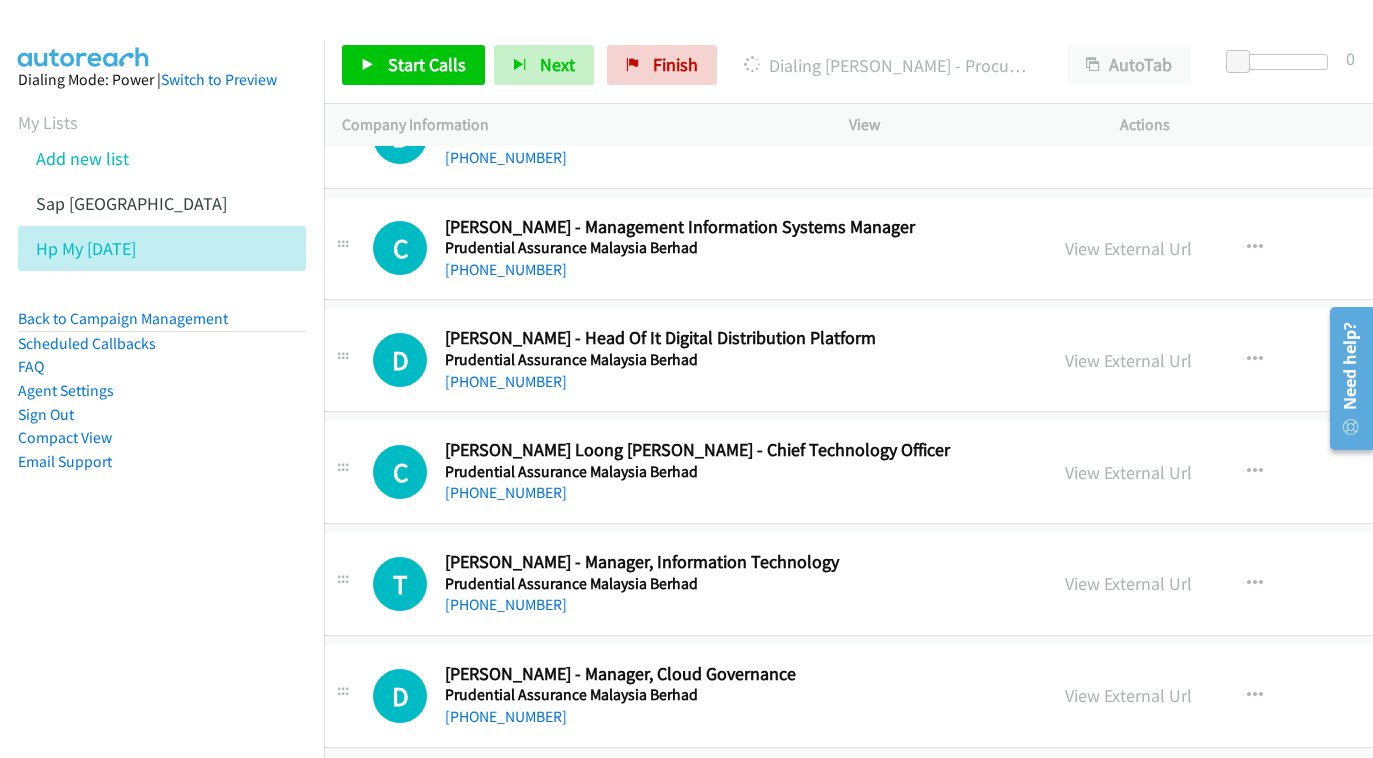 scroll, scrollTop: 16756, scrollLeft: 29, axis: both 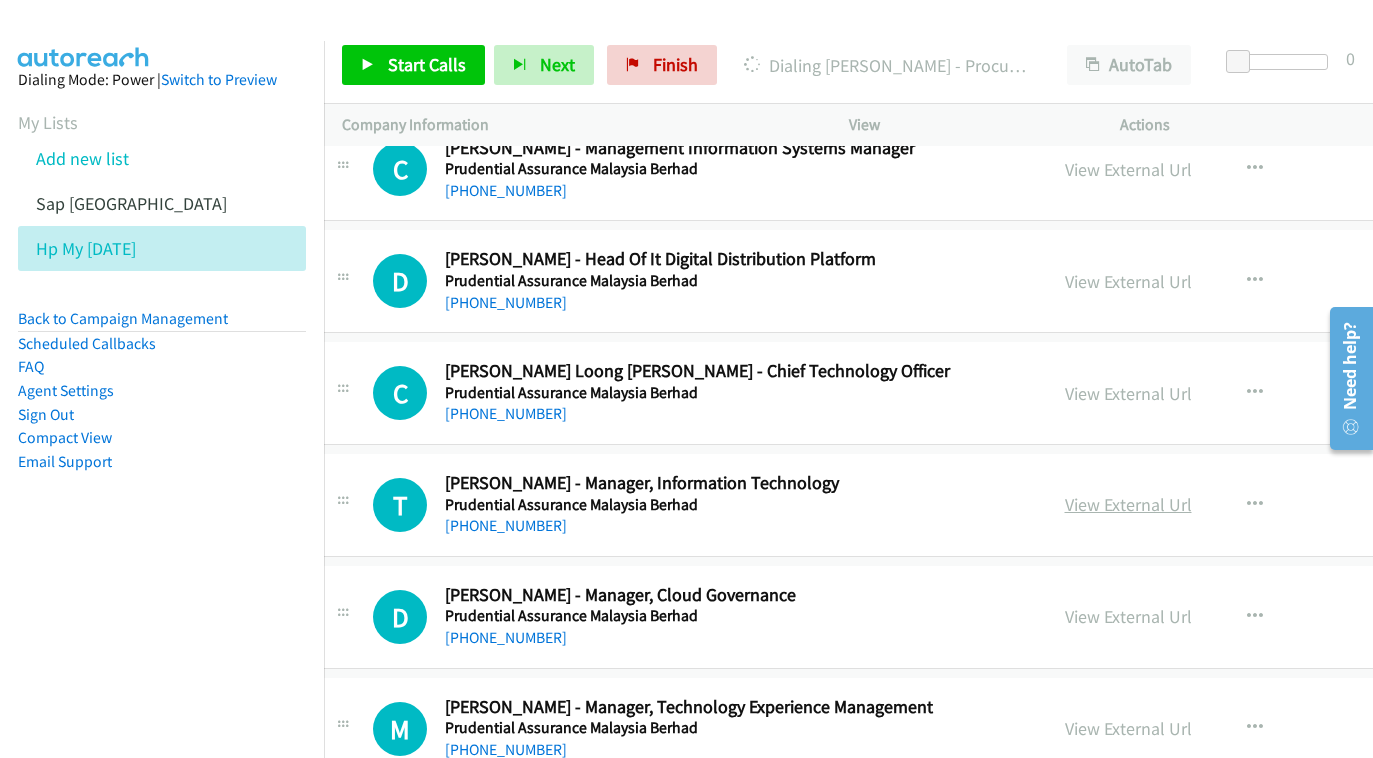 click on "View External Url" at bounding box center (1128, 504) 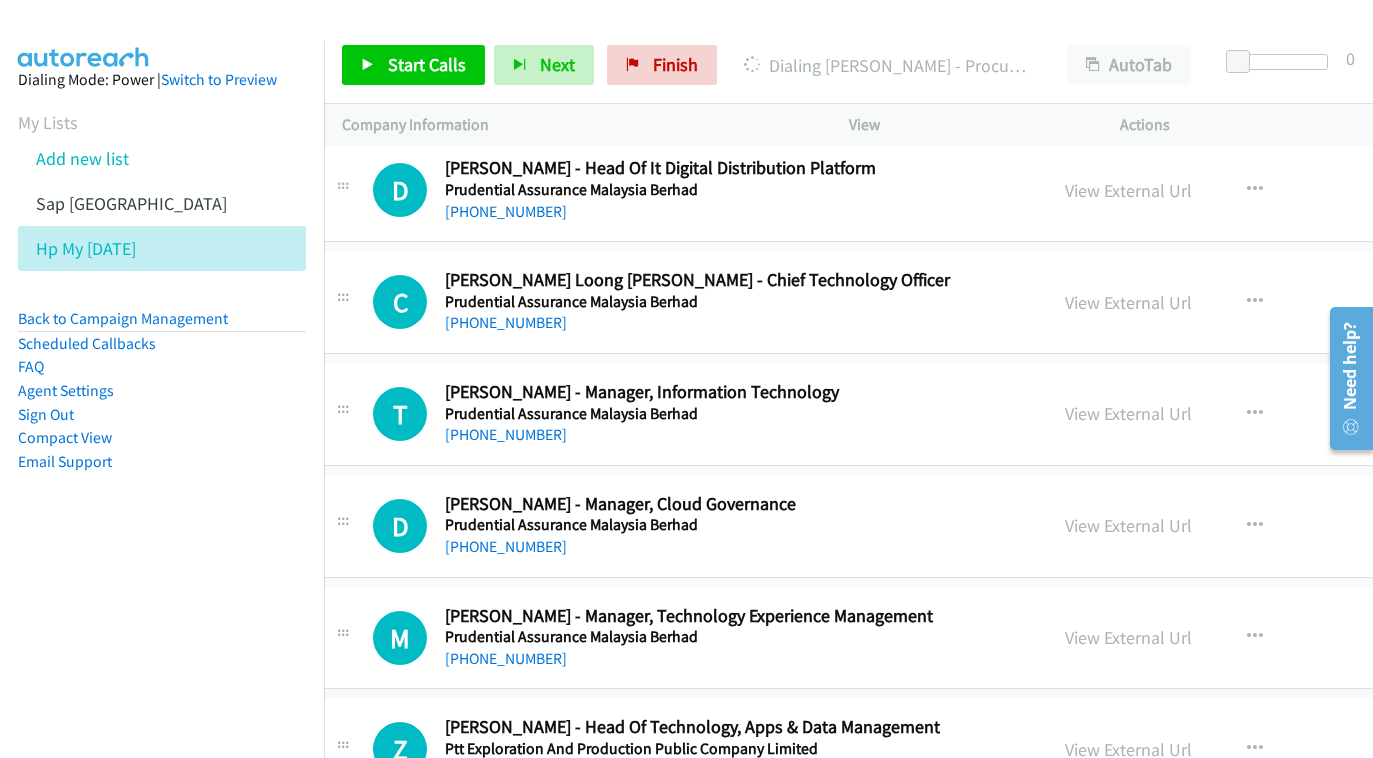 scroll, scrollTop: 16848, scrollLeft: 30, axis: both 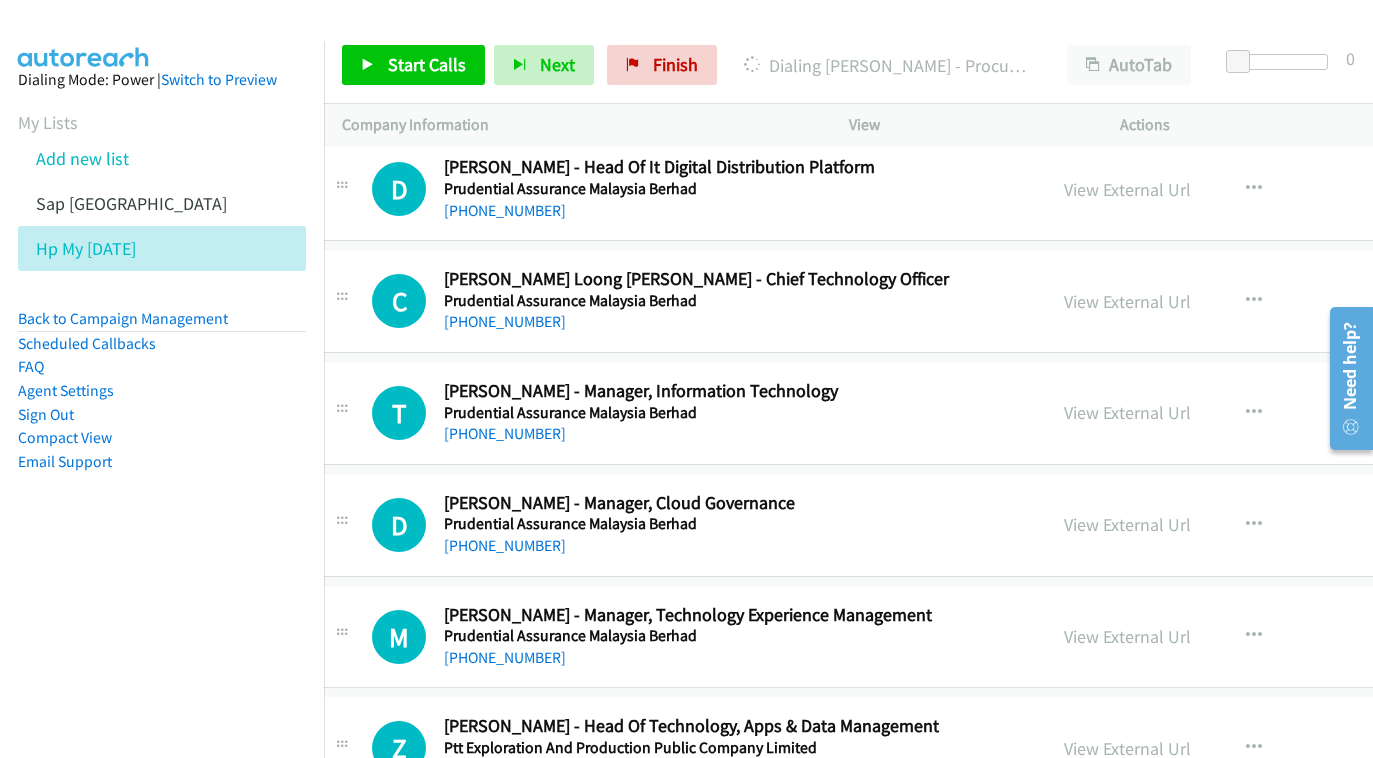 click on "View External Url
View External Url
Schedule/Manage Callback
Start Calls Here
Remove from list
Add to do not call list
Reset Call Status" at bounding box center (1238, 525) 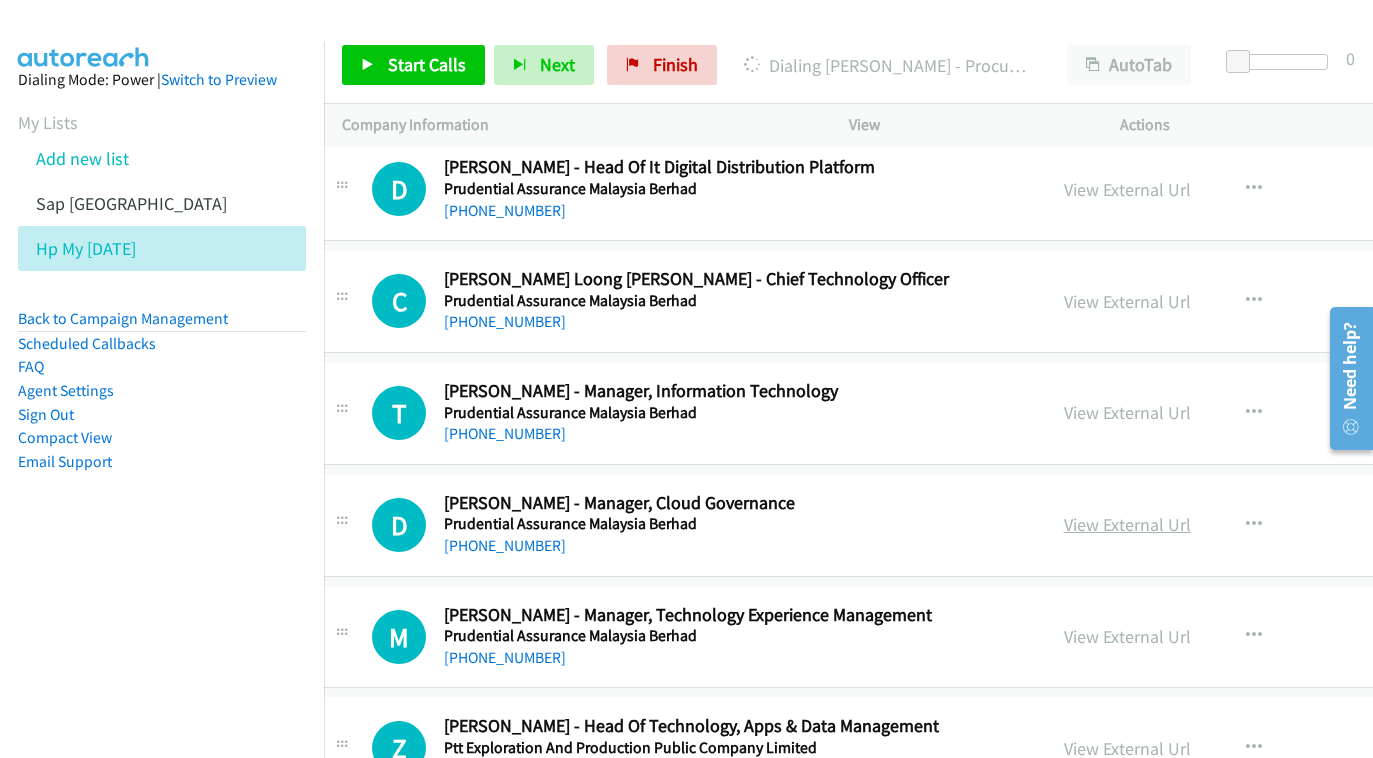 click on "View External Url" at bounding box center [1127, 524] 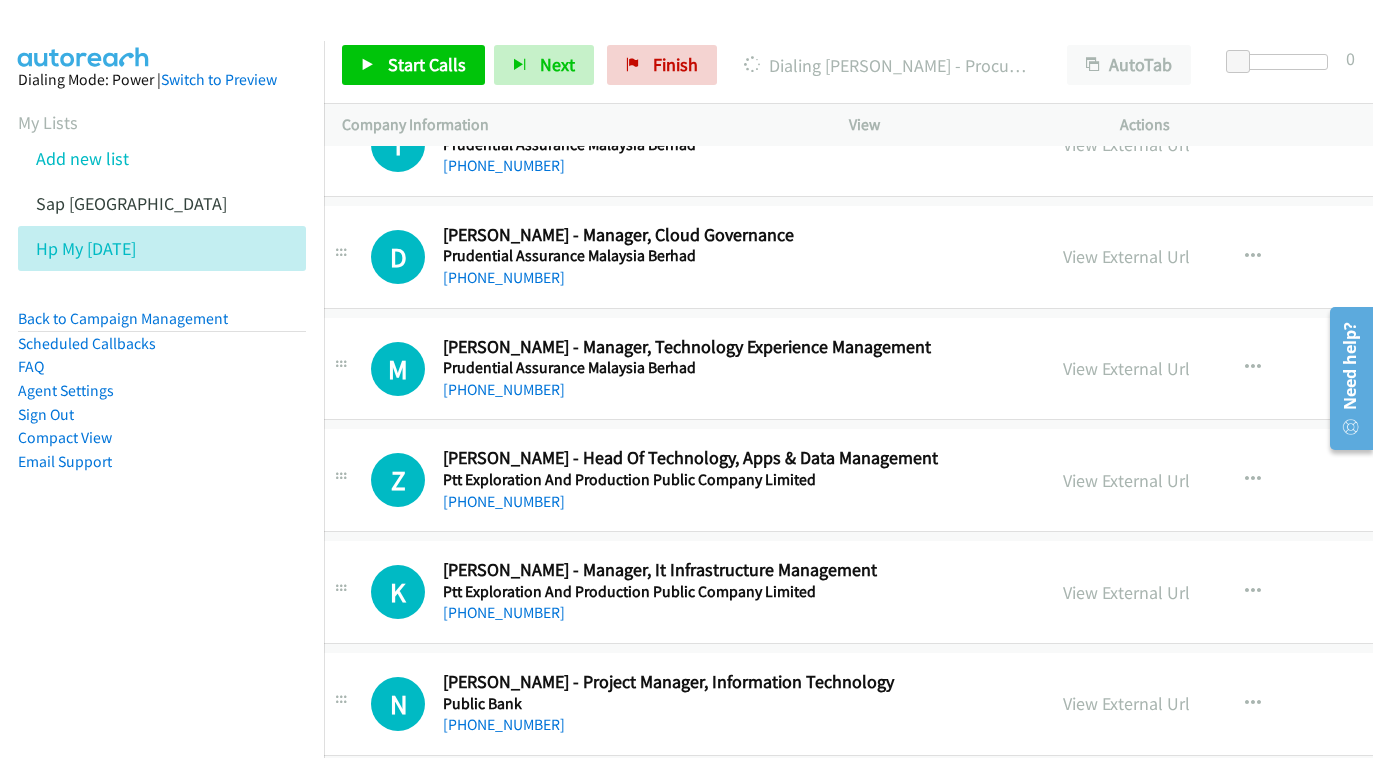 scroll, scrollTop: 17214, scrollLeft: 31, axis: both 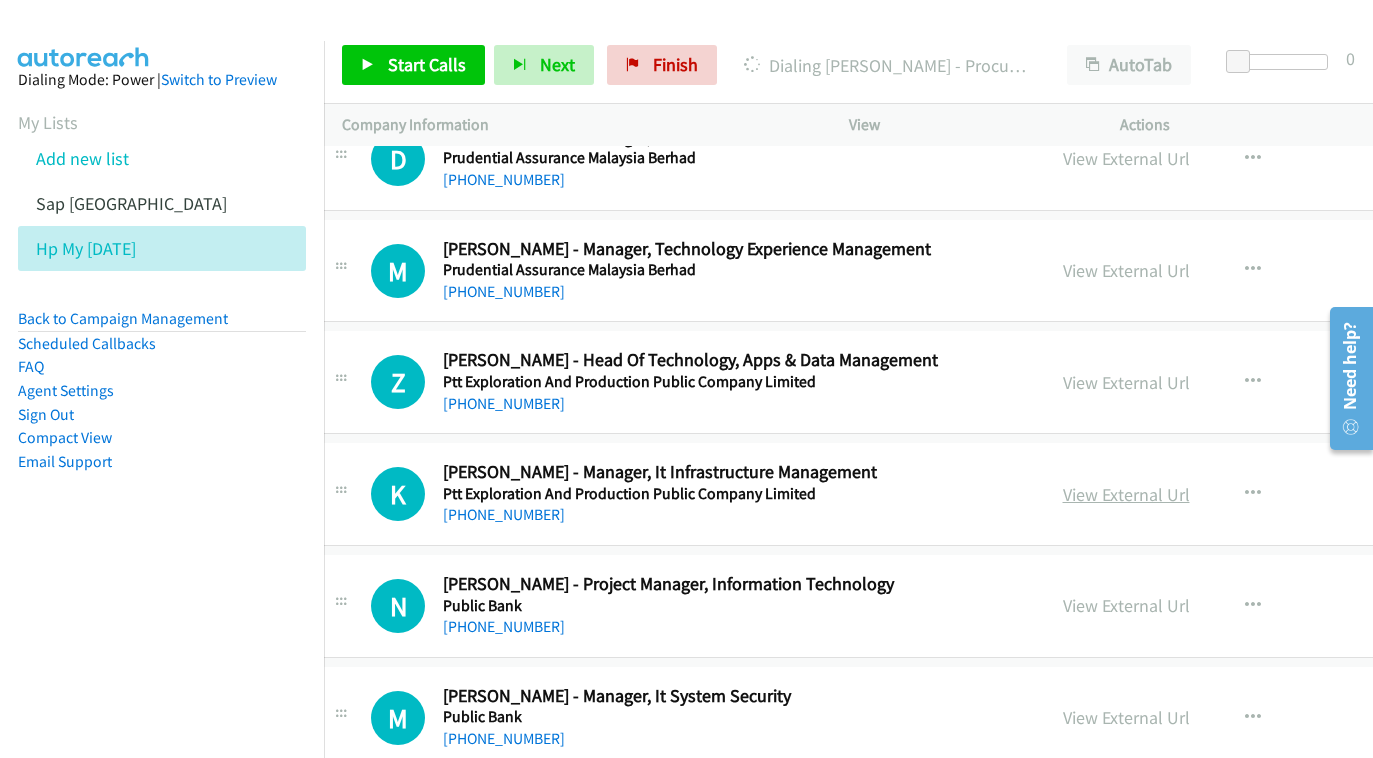 click on "View External Url" at bounding box center [1126, 494] 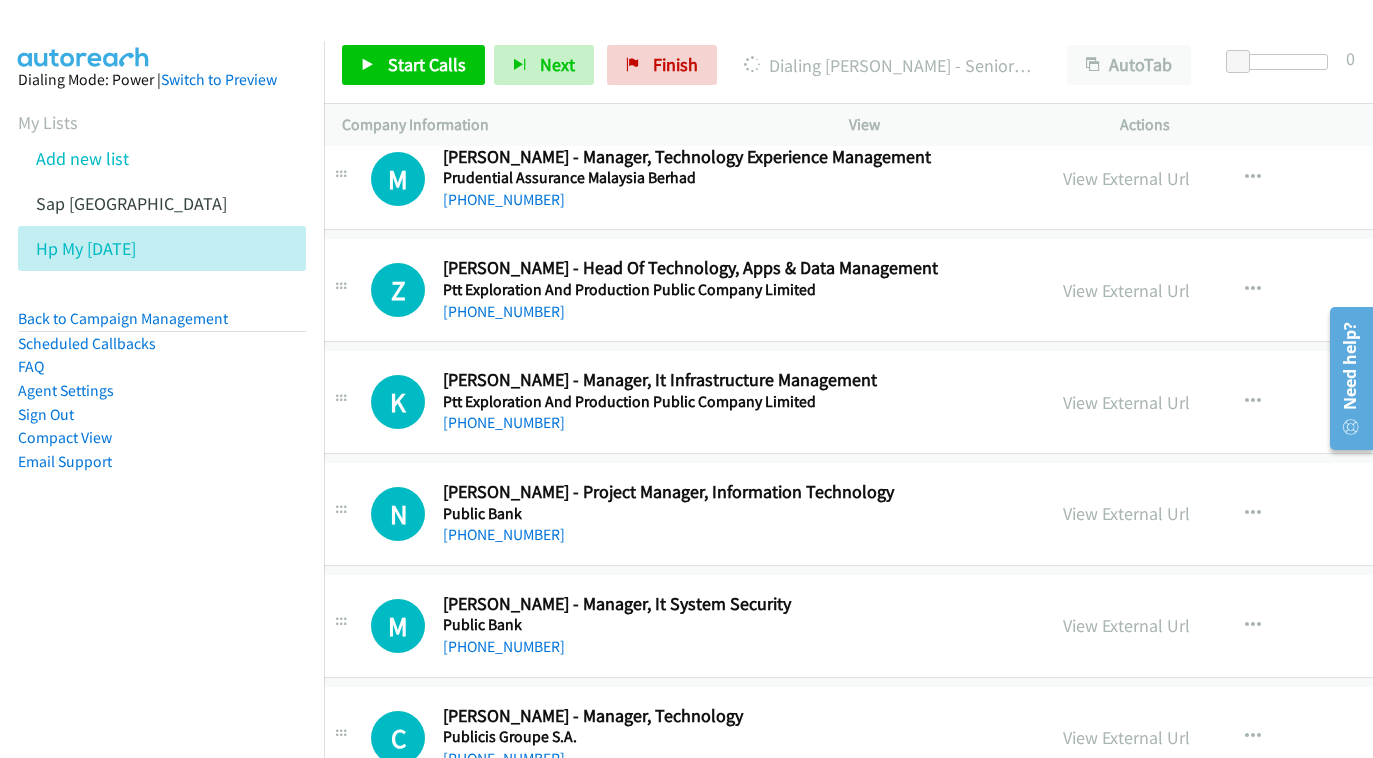 scroll, scrollTop: 17306, scrollLeft: 32, axis: both 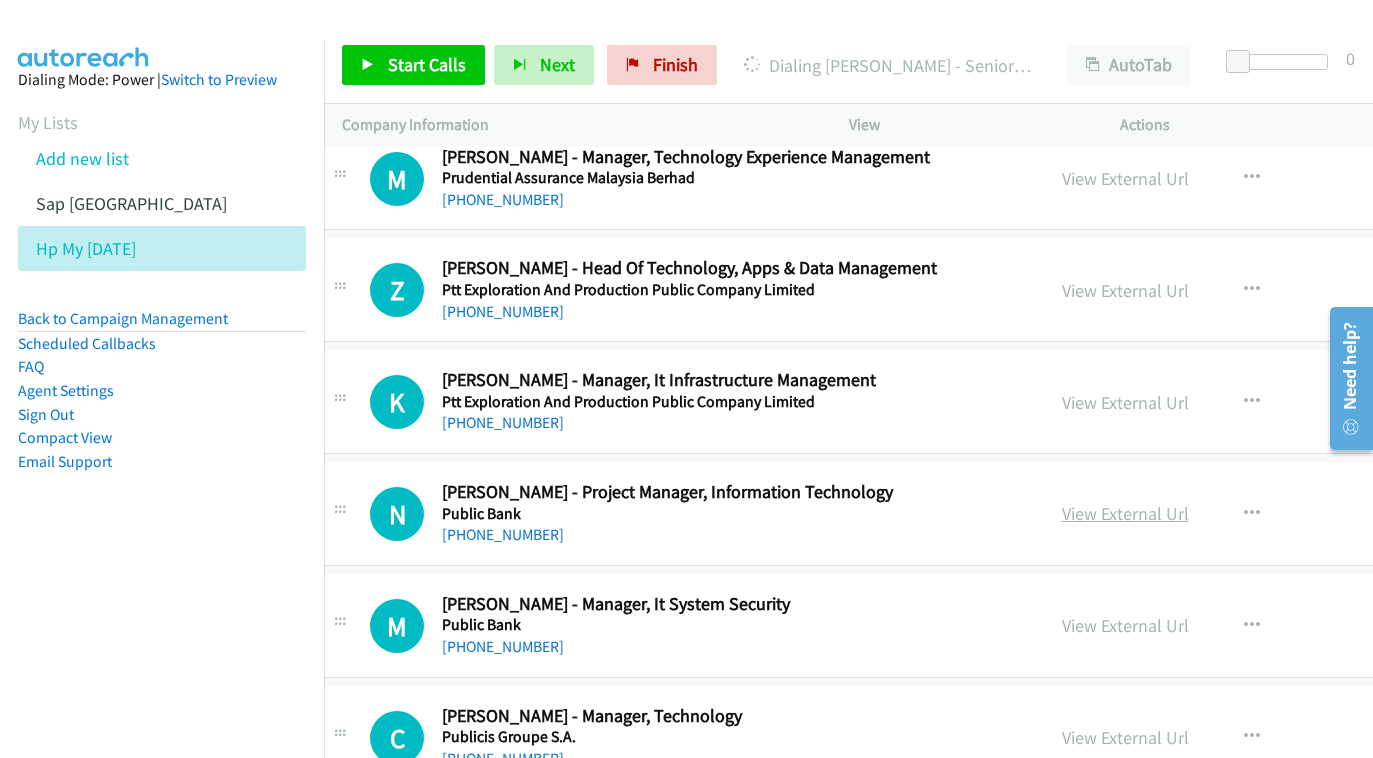 click on "View External Url" at bounding box center [1125, 513] 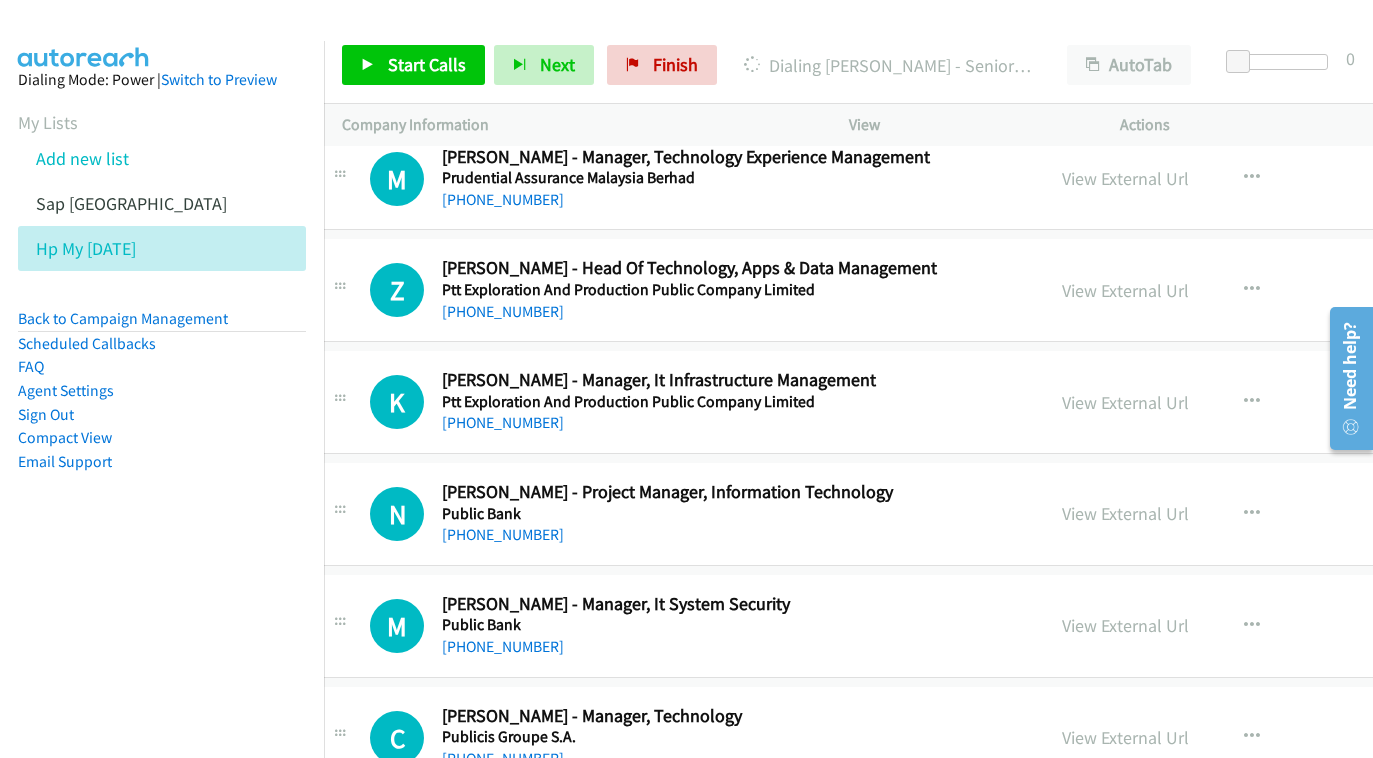 scroll, scrollTop: 17440, scrollLeft: 34, axis: both 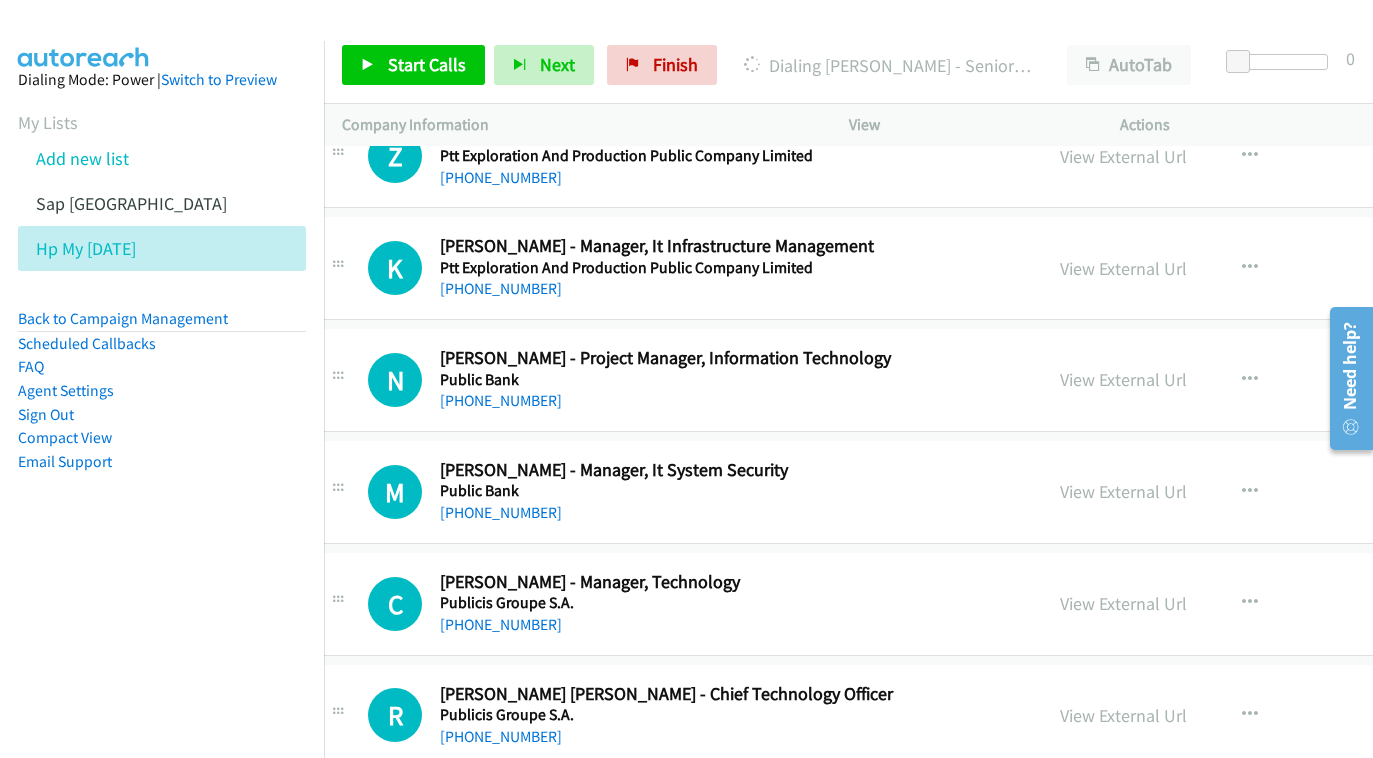 click on "View External Url
View External Url
Schedule/Manage Callback
Start Calls Here
Remove from list
Add to do not call list
Reset Call Status" at bounding box center [1234, 492] 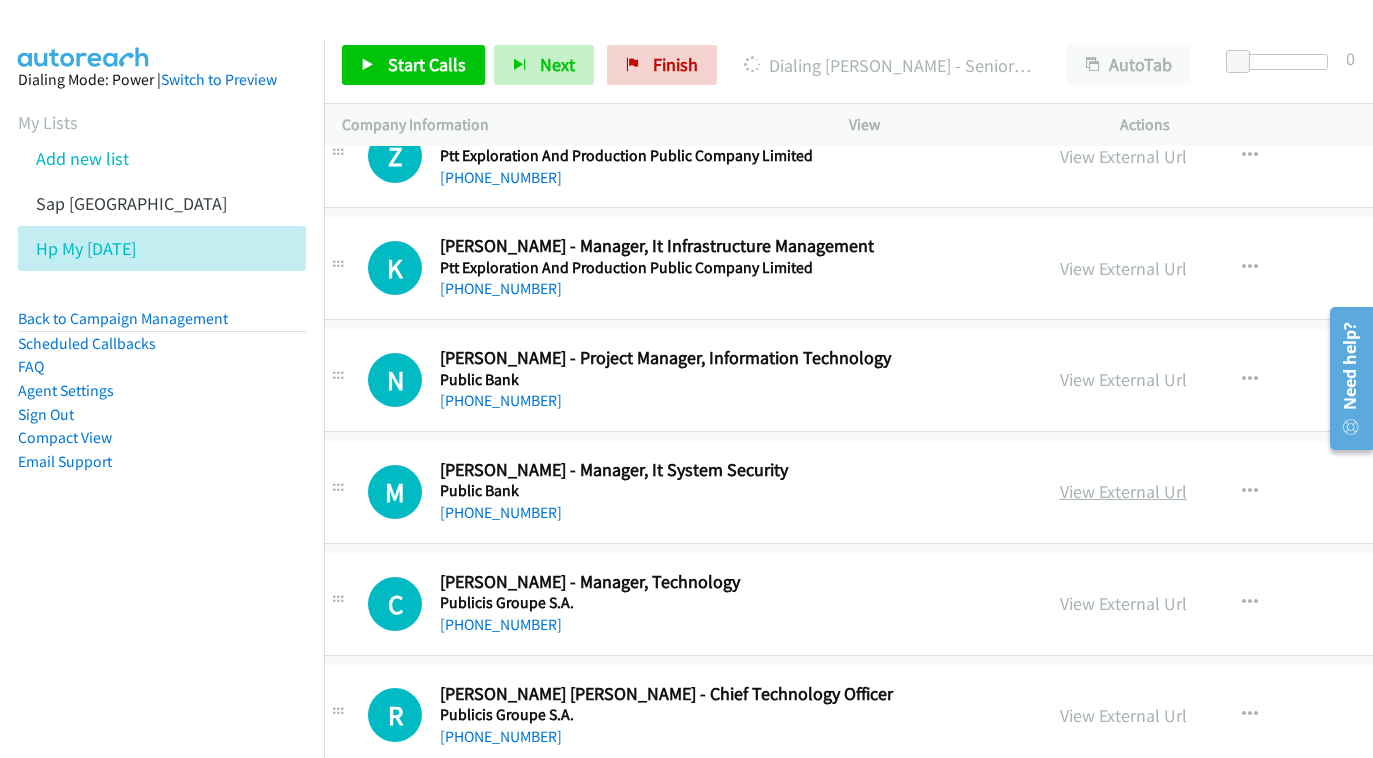 click on "View External Url" at bounding box center [1123, 491] 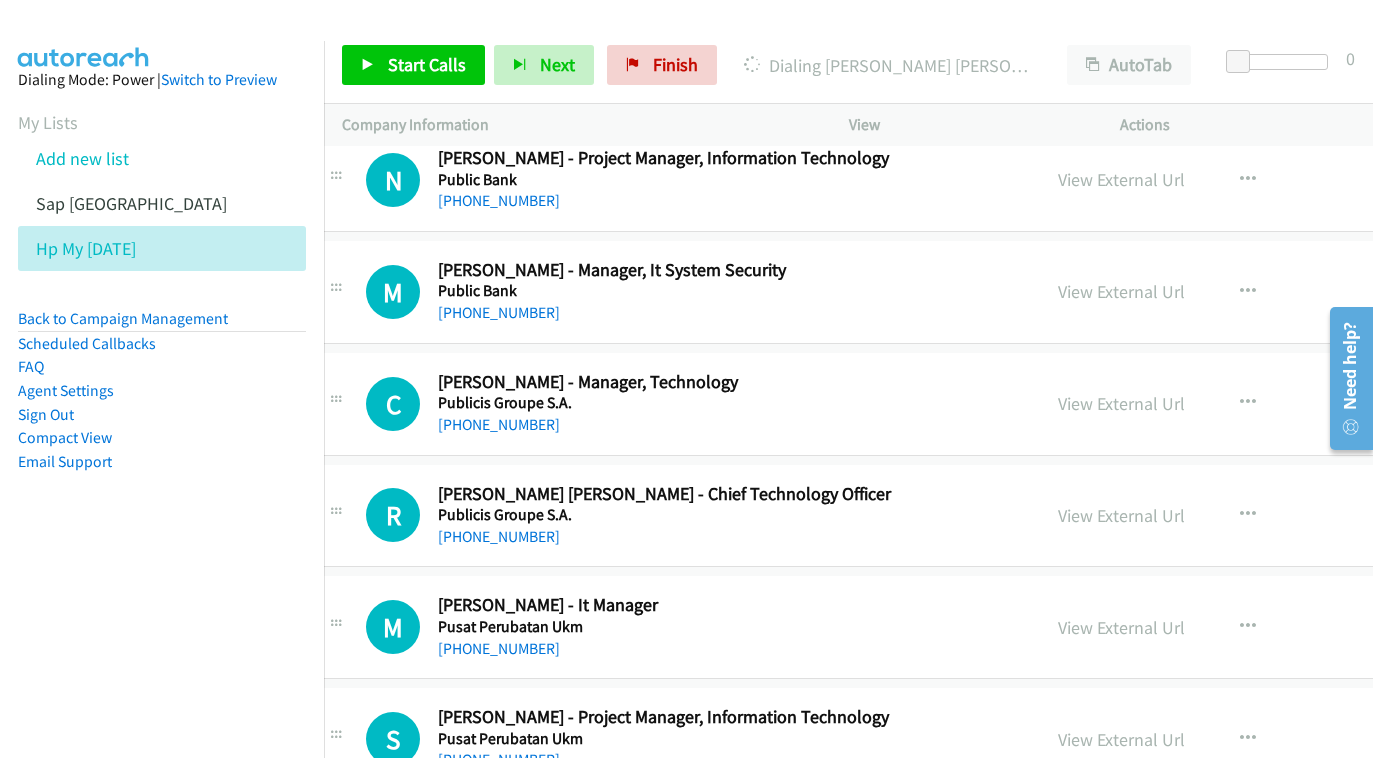 scroll, scrollTop: 17644, scrollLeft: 36, axis: both 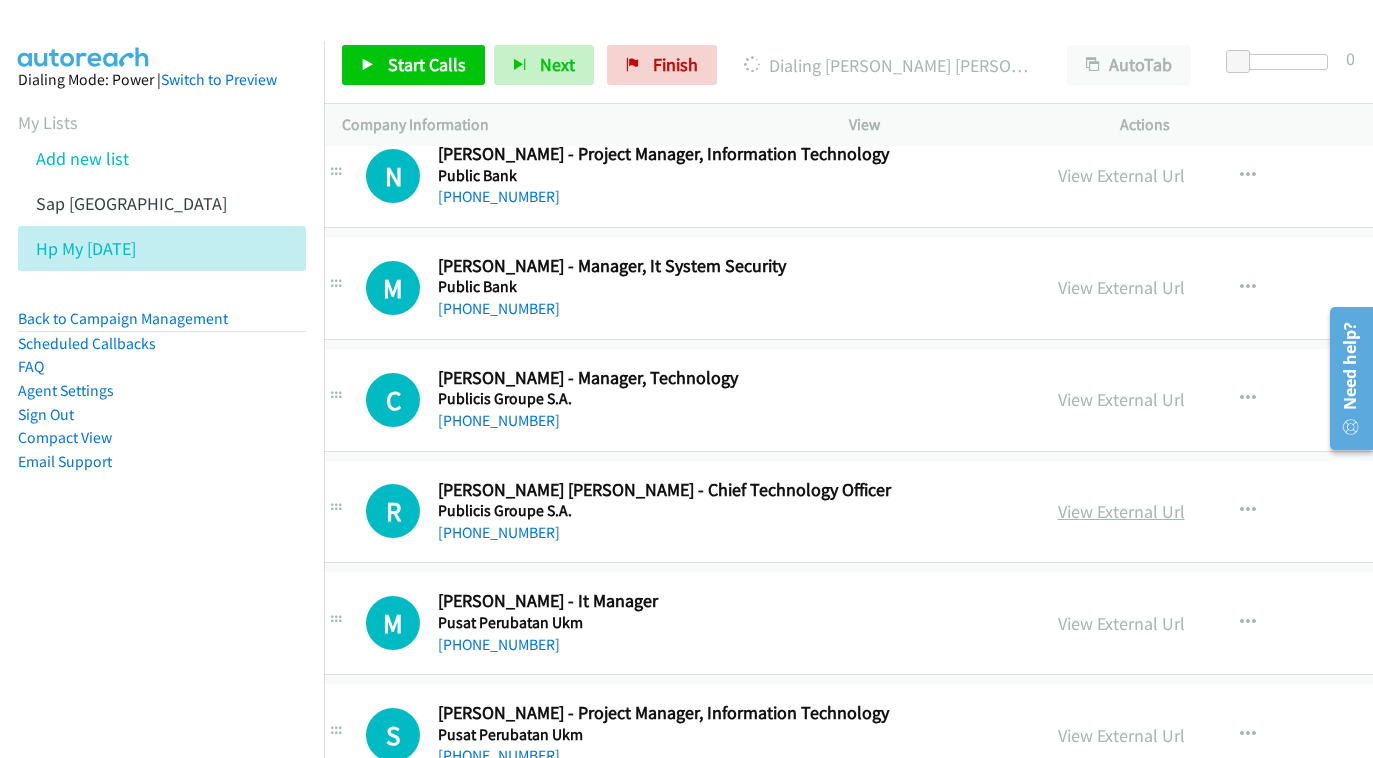 click on "View External Url" at bounding box center [1121, 511] 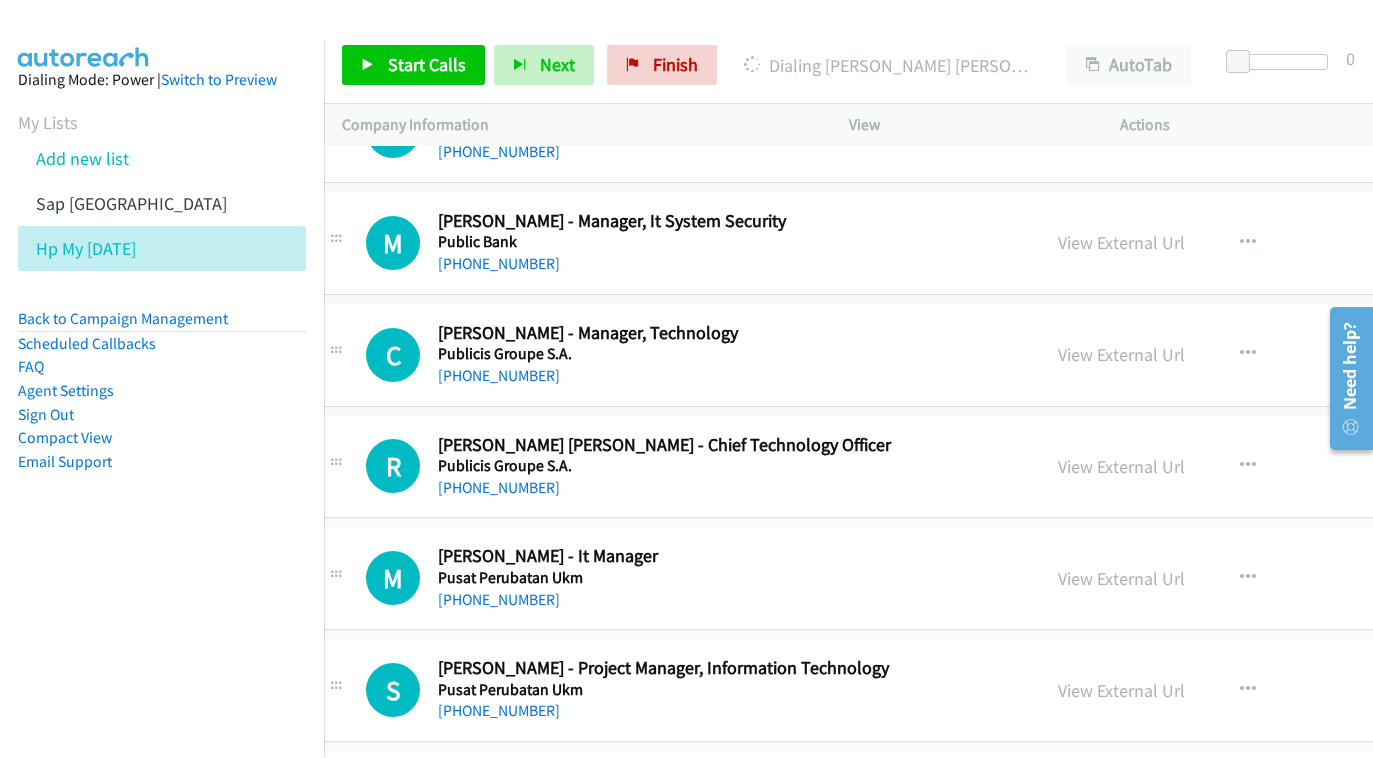 scroll, scrollTop: 17702, scrollLeft: 37, axis: both 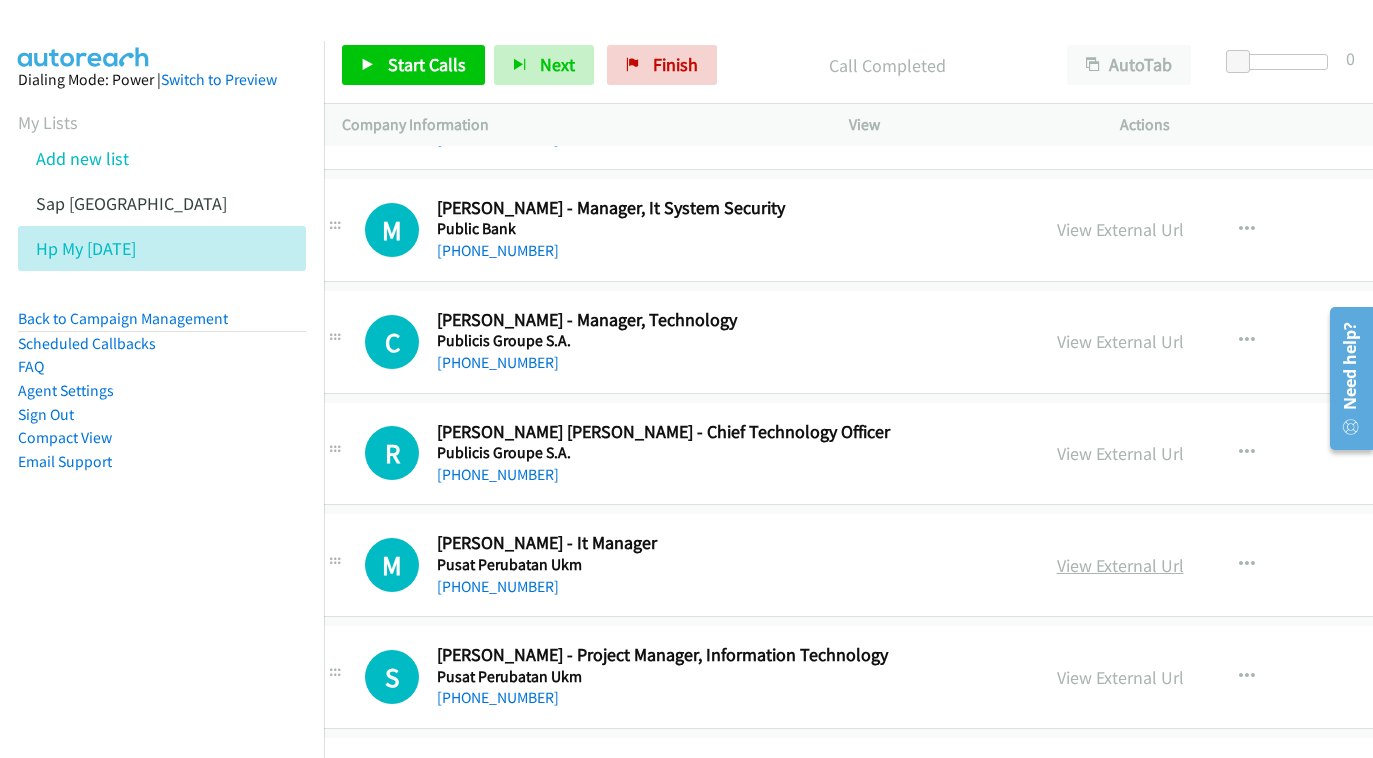 click on "View External Url" at bounding box center [1120, 565] 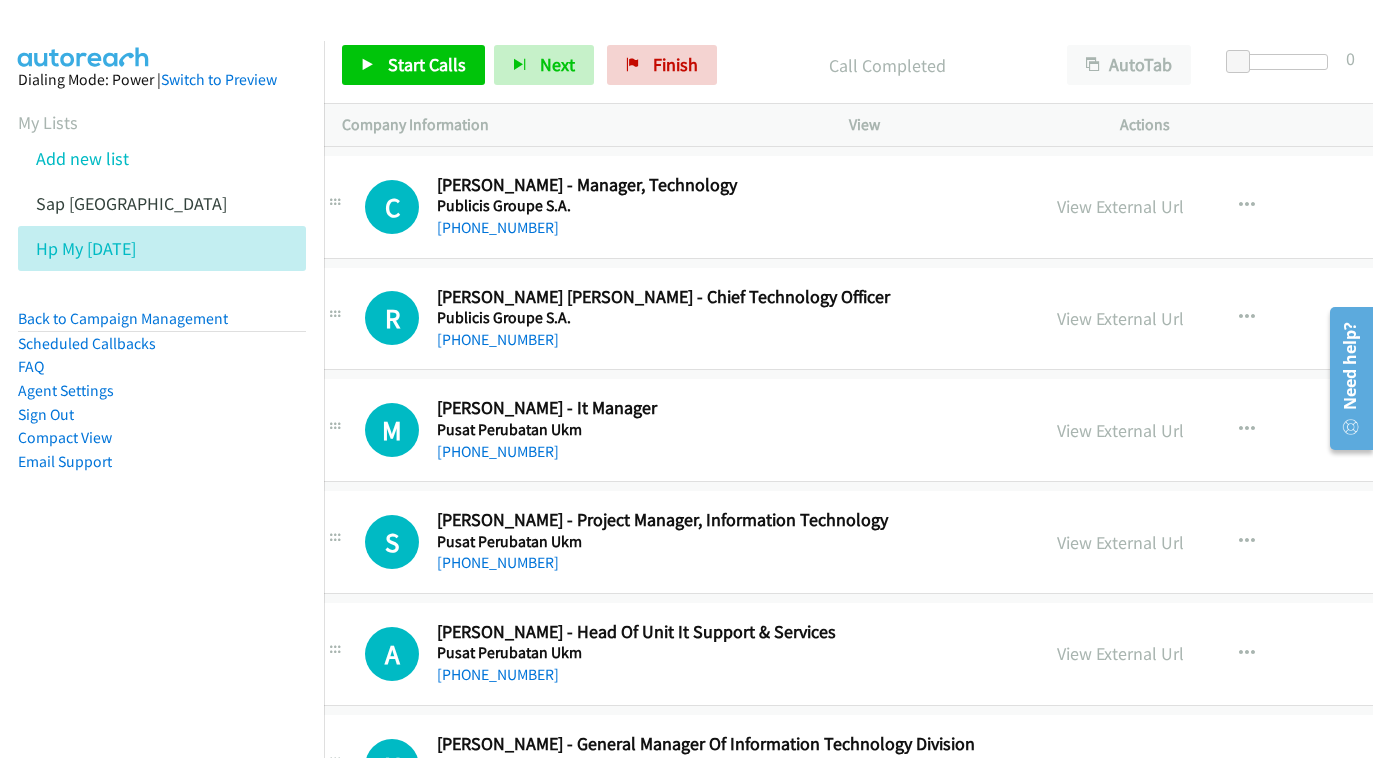 scroll, scrollTop: 17841, scrollLeft: 38, axis: both 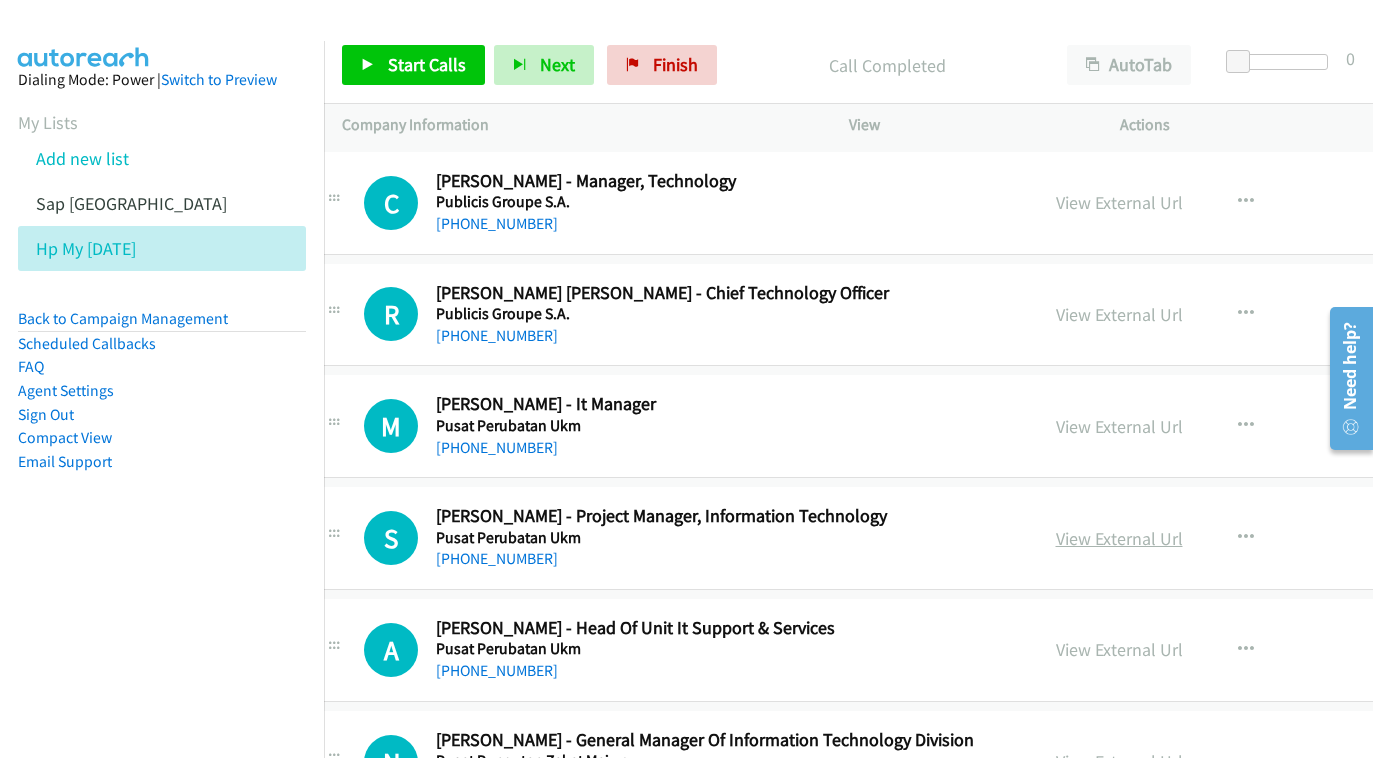 click on "View External Url" at bounding box center [1119, 538] 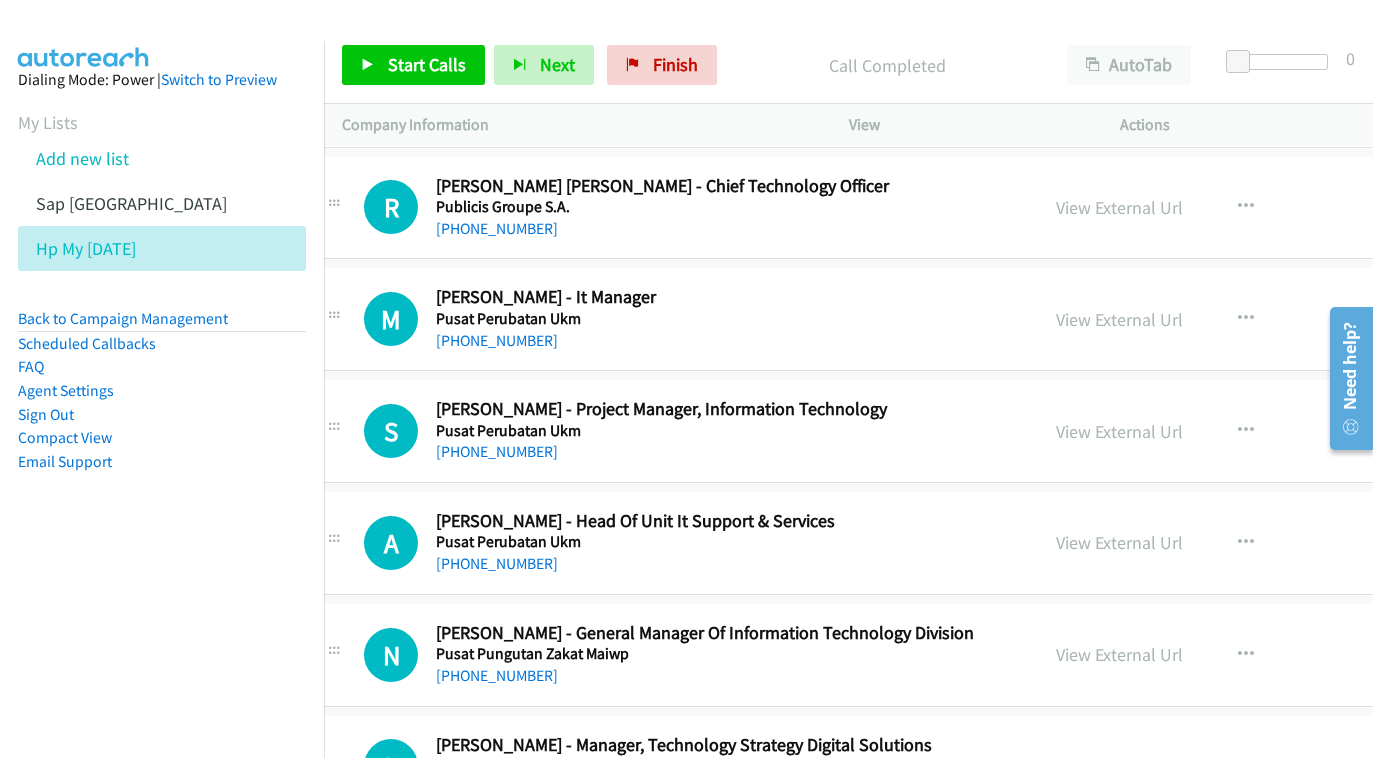 scroll, scrollTop: 17979, scrollLeft: 38, axis: both 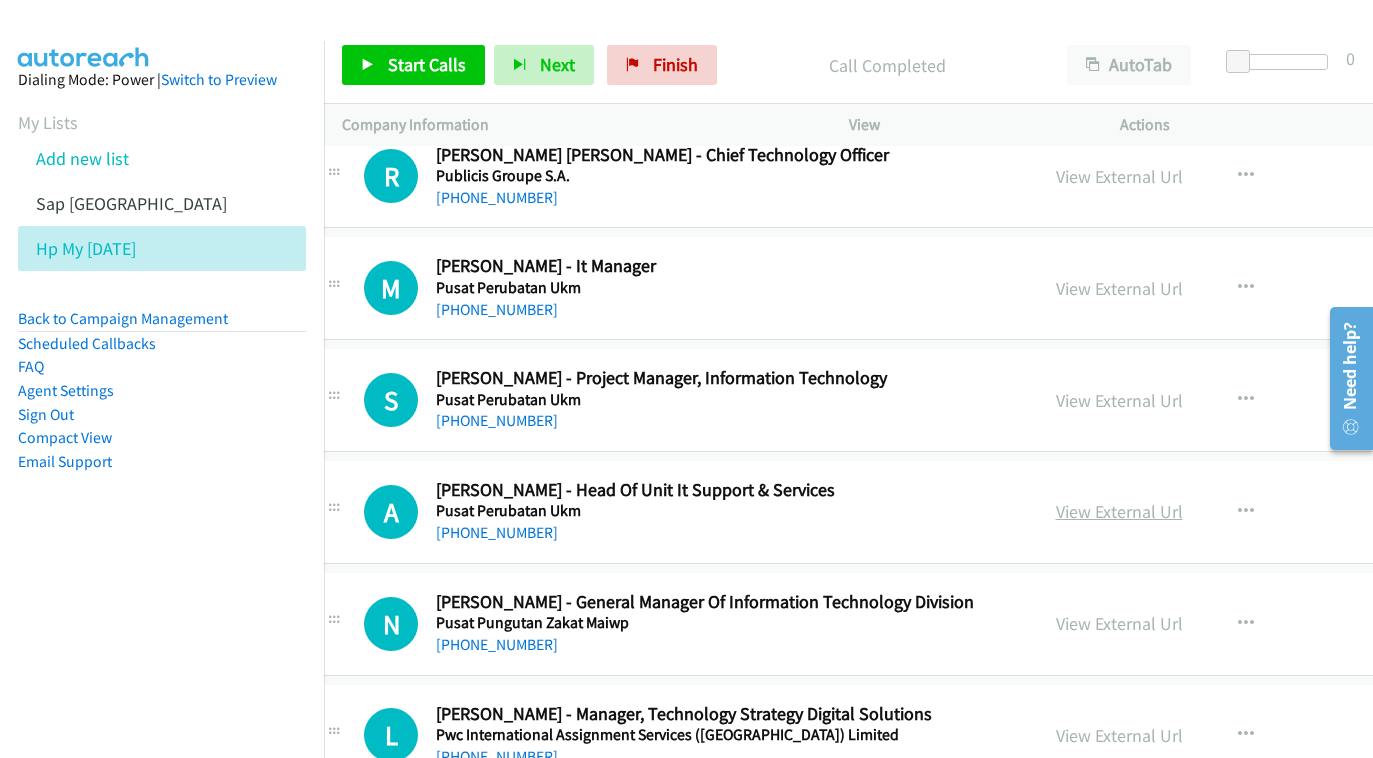click on "View External Url" at bounding box center (1119, 511) 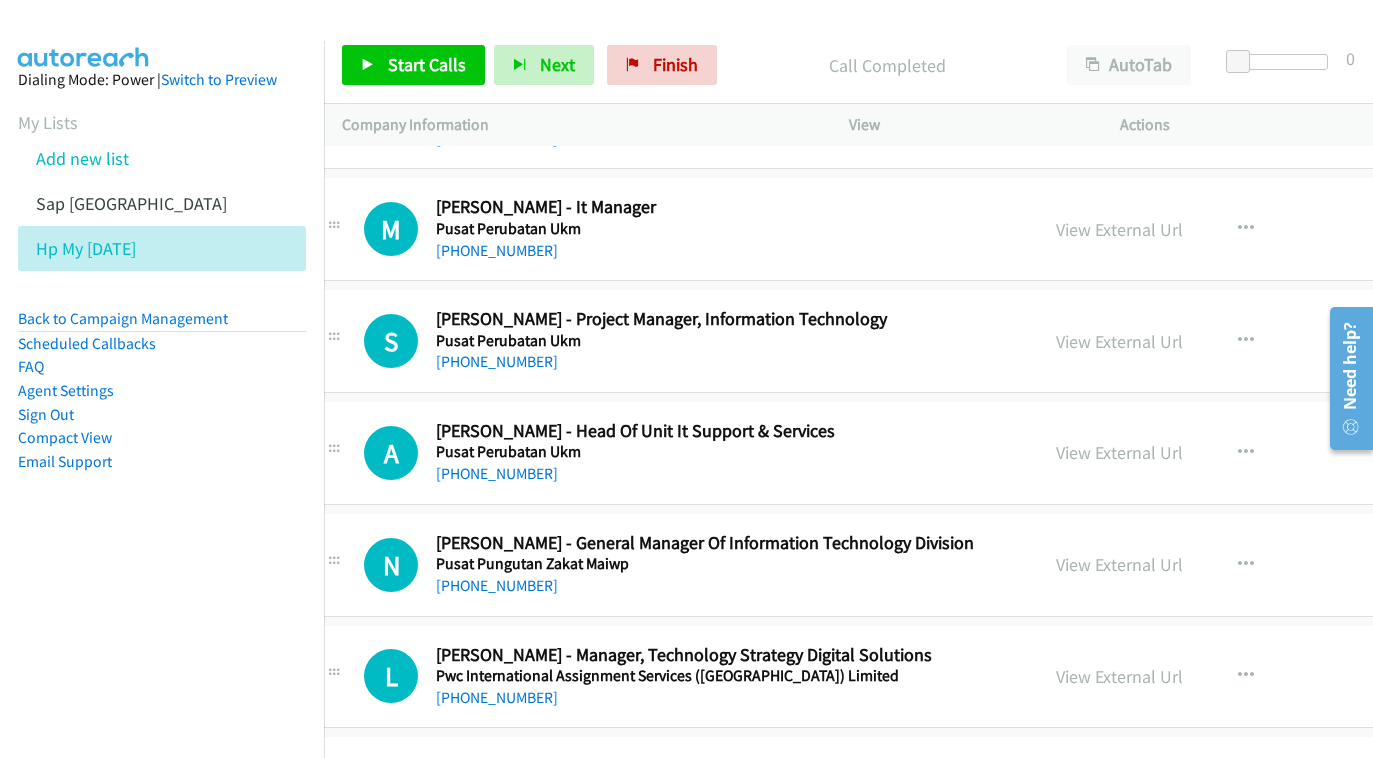 scroll, scrollTop: 18054, scrollLeft: 38, axis: both 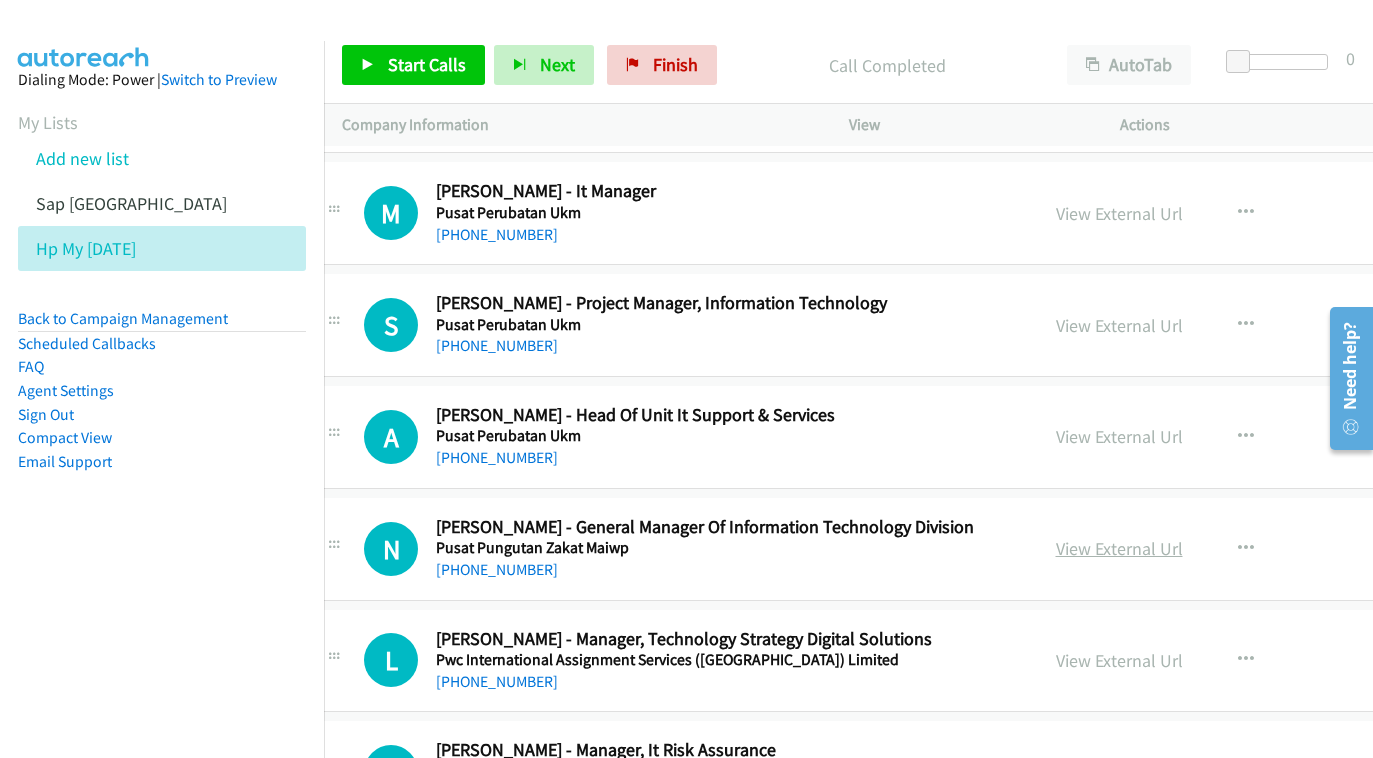 click on "View External Url" at bounding box center (1119, 548) 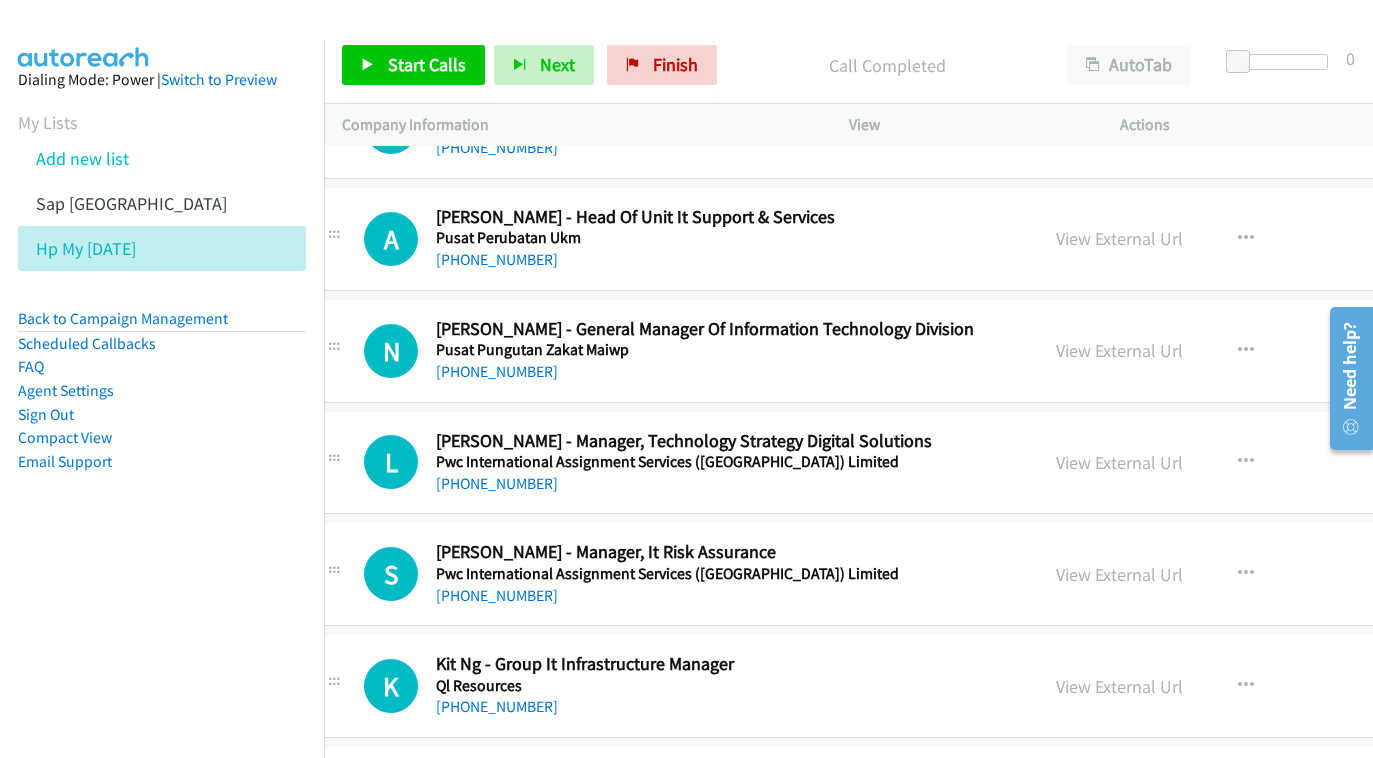 scroll, scrollTop: 18278, scrollLeft: 38, axis: both 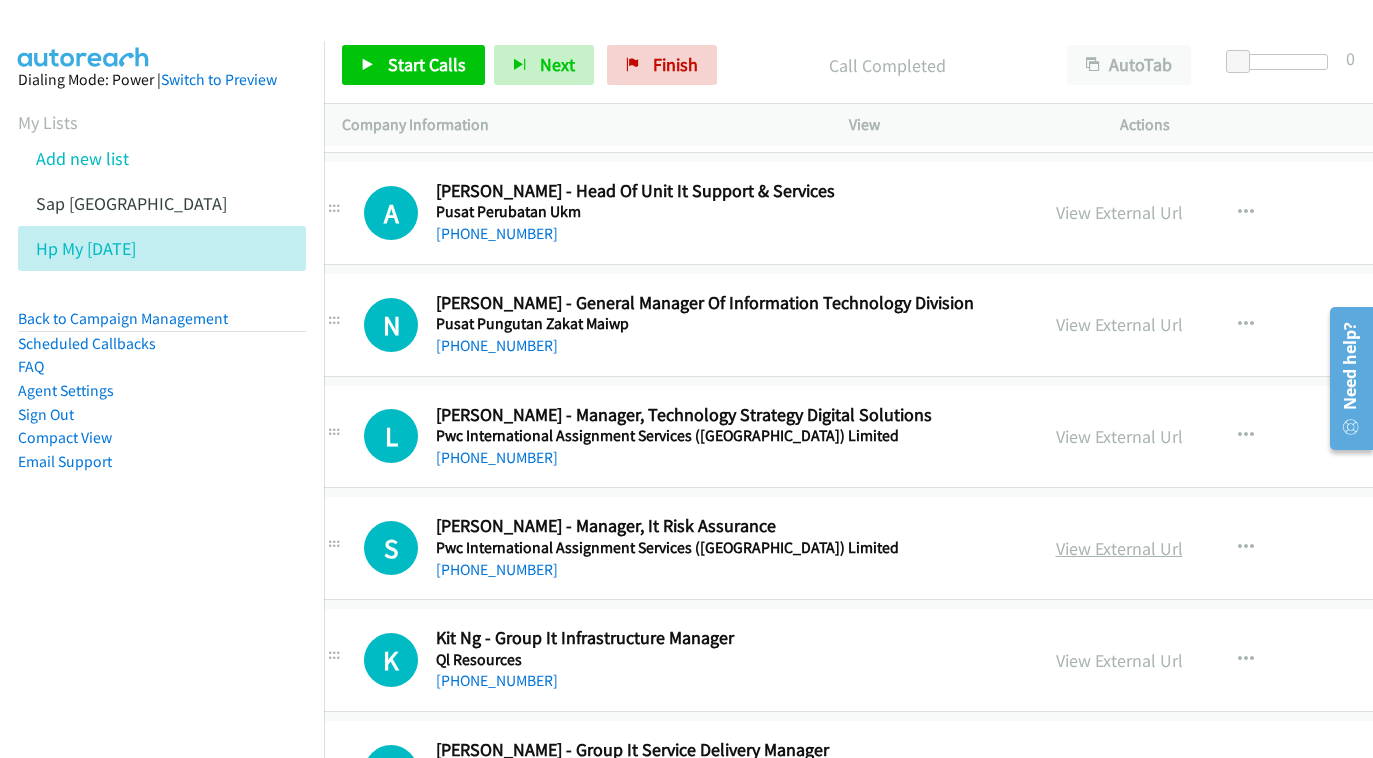 click on "View External Url" at bounding box center [1119, 548] 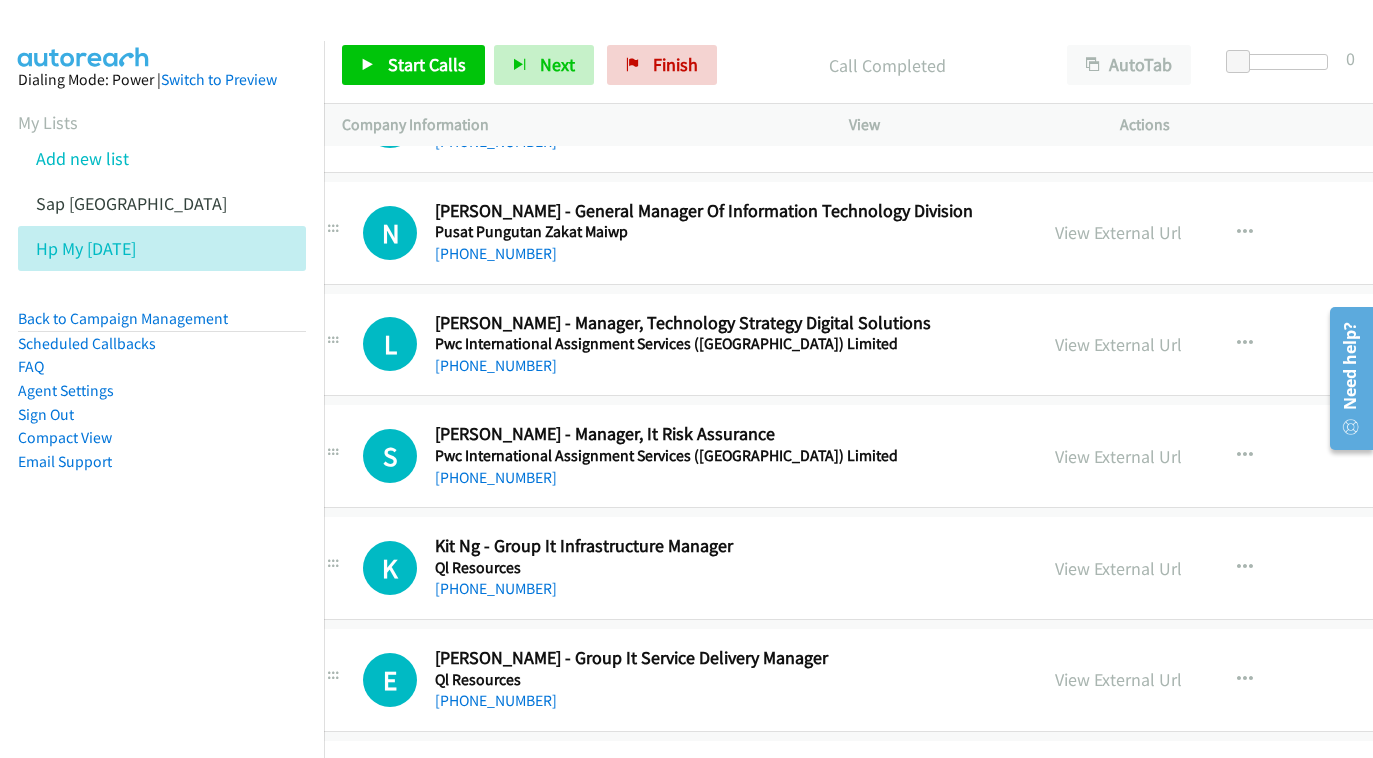 scroll, scrollTop: 18371, scrollLeft: 39, axis: both 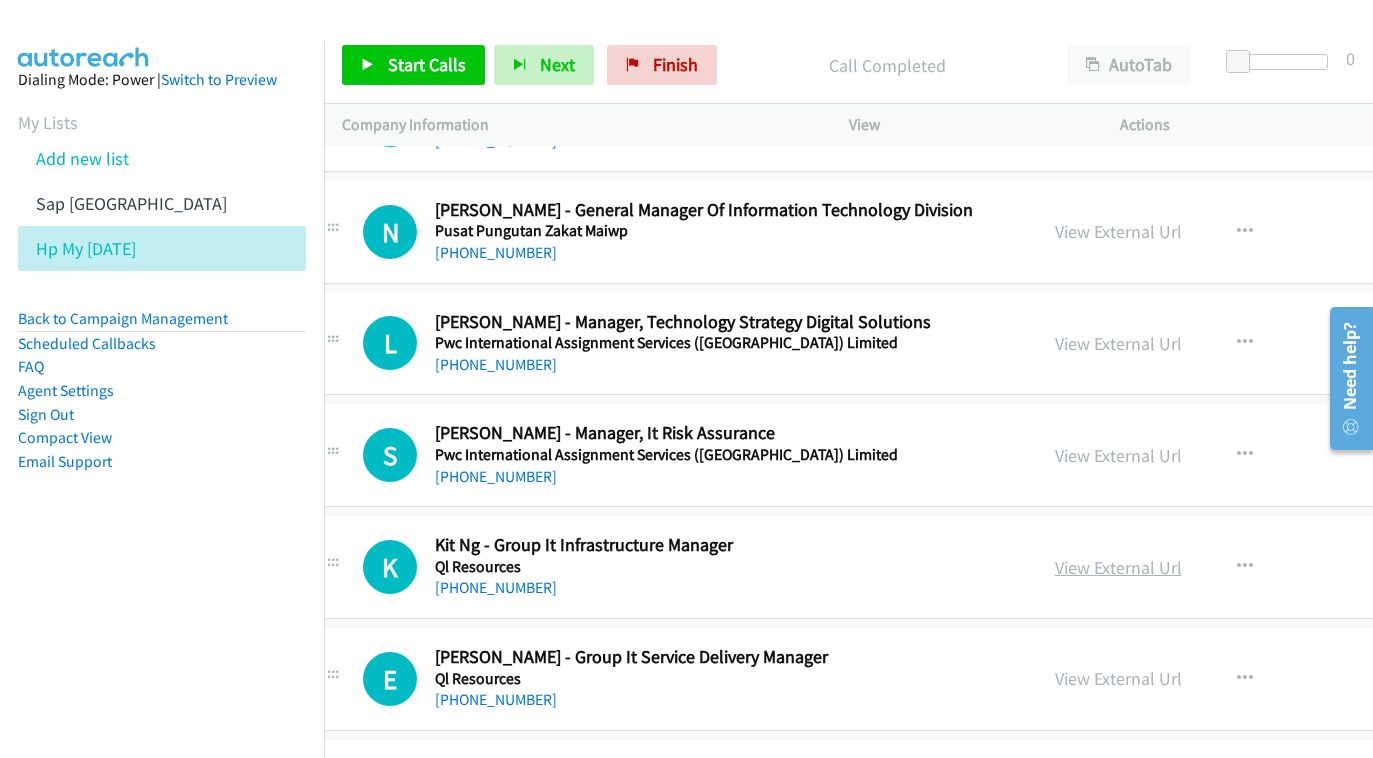 click on "View External Url" at bounding box center (1118, 567) 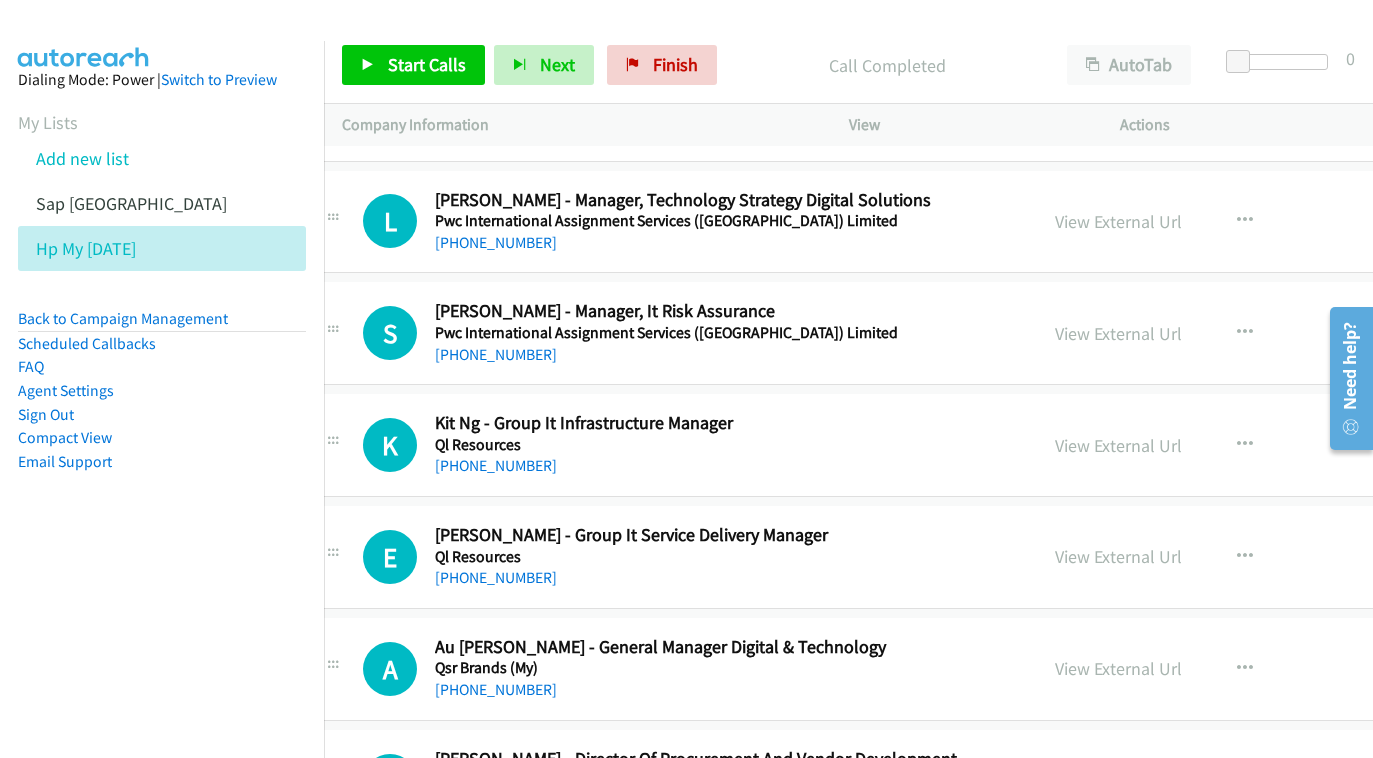 scroll, scrollTop: 18517, scrollLeft: 39, axis: both 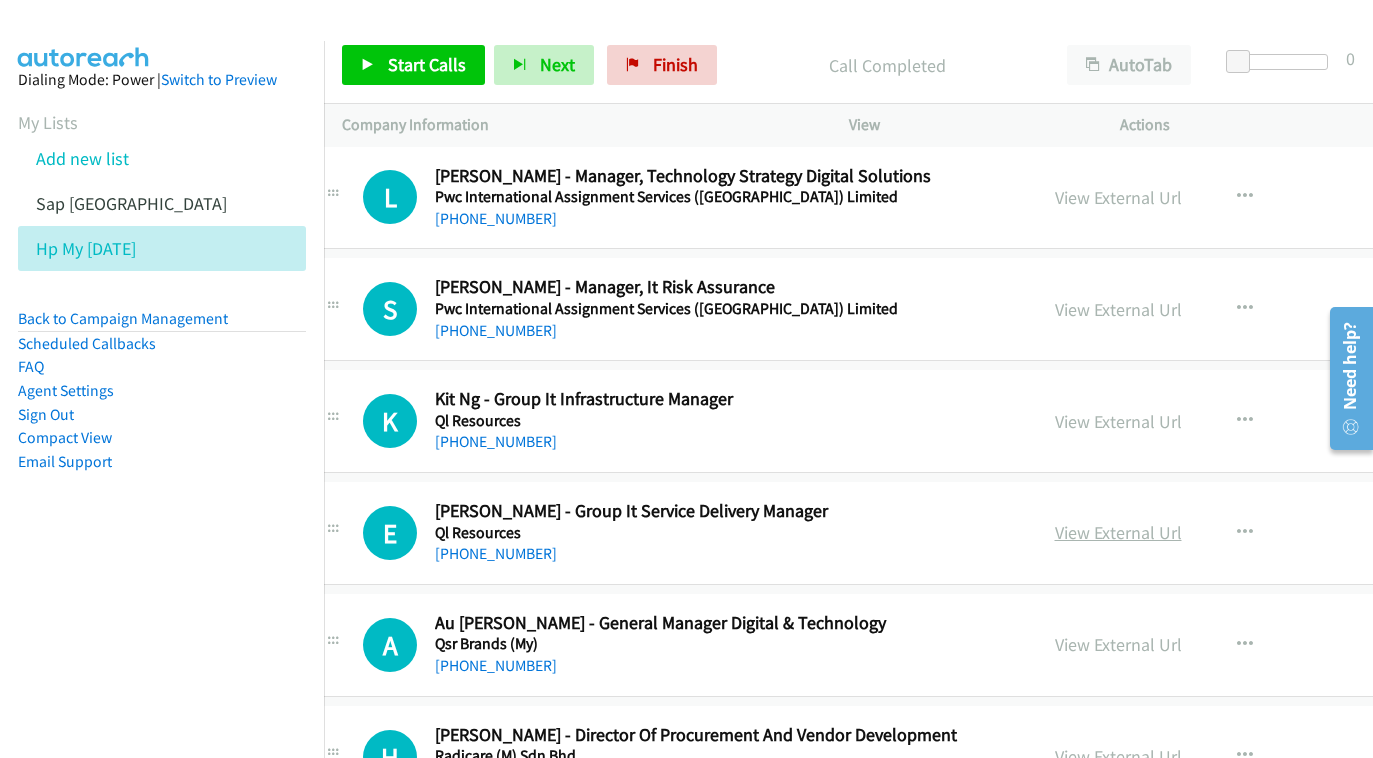 click on "View External Url" at bounding box center (1118, 532) 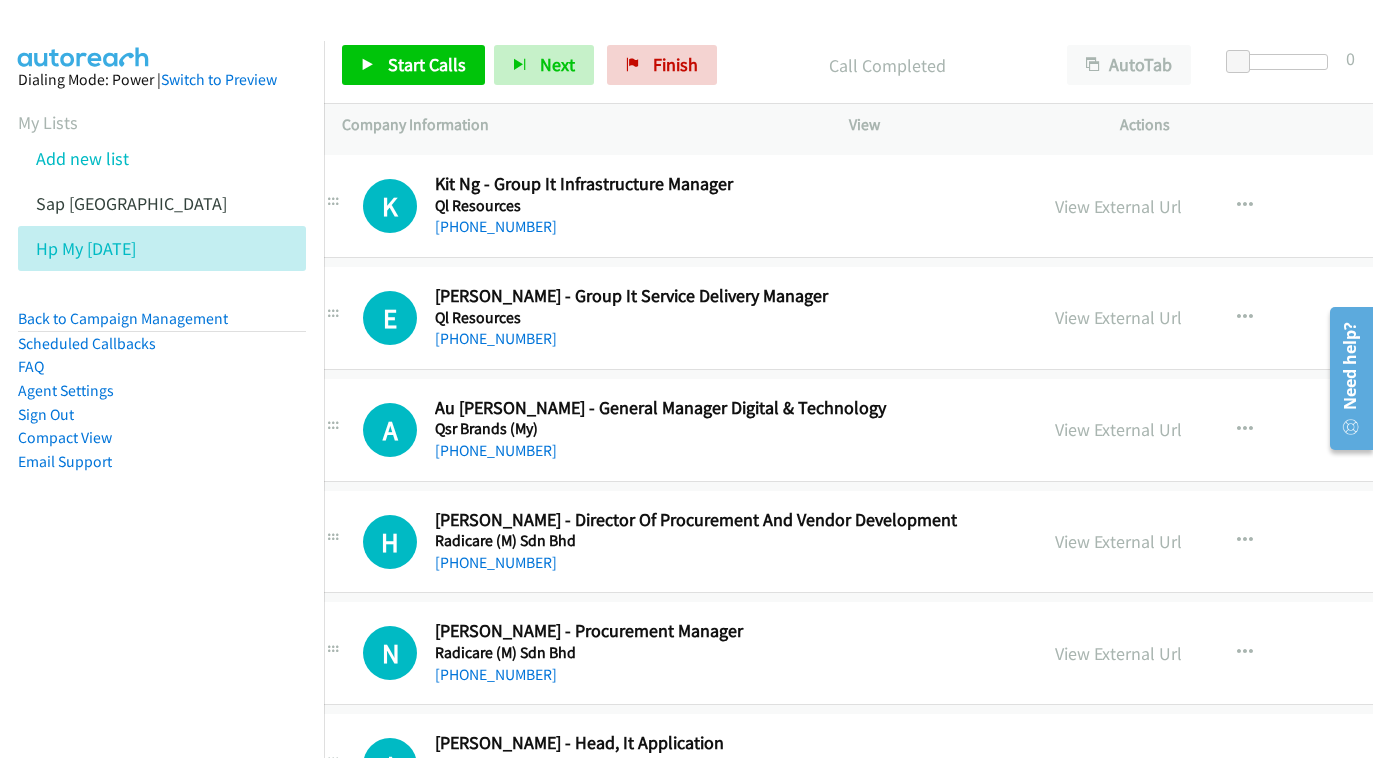 scroll, scrollTop: 18754, scrollLeft: 39, axis: both 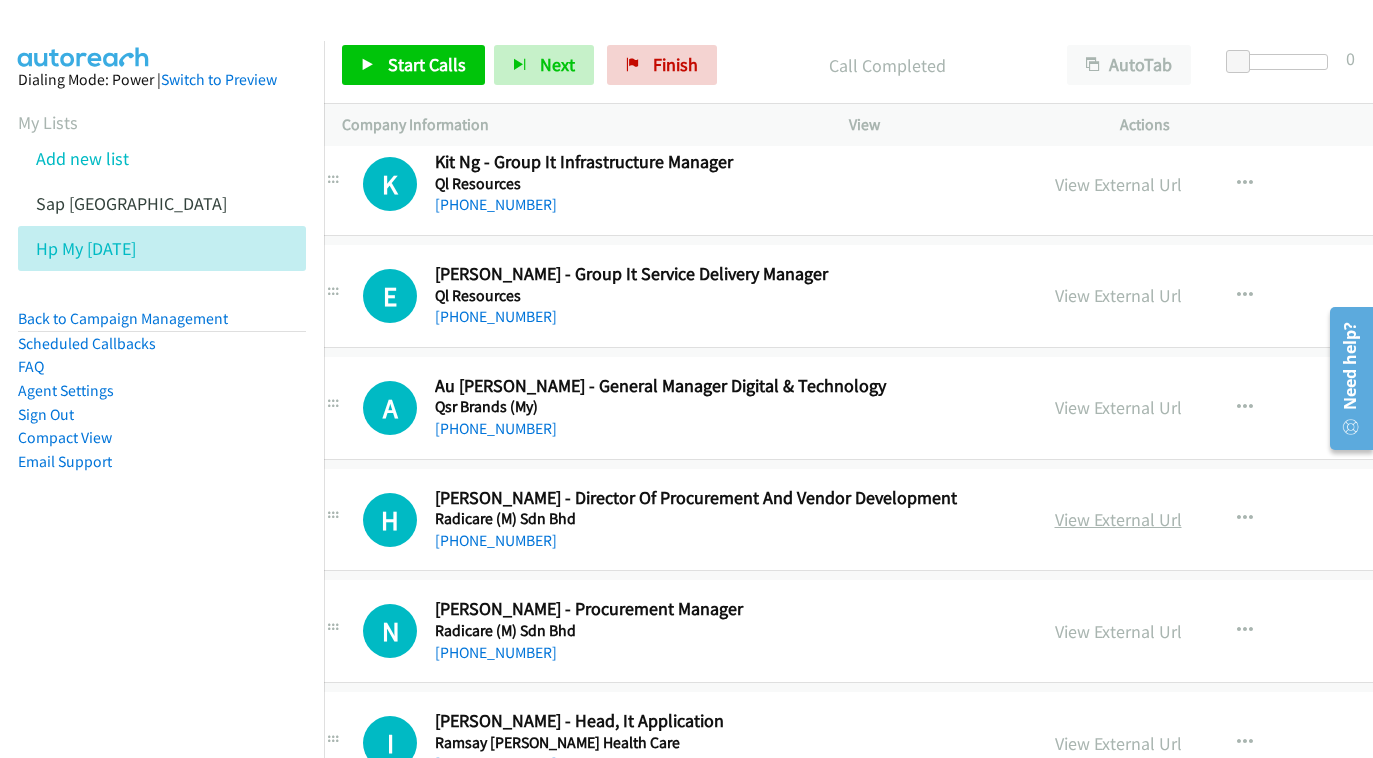 click on "View External Url" at bounding box center (1118, 519) 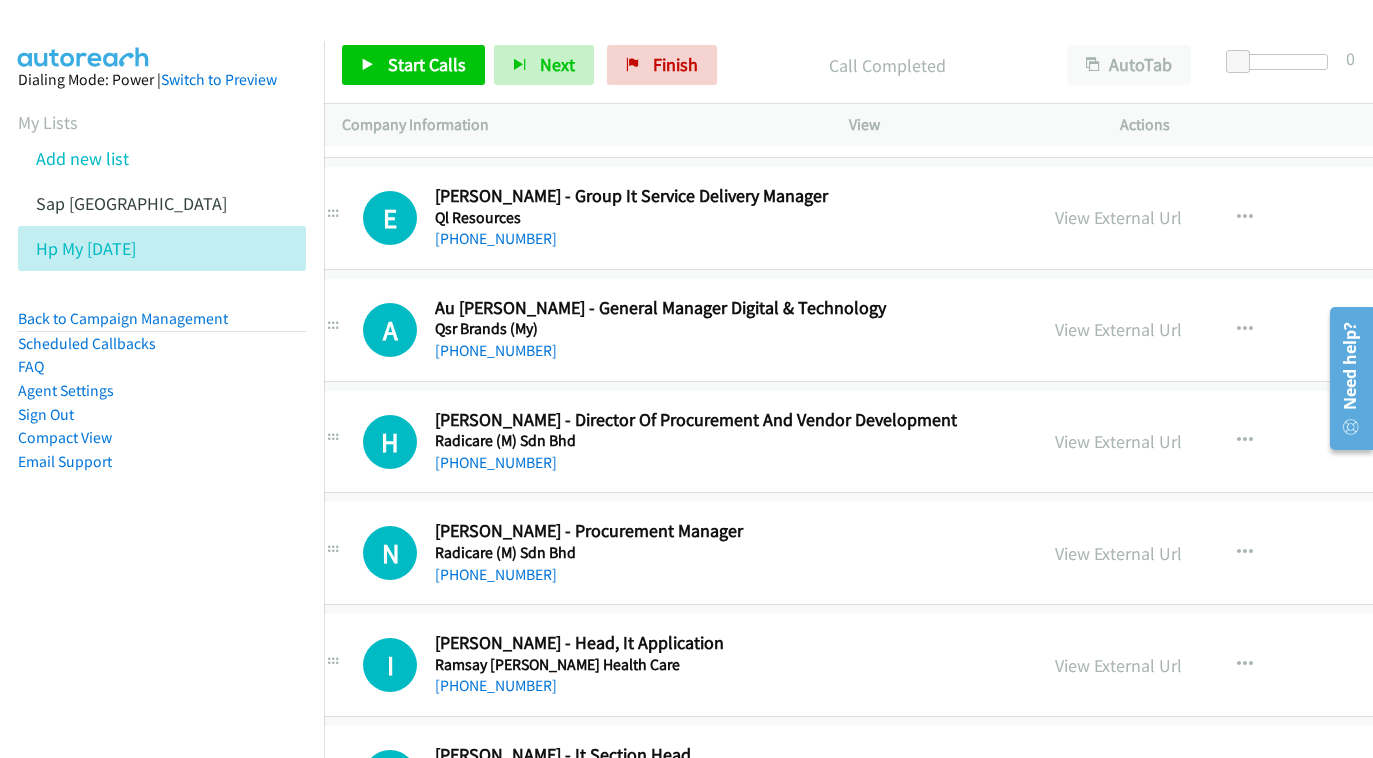 scroll, scrollTop: 18848, scrollLeft: 39, axis: both 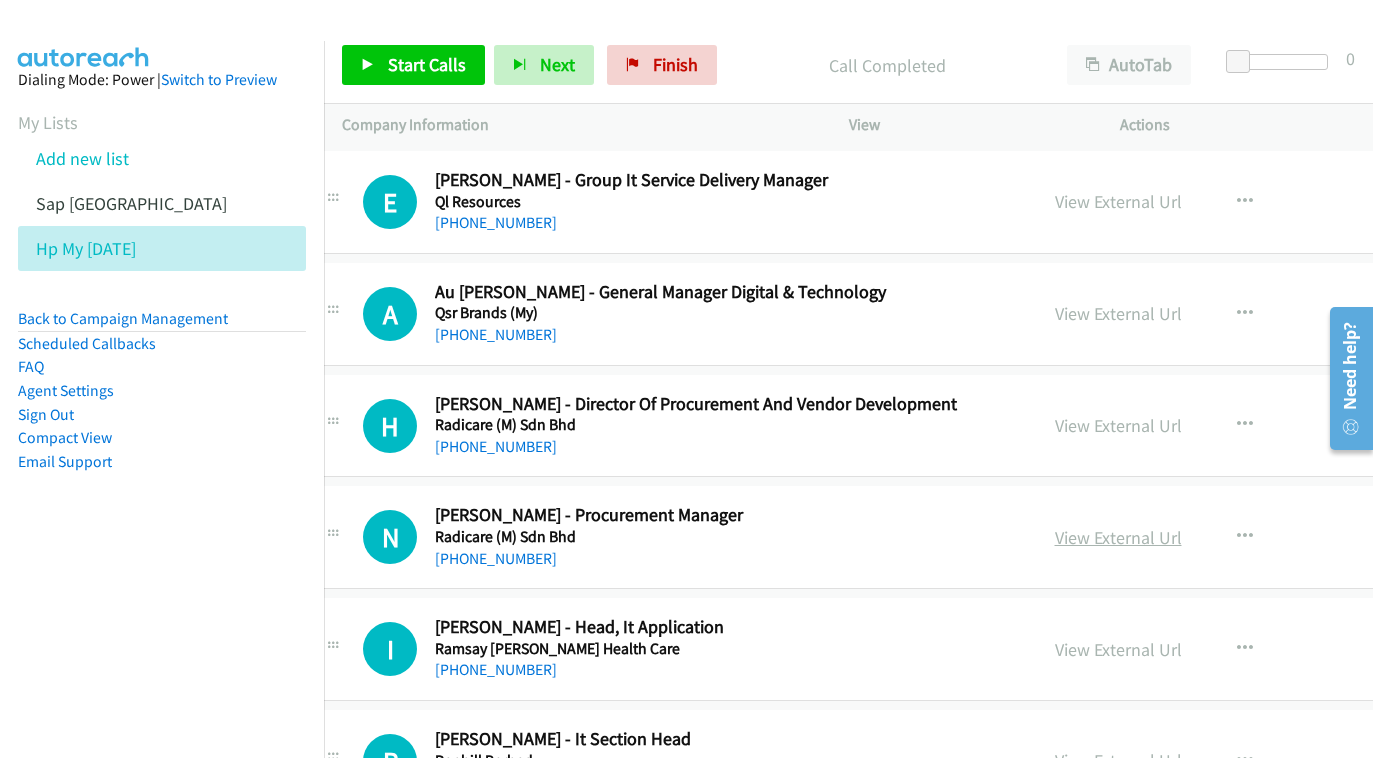 click on "View External Url" at bounding box center [1118, 537] 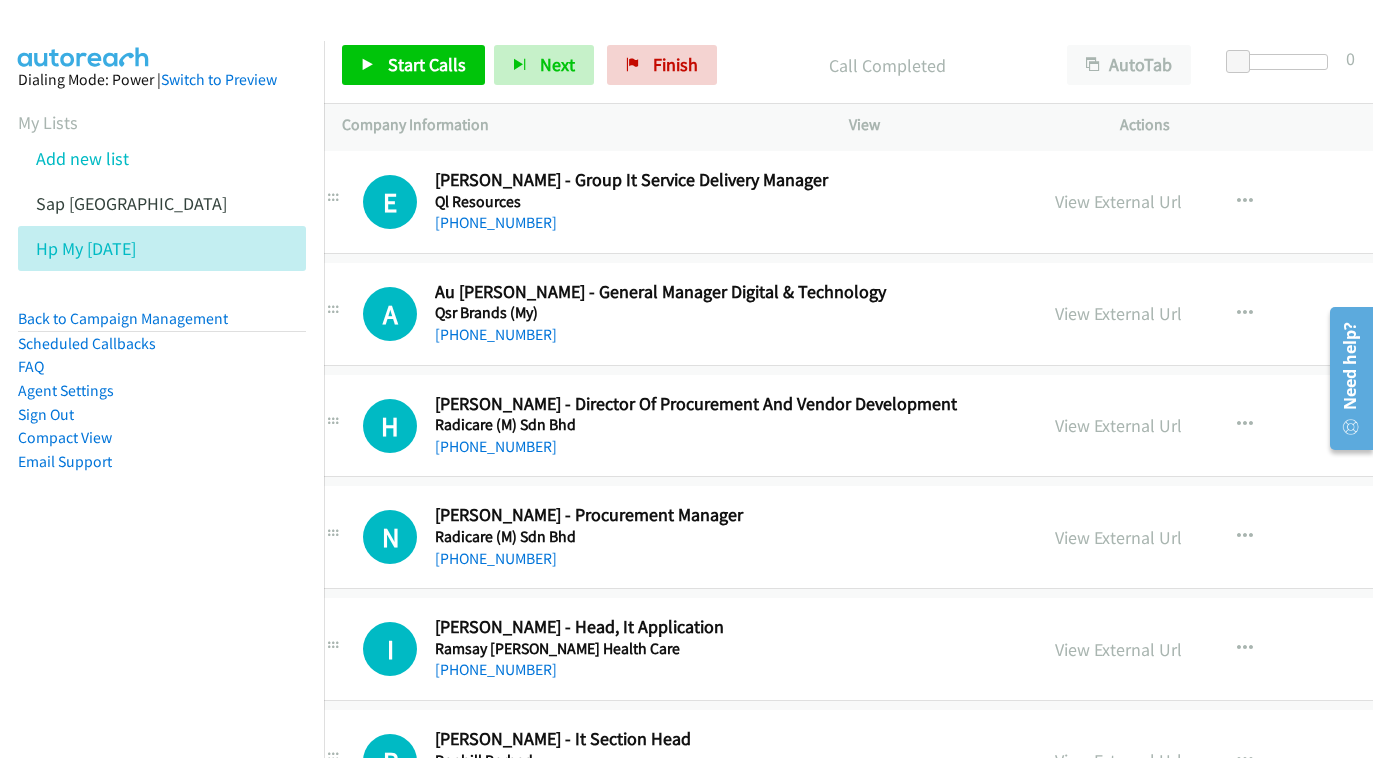 scroll, scrollTop: 18934, scrollLeft: 39, axis: both 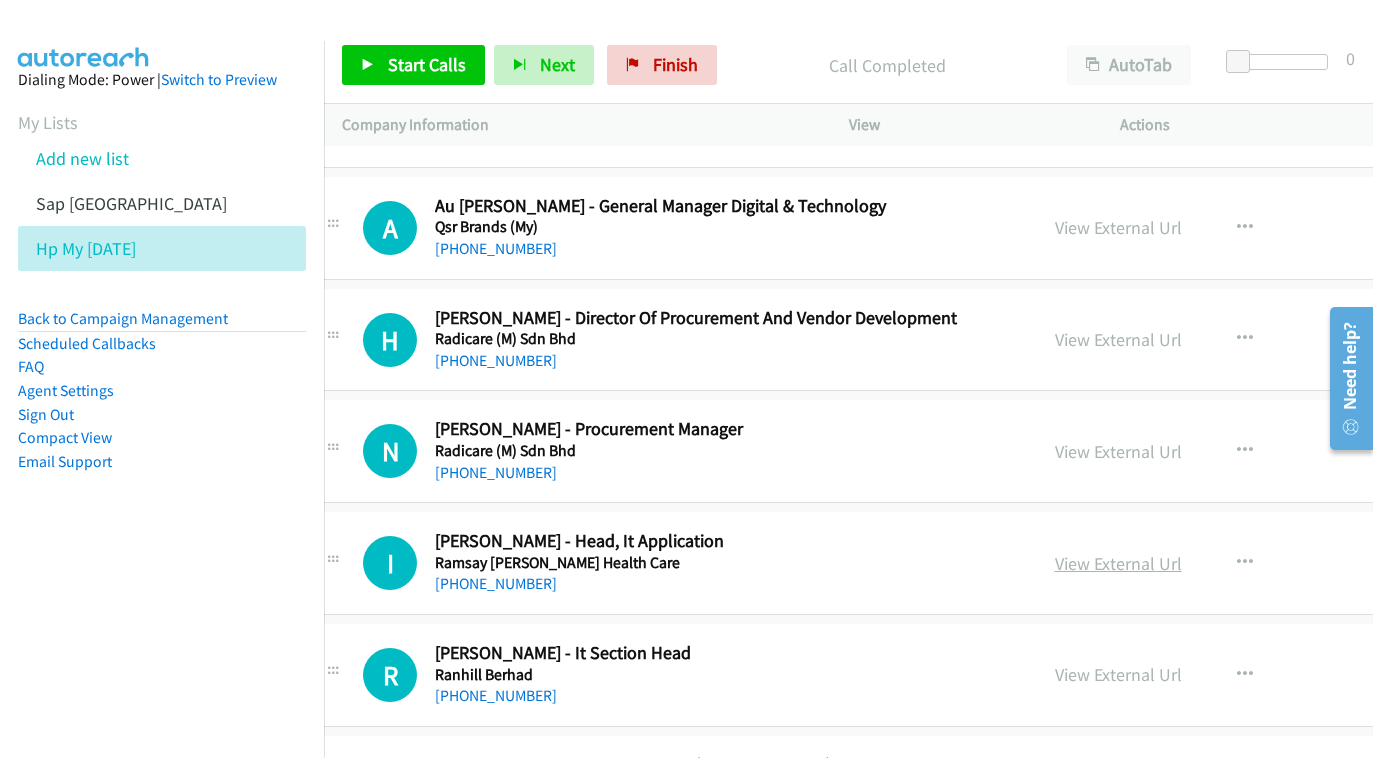 click on "View External Url" at bounding box center [1118, 563] 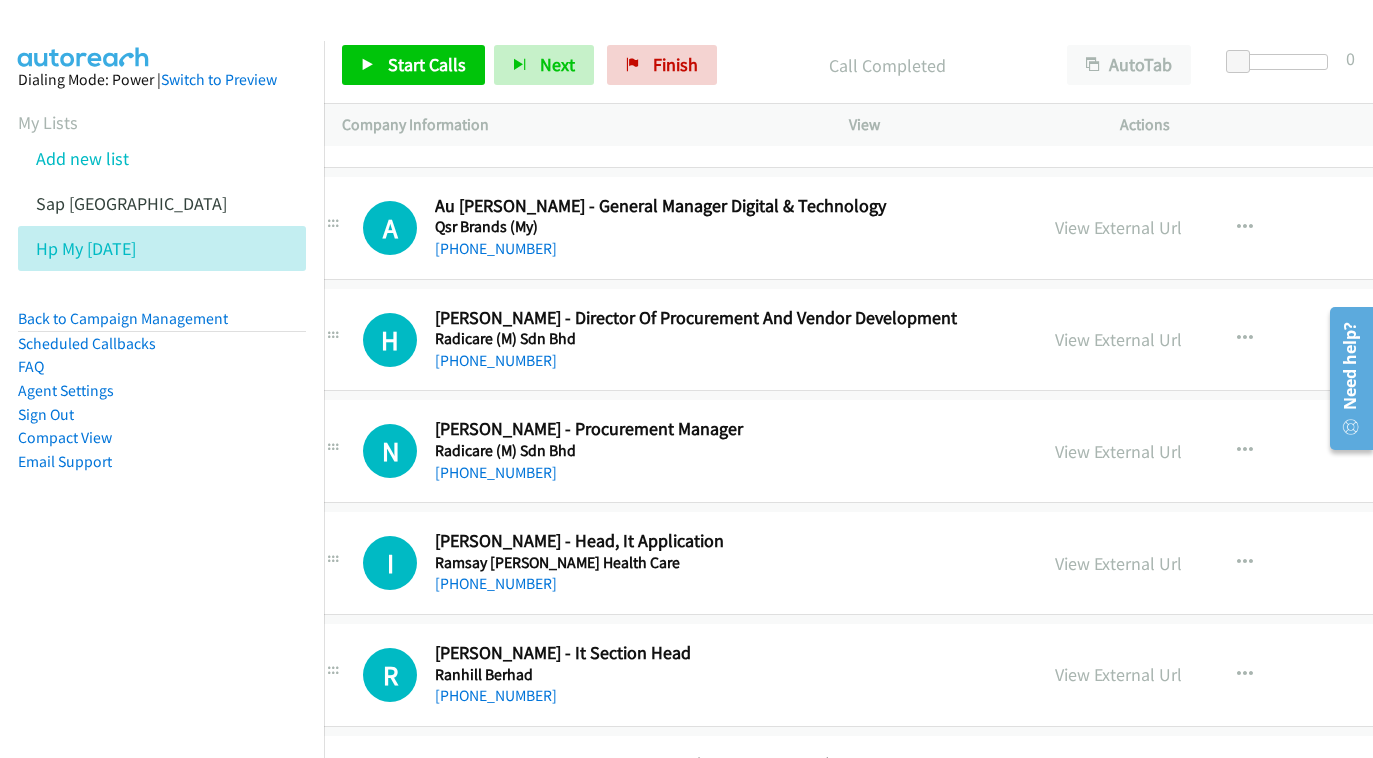 scroll, scrollTop: 19040, scrollLeft: 39, axis: both 